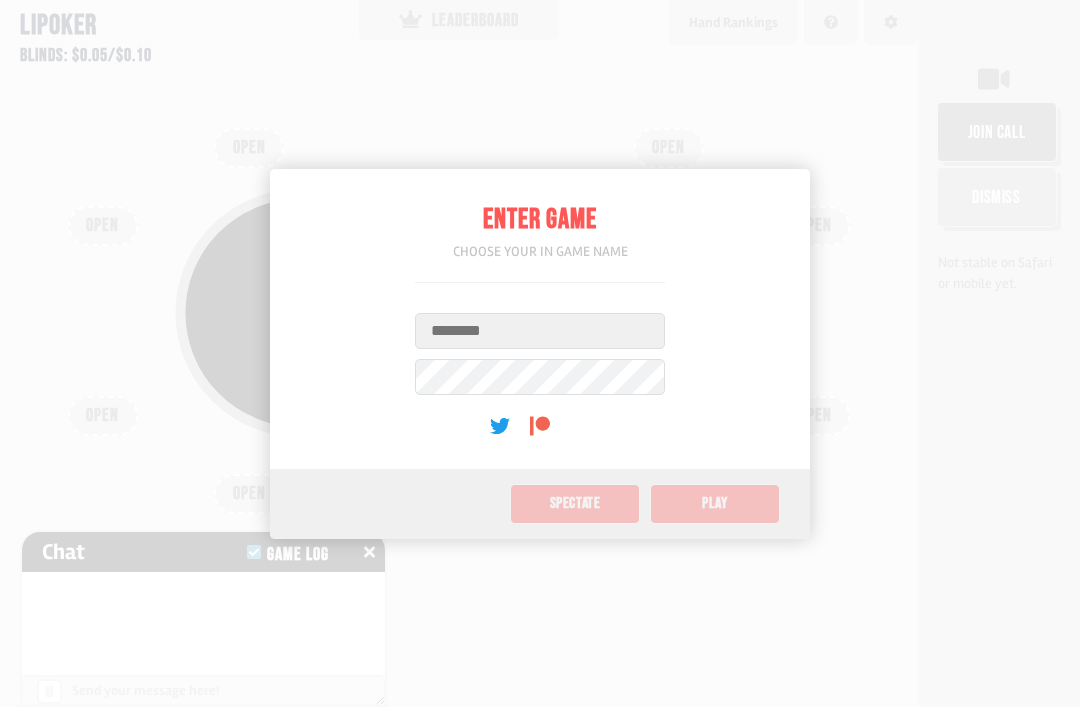 click on "Username" at bounding box center (540, 331) 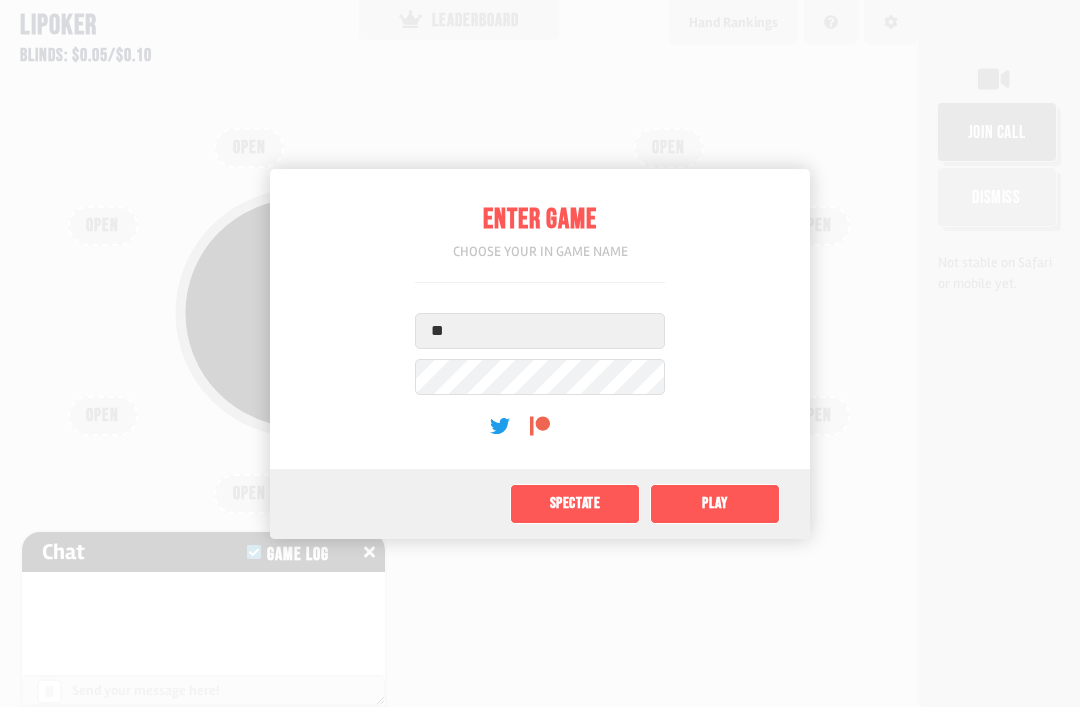 type on "*" 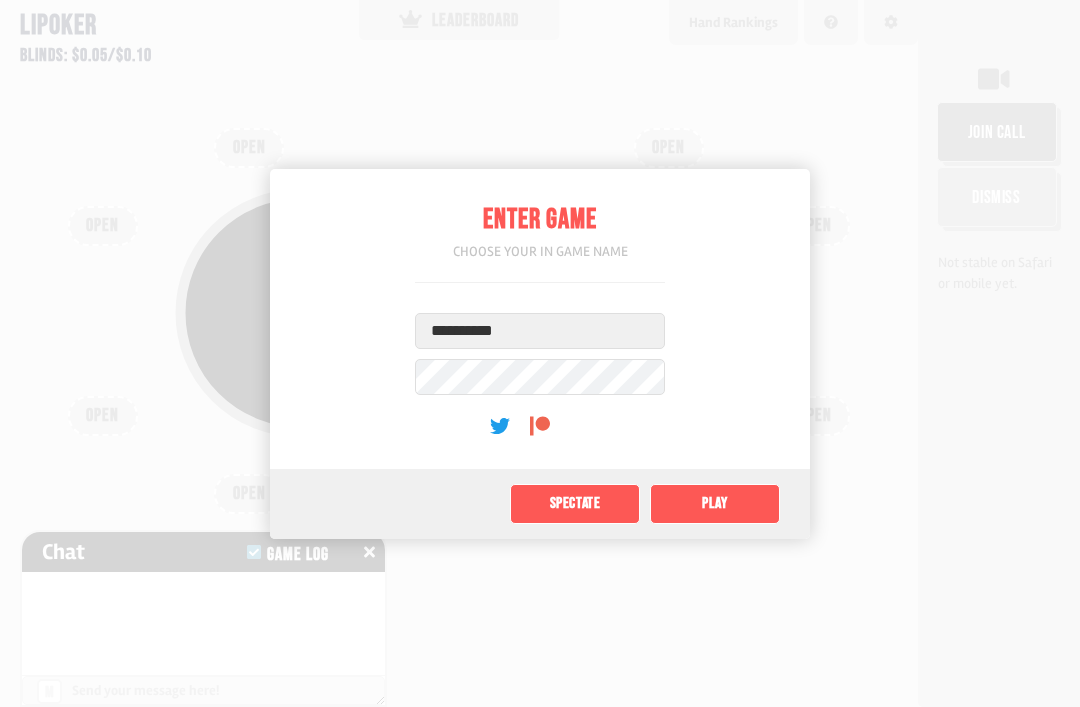 type on "**********" 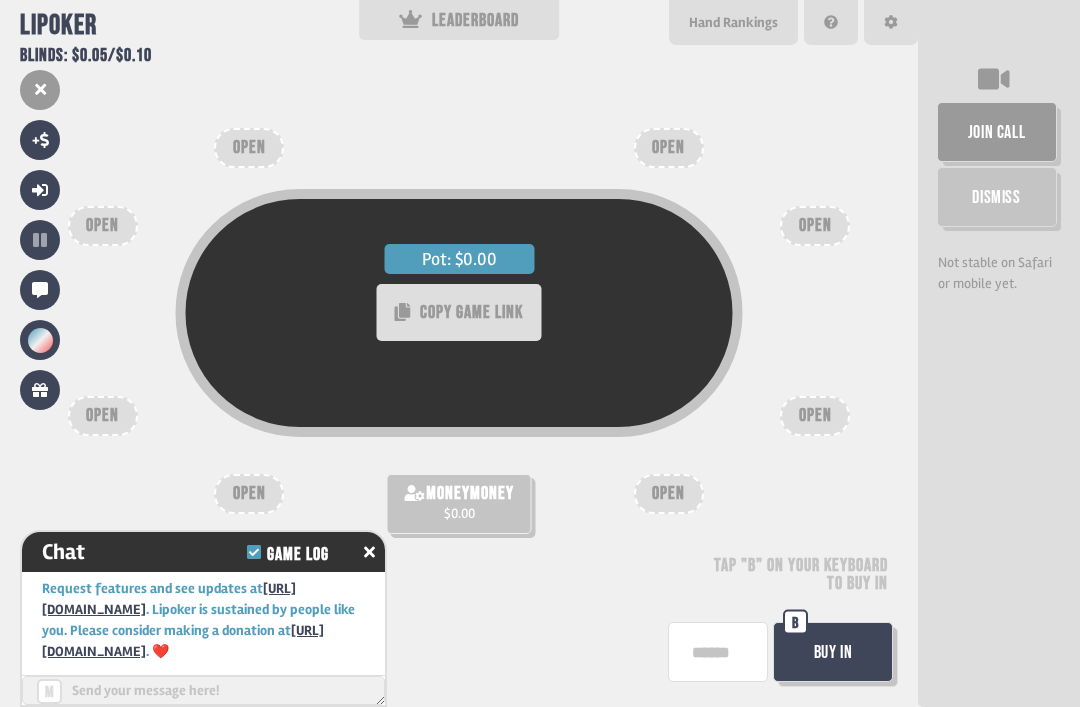 click on "Dismiss" at bounding box center (997, 197) 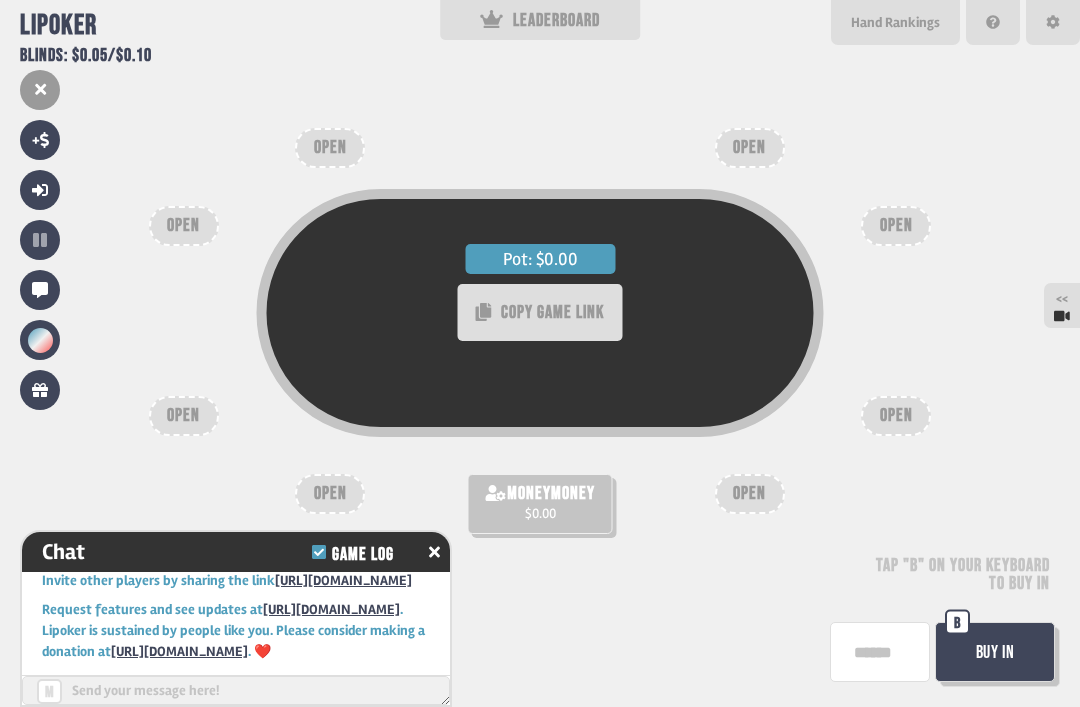 scroll, scrollTop: 86, scrollLeft: 0, axis: vertical 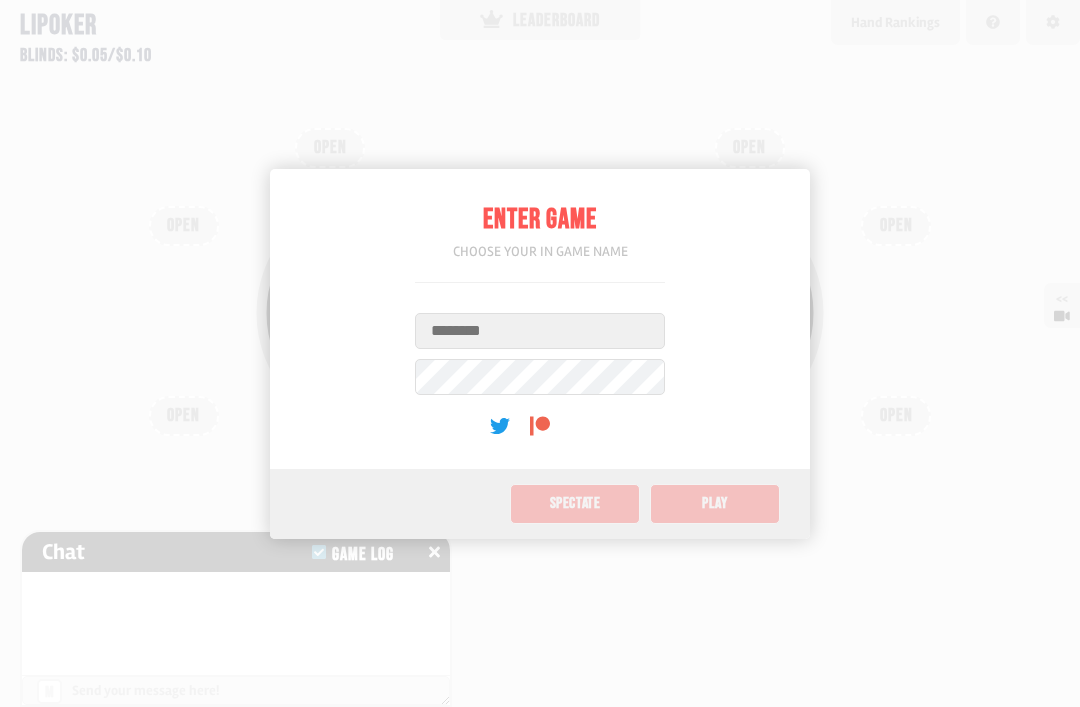 click on "Username" at bounding box center (540, 331) 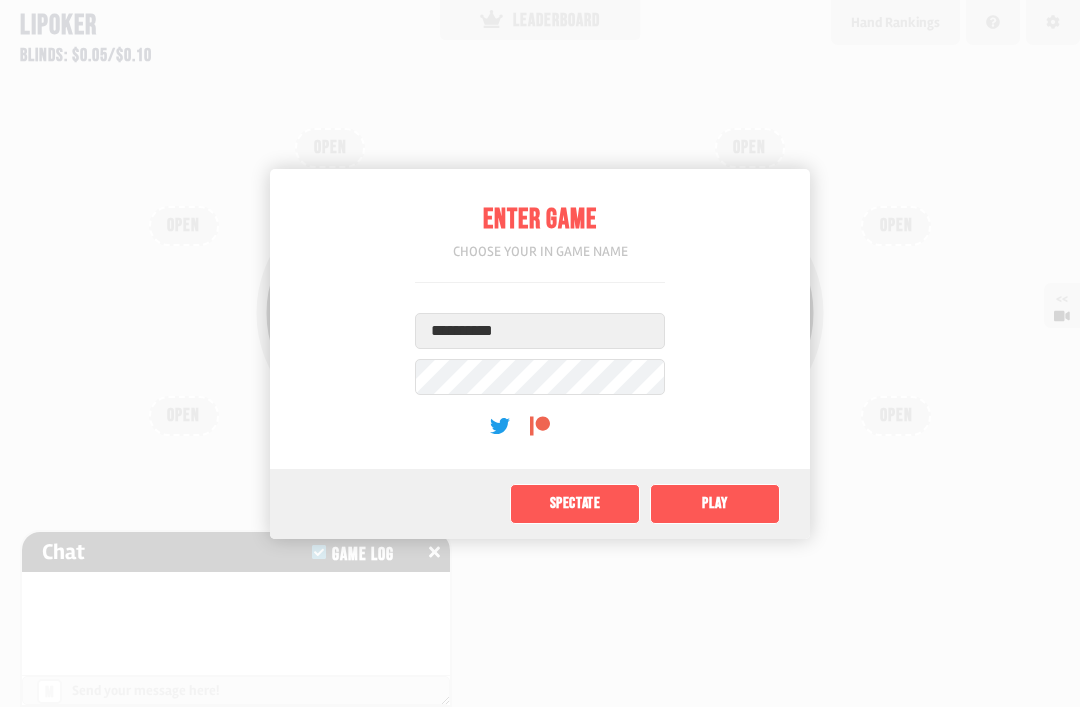 type on "**********" 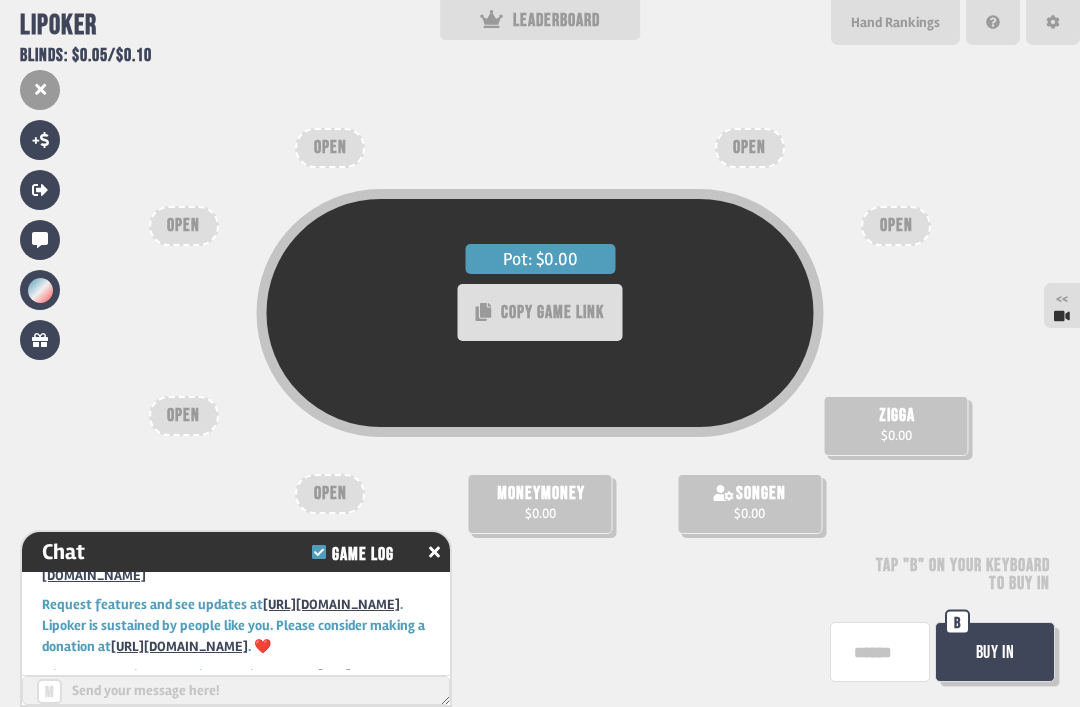 scroll, scrollTop: 178, scrollLeft: 0, axis: vertical 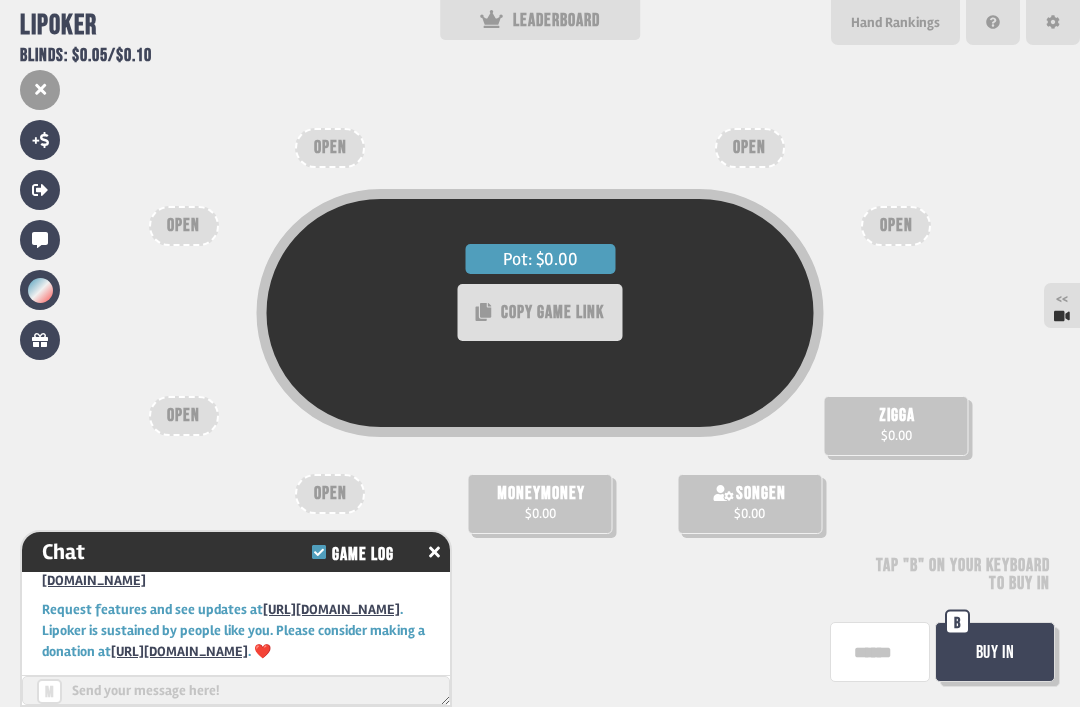 click at bounding box center [880, 652] 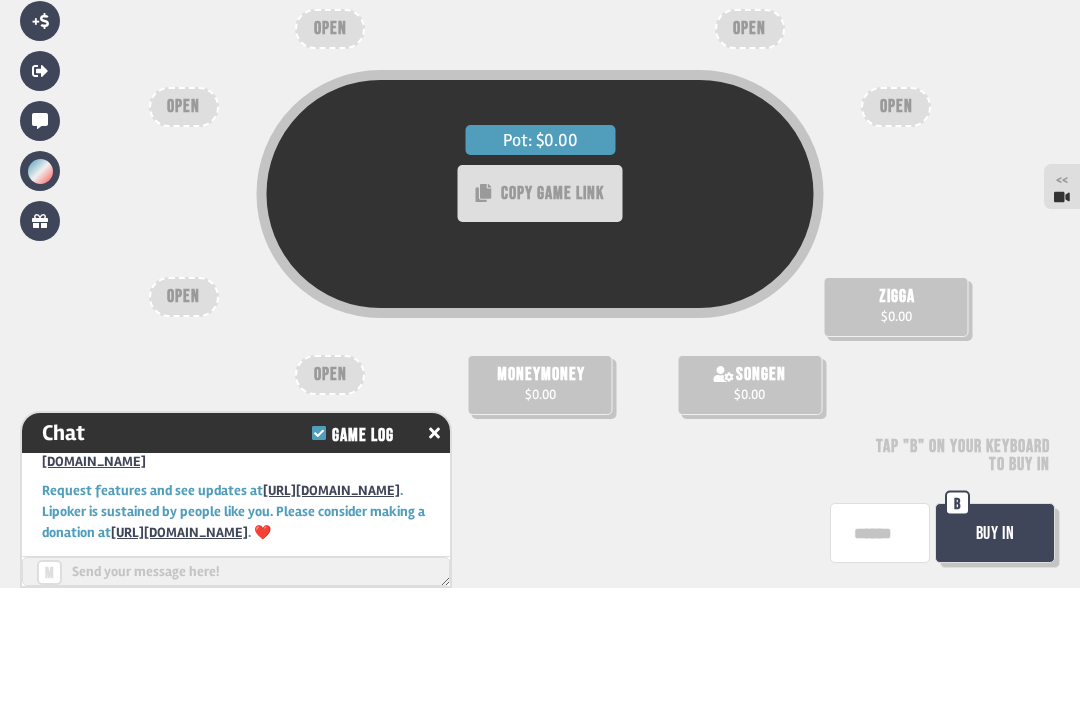 scroll, scrollTop: 64, scrollLeft: 0, axis: vertical 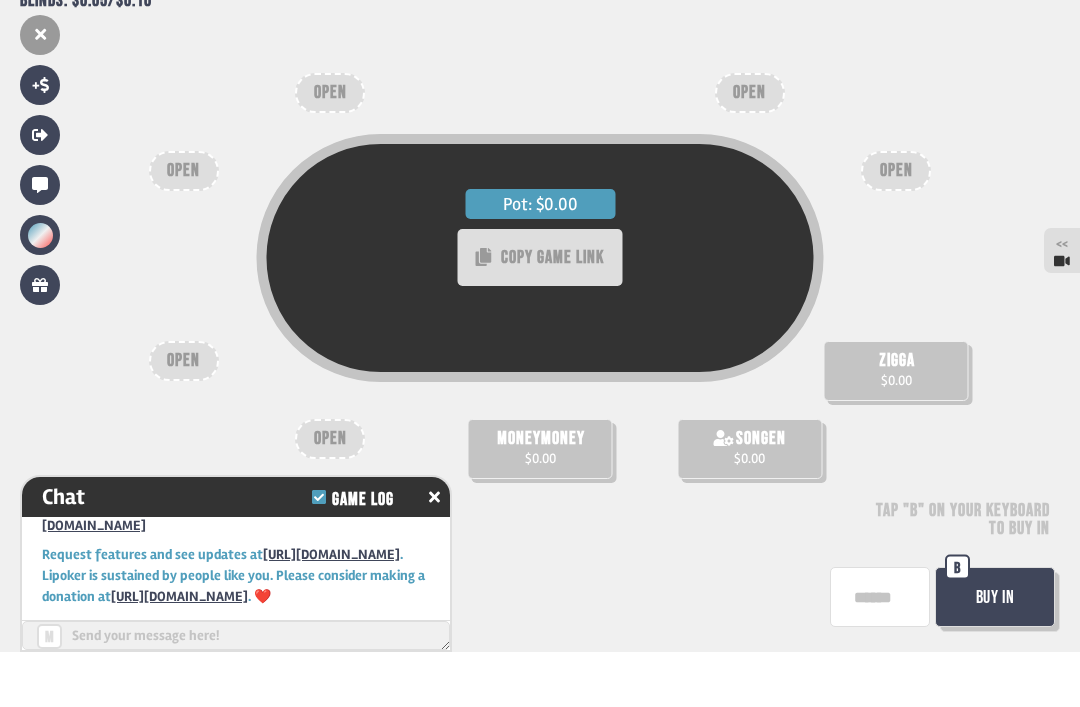 type on "*" 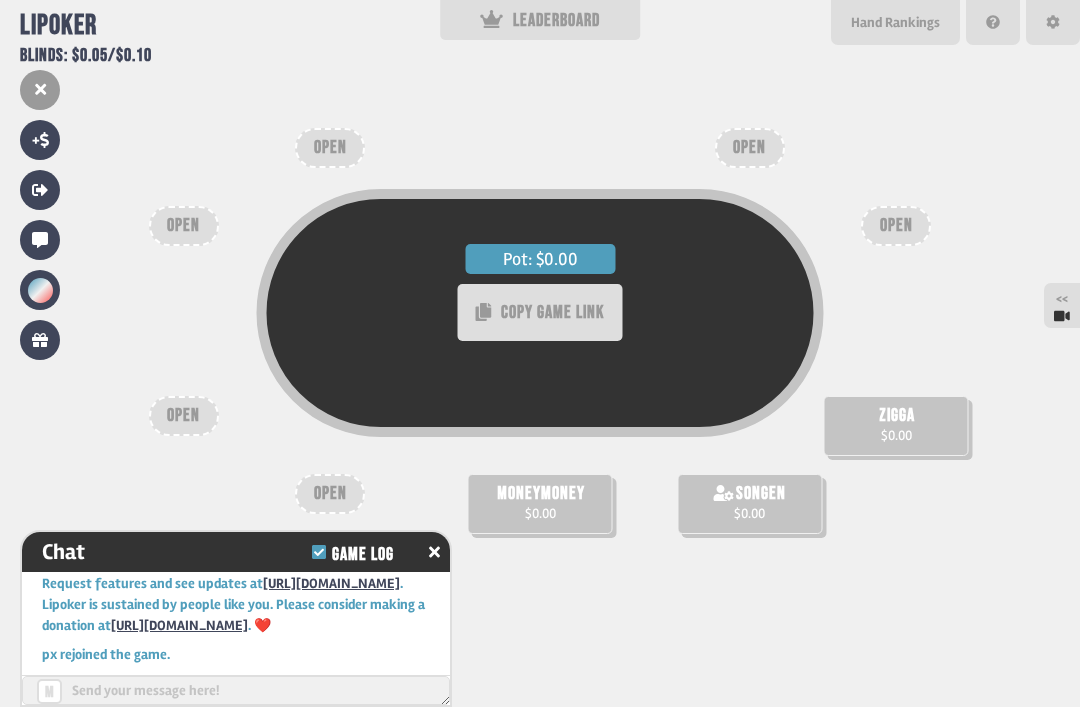 scroll, scrollTop: 207, scrollLeft: 0, axis: vertical 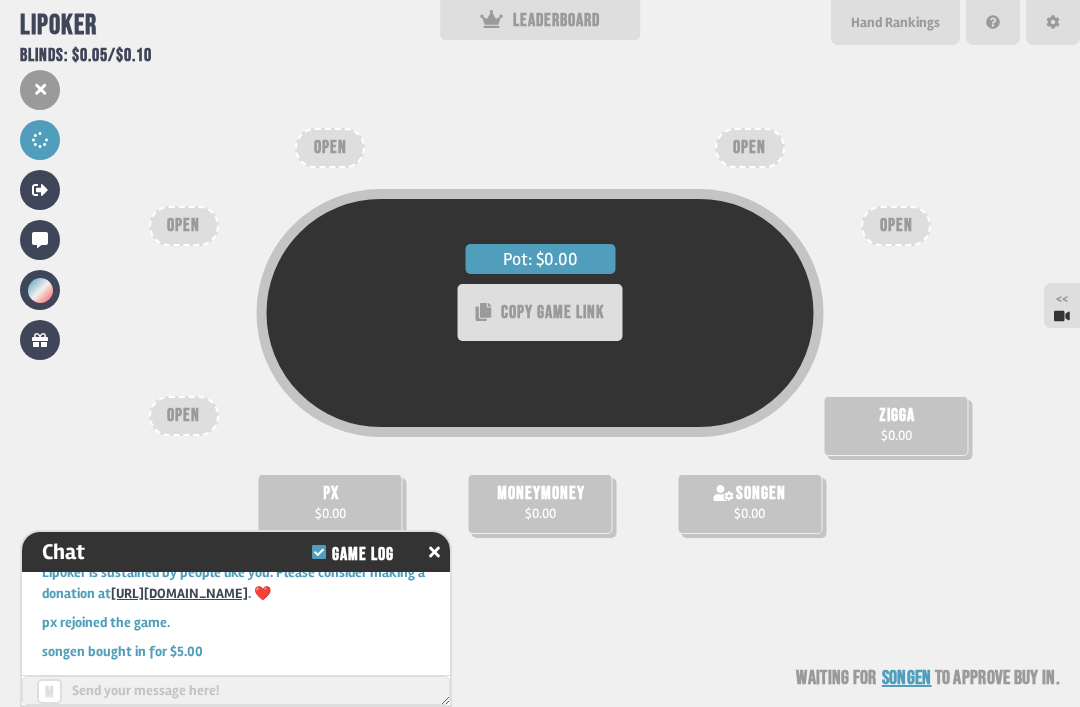 click at bounding box center (434, 552) 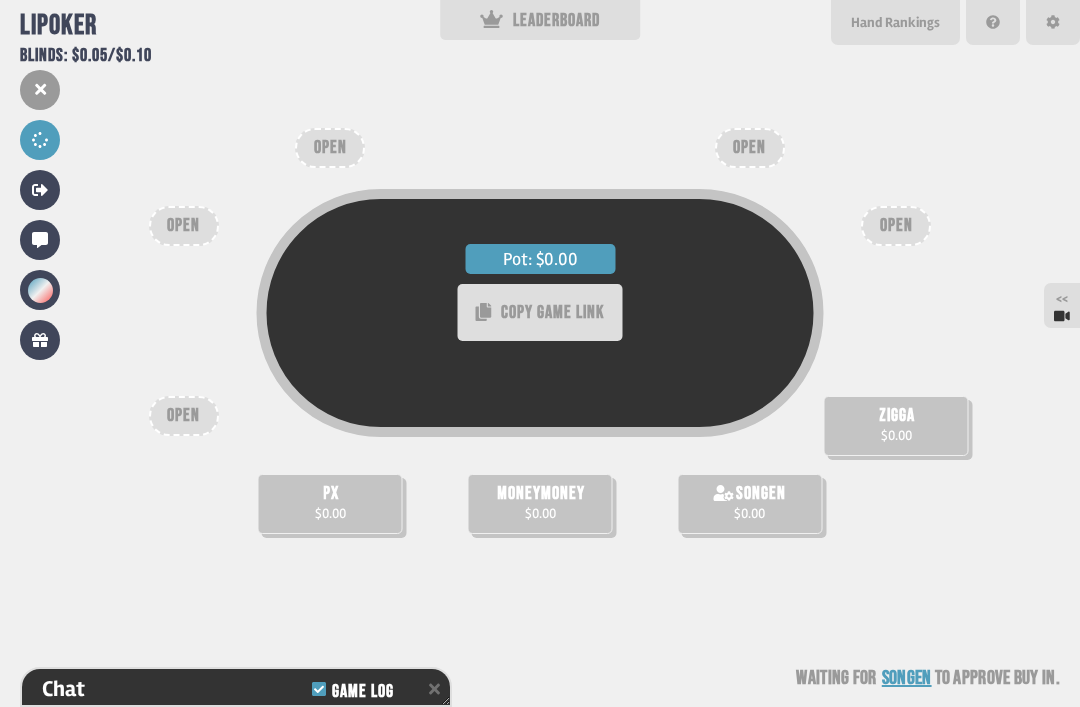scroll, scrollTop: 350, scrollLeft: 0, axis: vertical 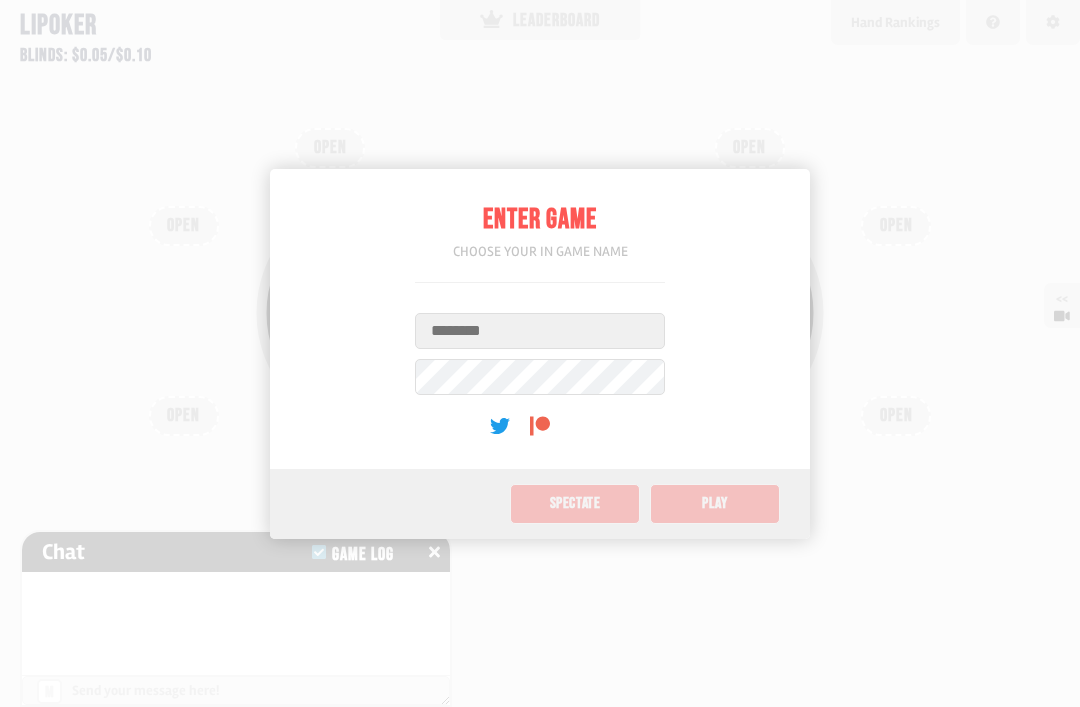 click on "Username" at bounding box center [540, 331] 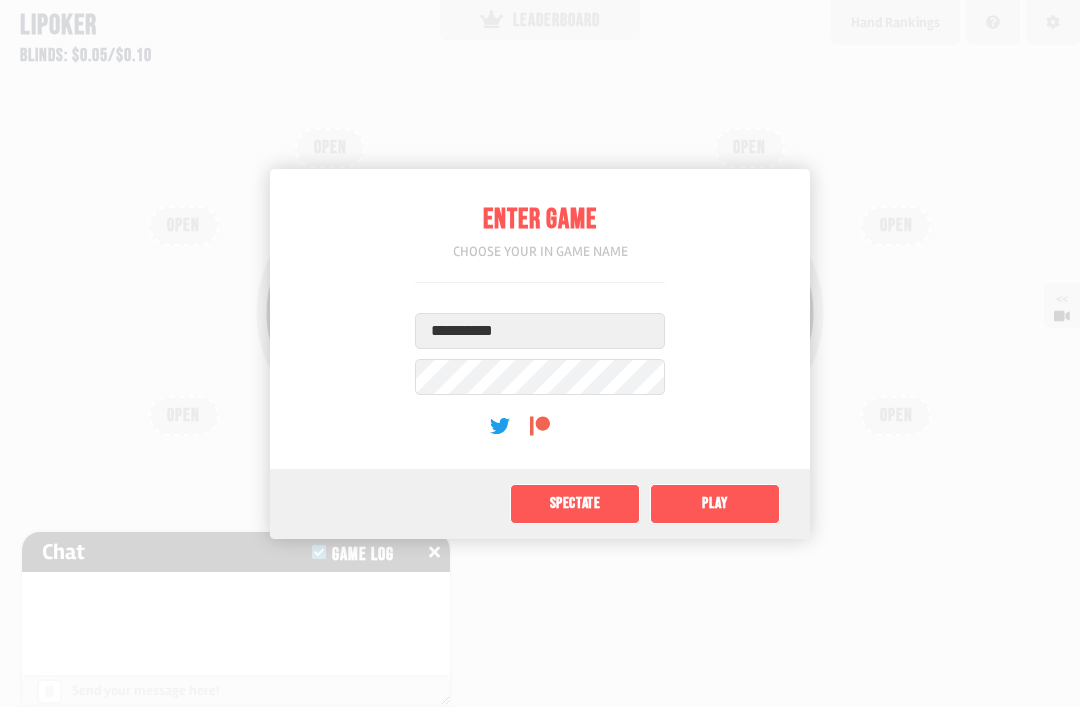 type on "**********" 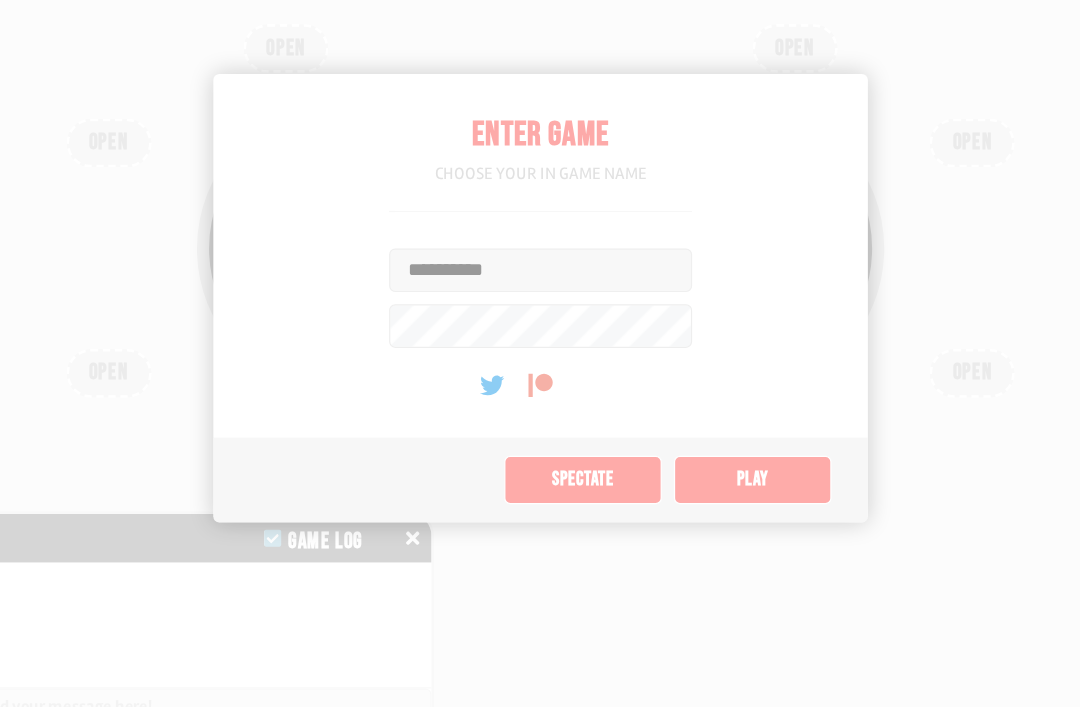 scroll, scrollTop: 0, scrollLeft: 0, axis: both 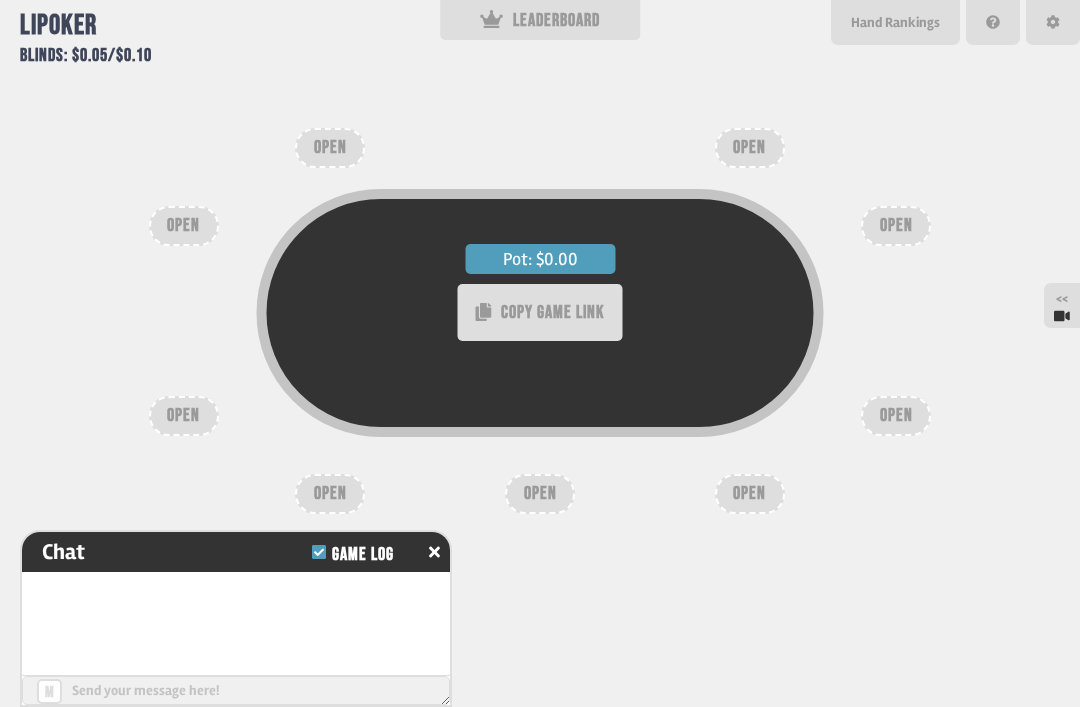 click at bounding box center (1053, 22) 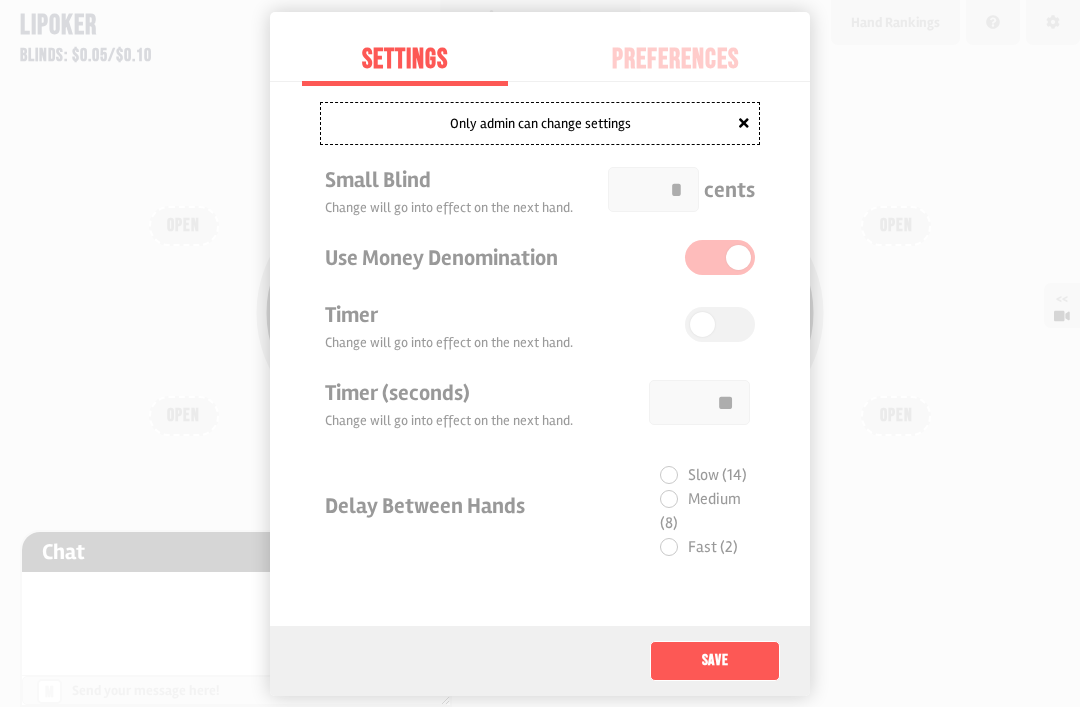click on "Preferences" at bounding box center (675, 60) 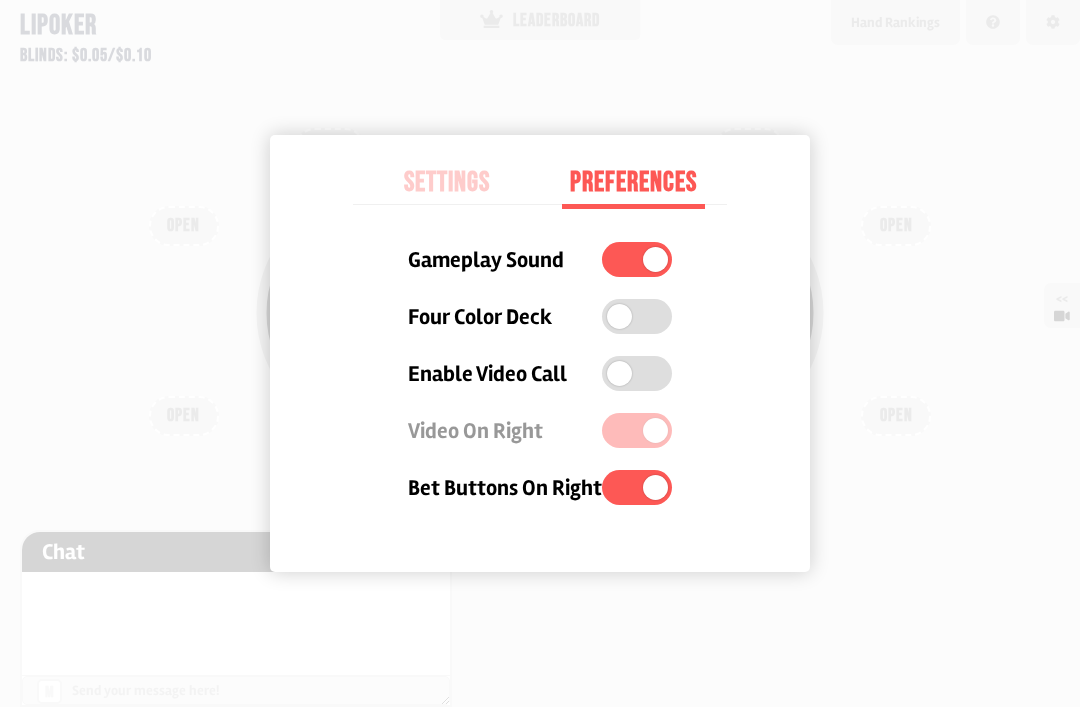 click at bounding box center [637, 316] 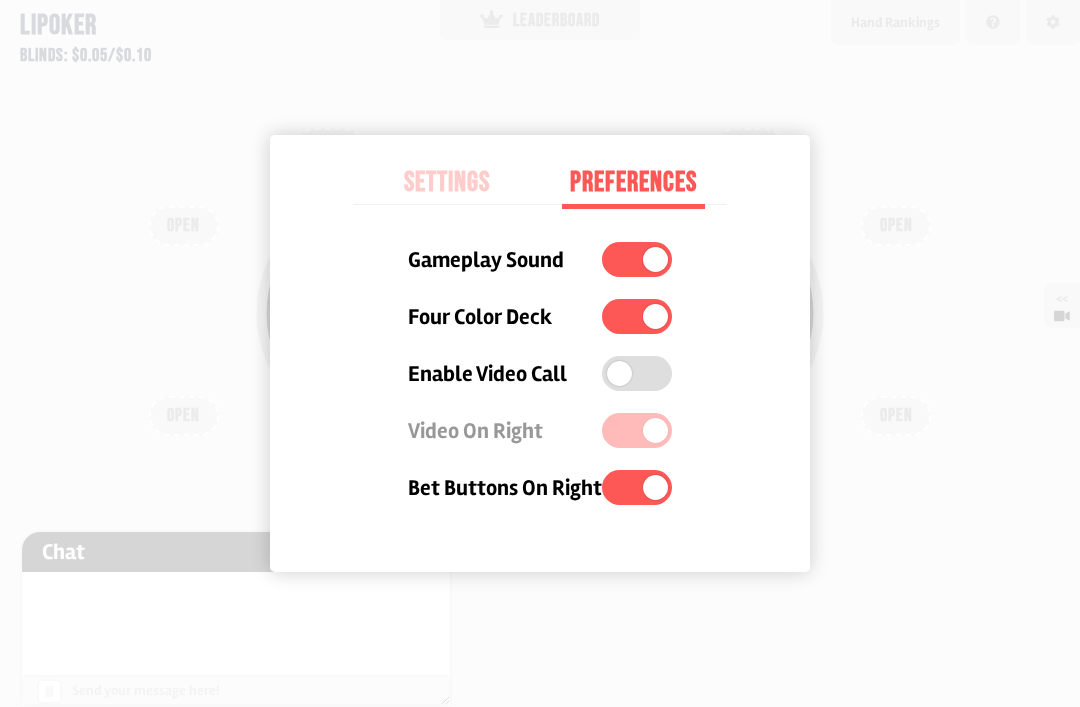 click at bounding box center [540, 353] 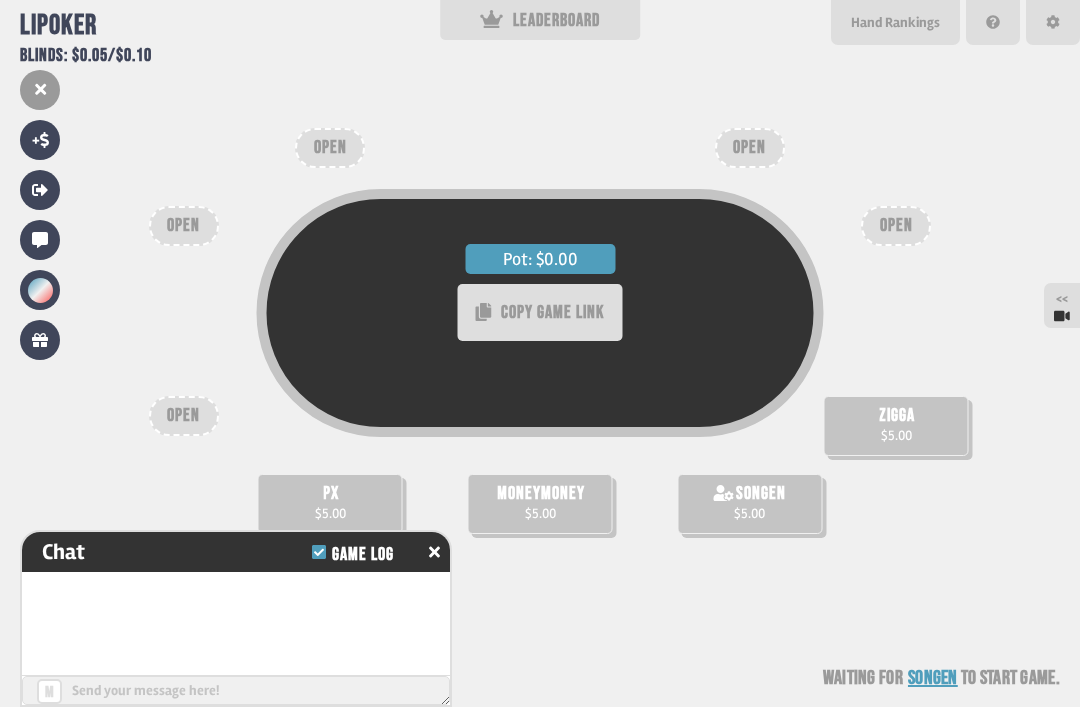 click at bounding box center (40, 290) 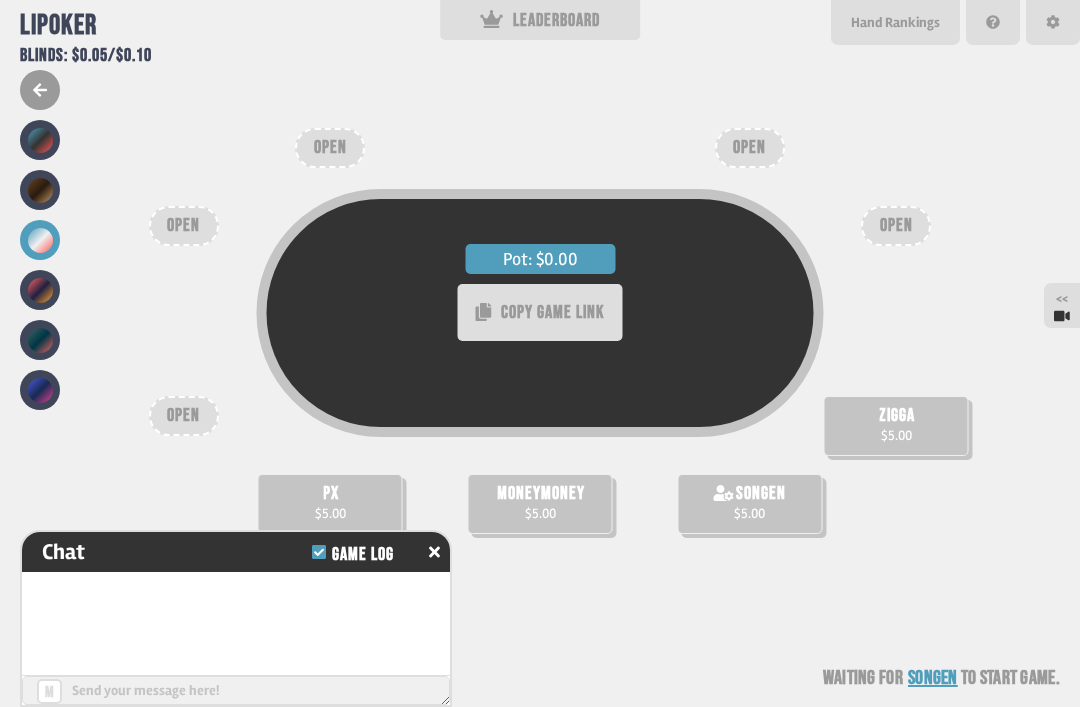 click at bounding box center (40, 390) 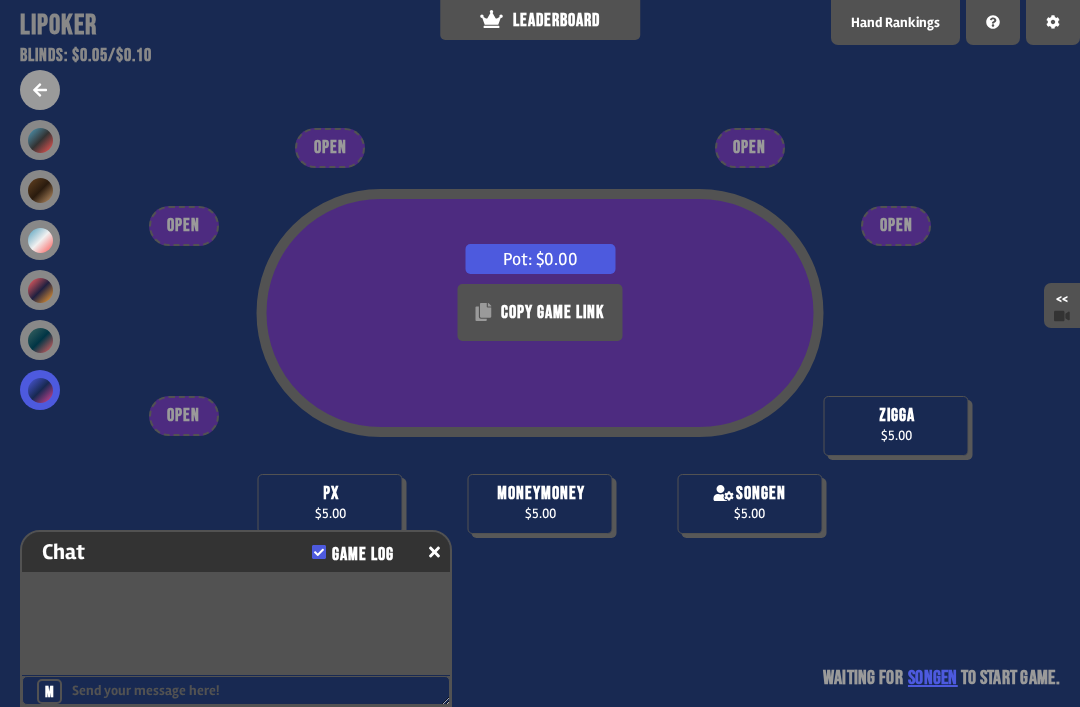 click at bounding box center [40, 340] 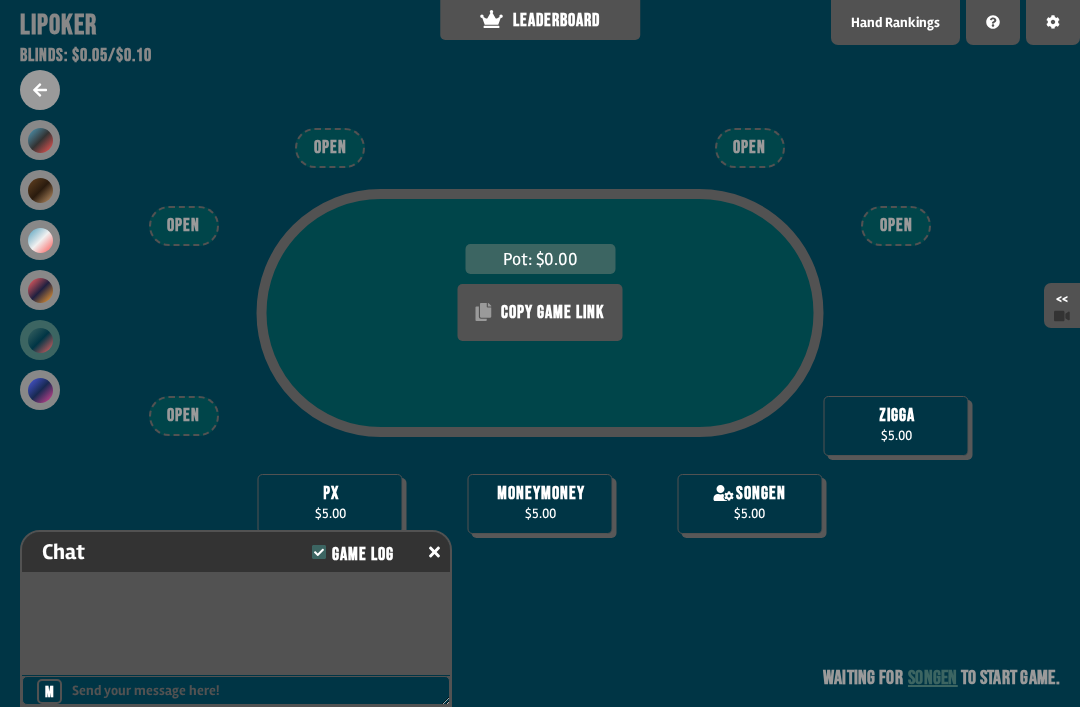 click at bounding box center (40, 290) 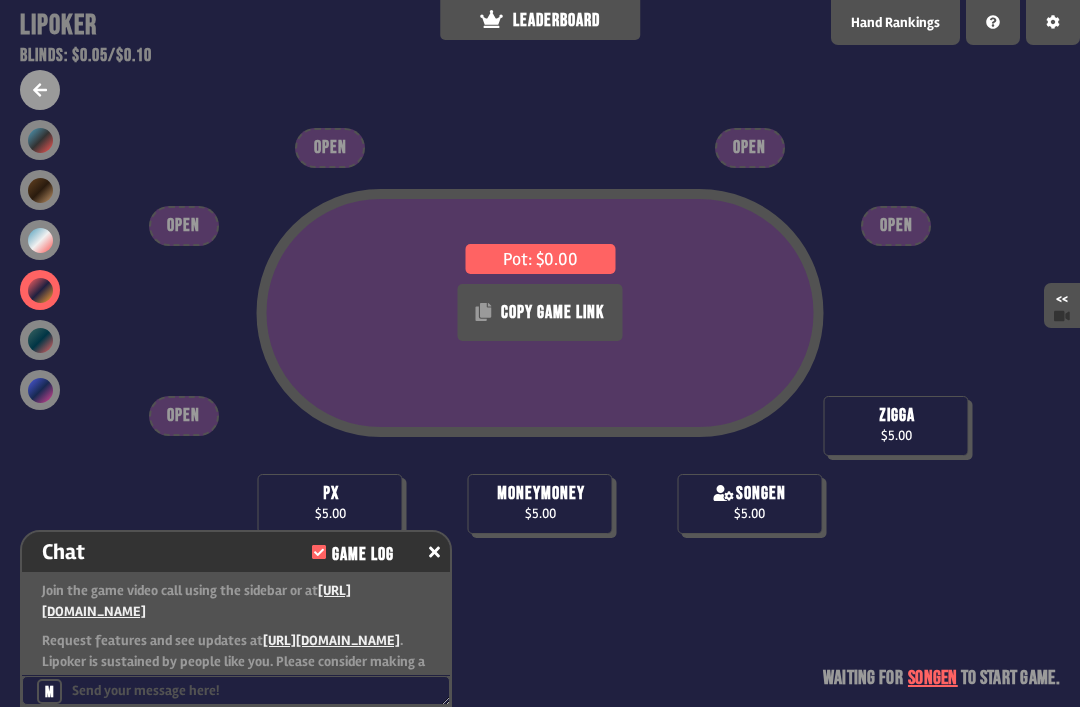 scroll, scrollTop: 36, scrollLeft: 0, axis: vertical 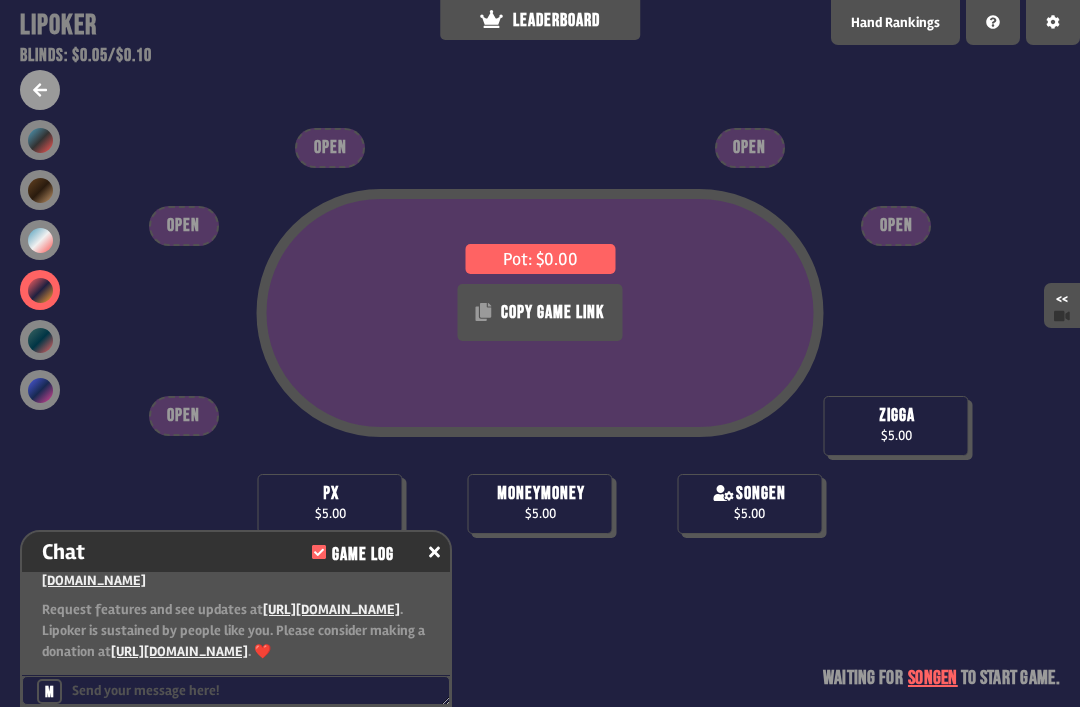 click at bounding box center [40, 190] 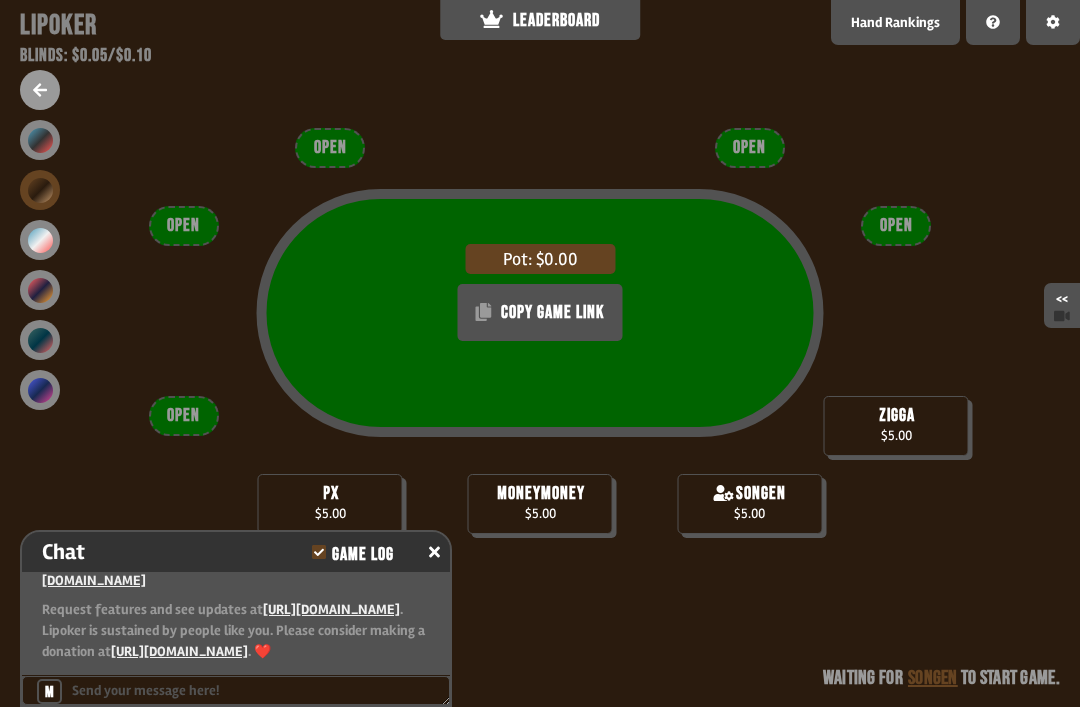 click at bounding box center [40, 140] 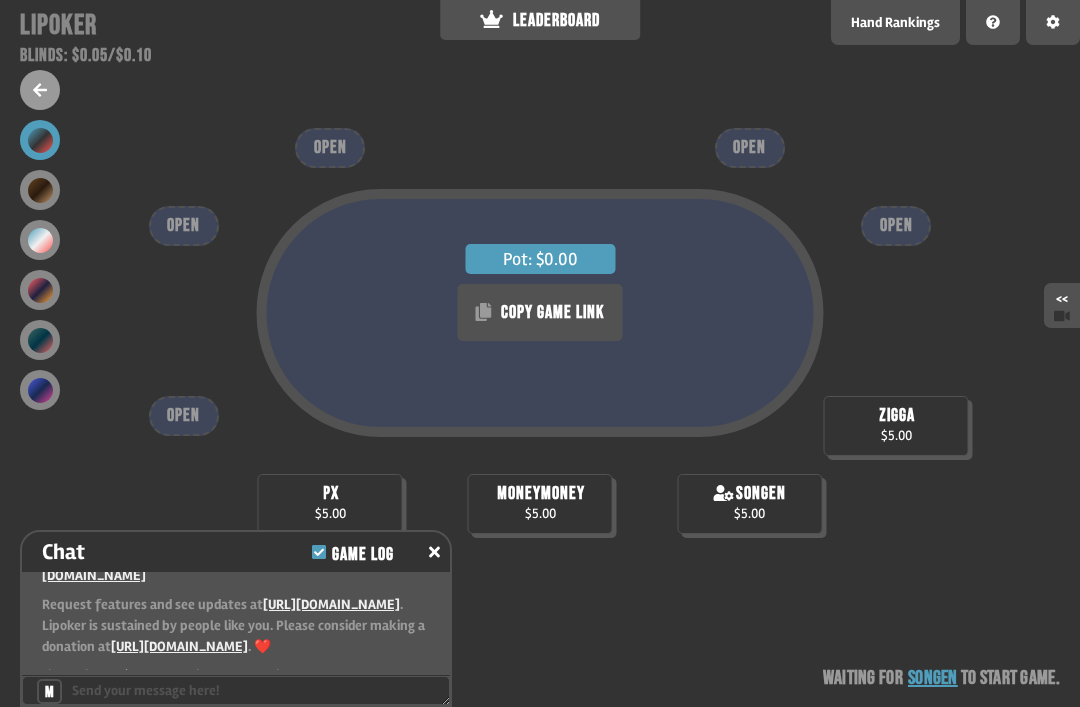 scroll, scrollTop: 65, scrollLeft: 0, axis: vertical 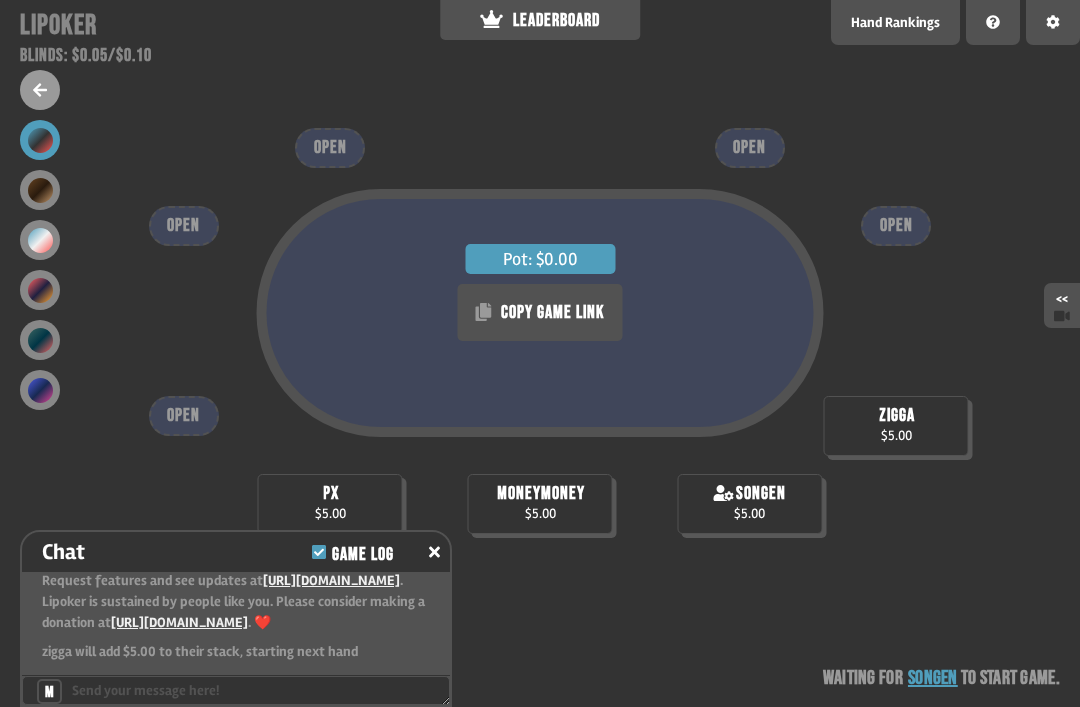 click at bounding box center (40, 390) 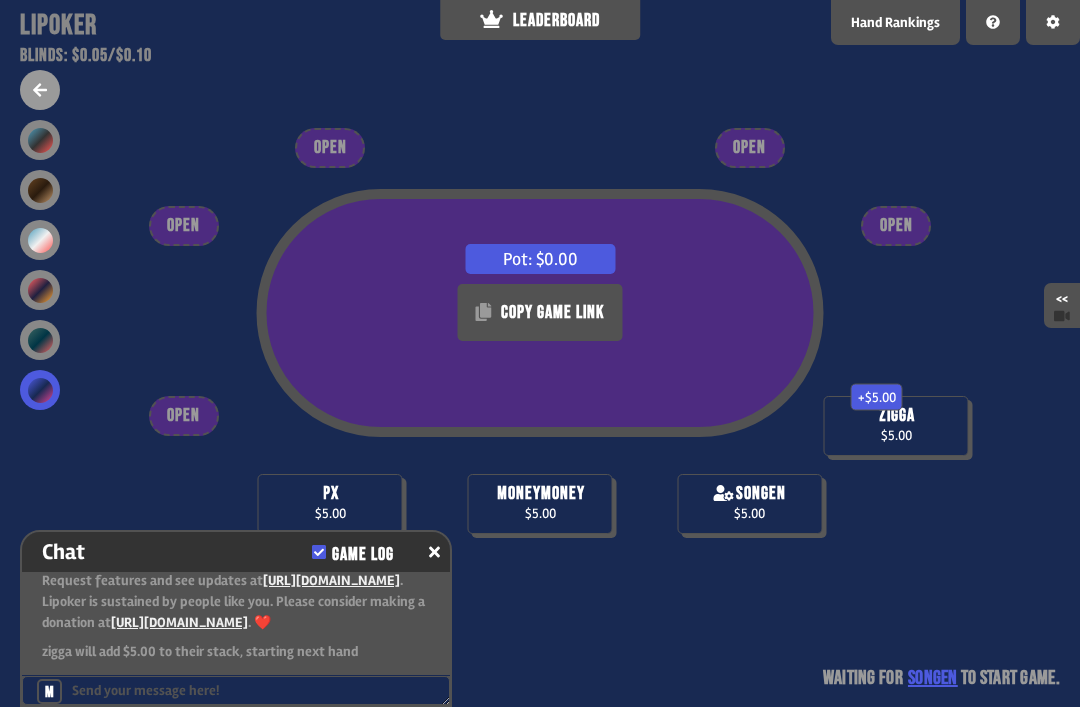 click on "Pot: $0.00   COPY GAME LINK + $5.00 zigga $5.00  songen $5.00  moneymoney $5.00  px $5.00  OPEN OPEN OPEN OPEN OPEN Waiting for  songen  to   start game" at bounding box center [540, 353] 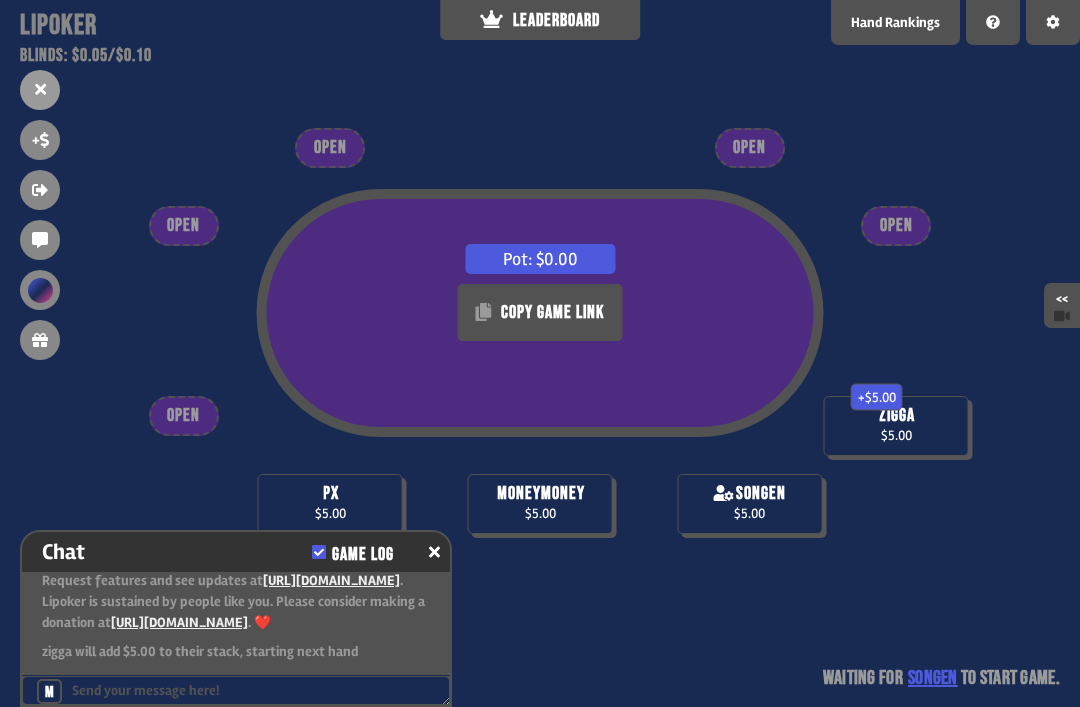 scroll, scrollTop: 207, scrollLeft: 0, axis: vertical 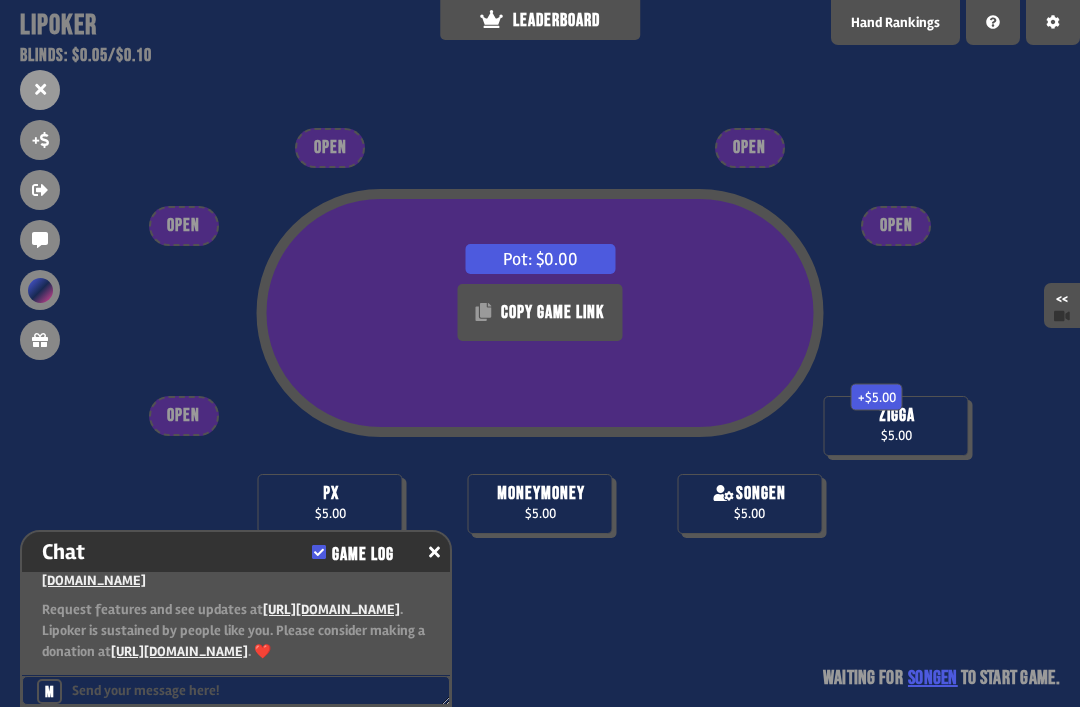 click at bounding box center (434, 552) 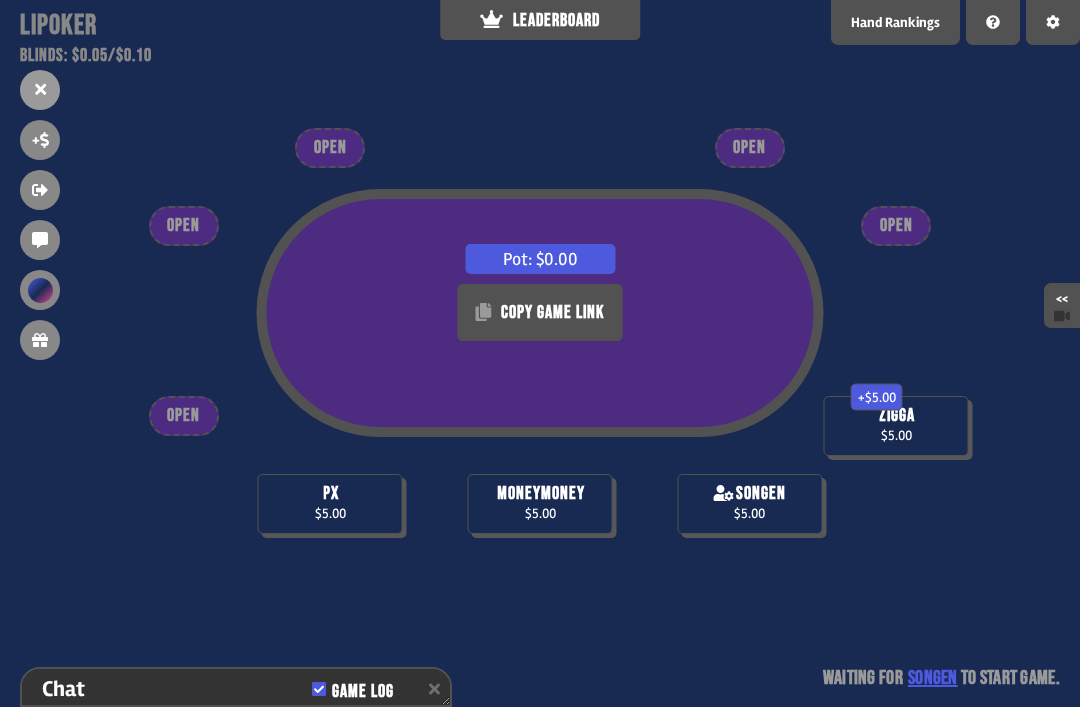 scroll, scrollTop: 321, scrollLeft: 0, axis: vertical 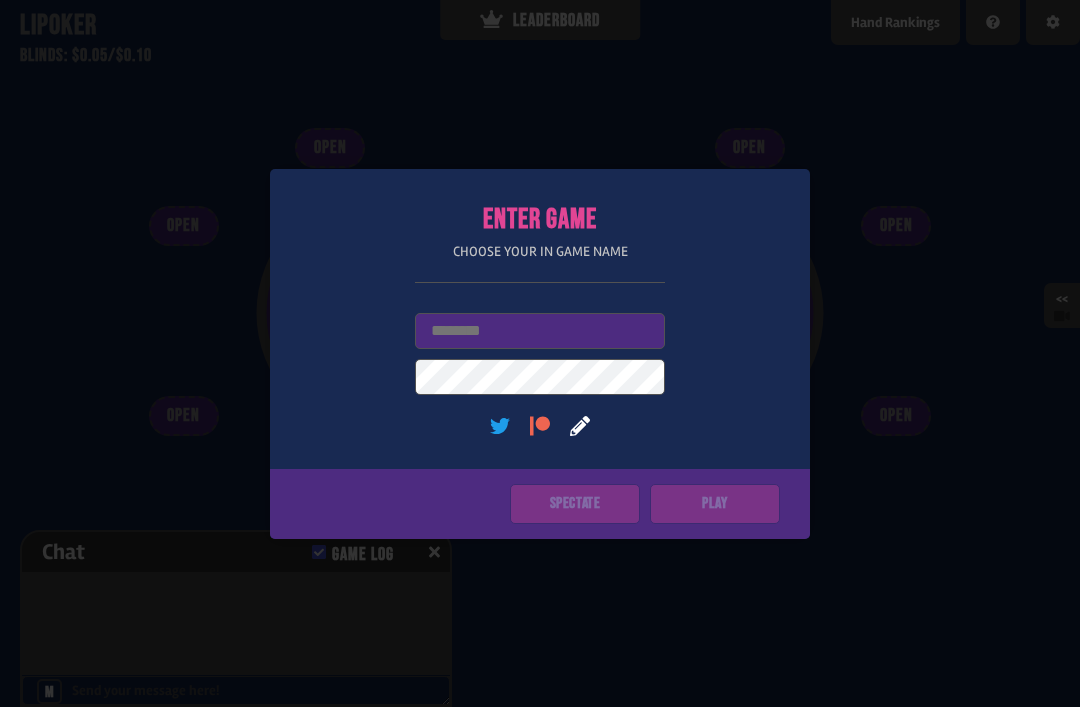 click on "Username" at bounding box center (540, 331) 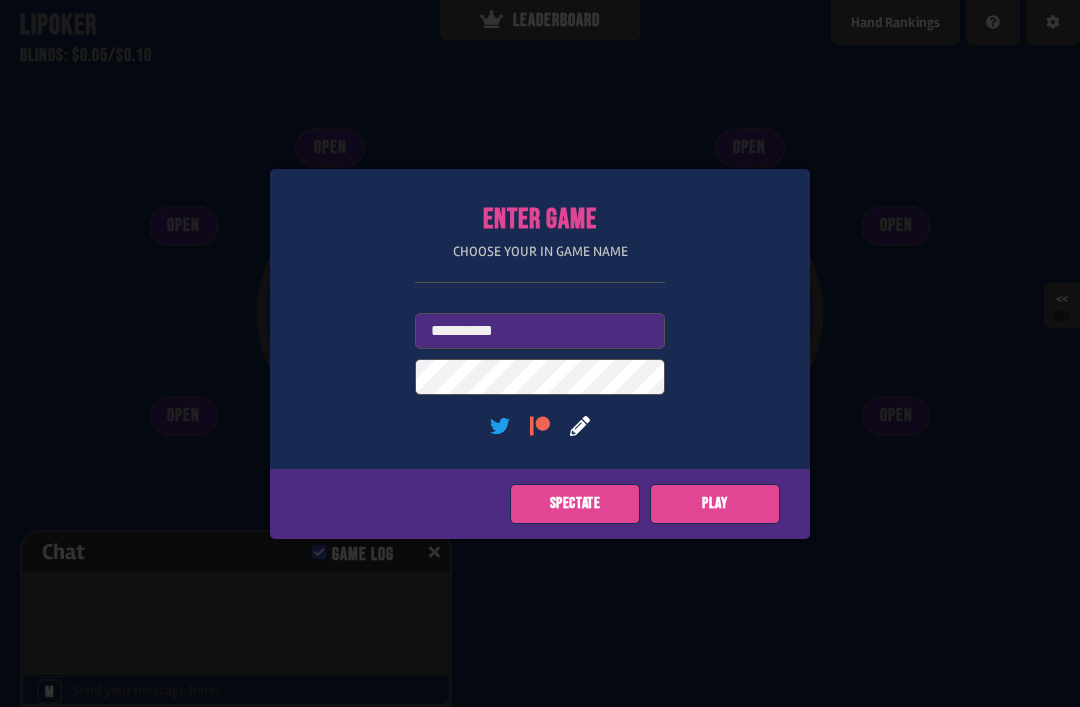 type on "**********" 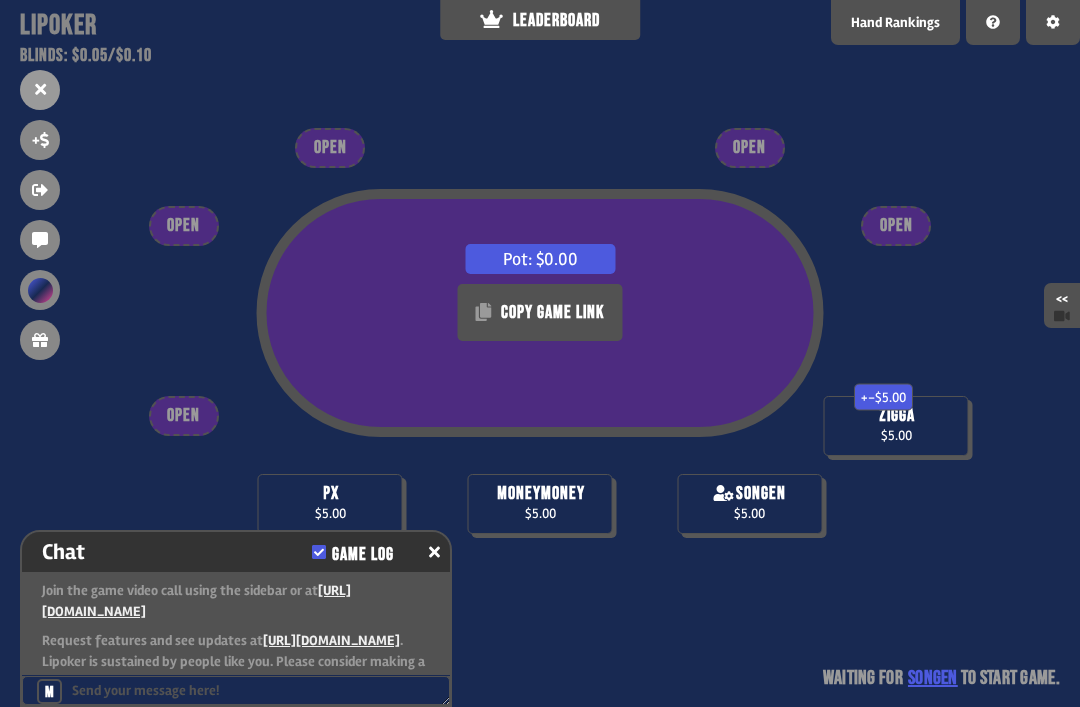 scroll, scrollTop: 36, scrollLeft: 0, axis: vertical 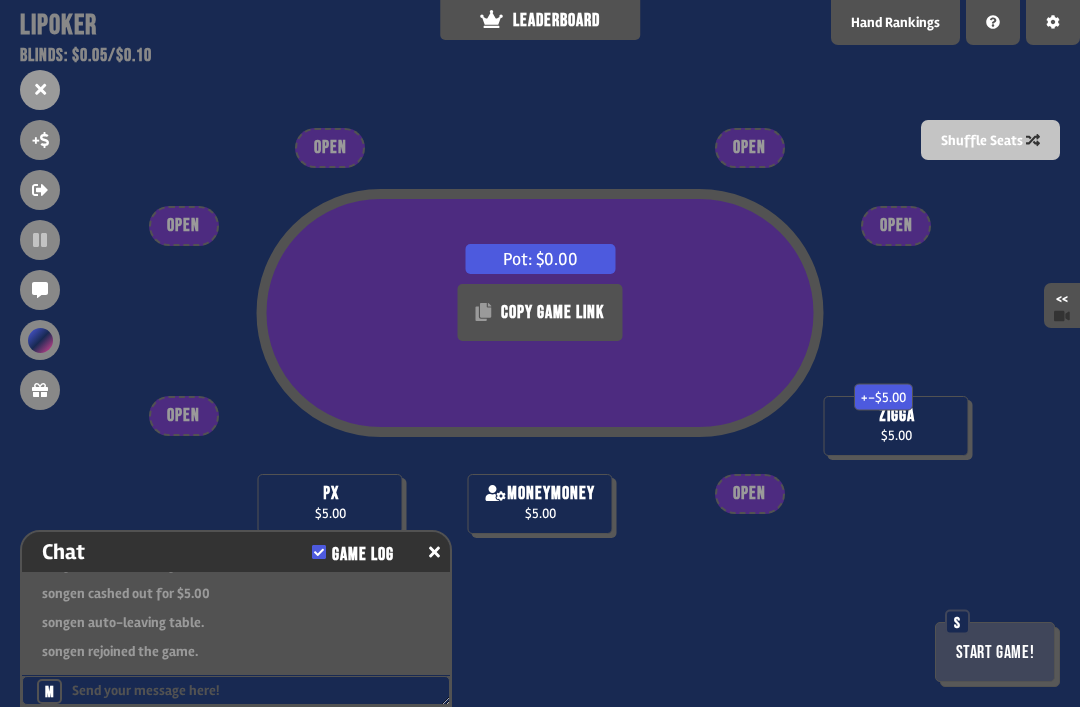 click at bounding box center (434, 552) 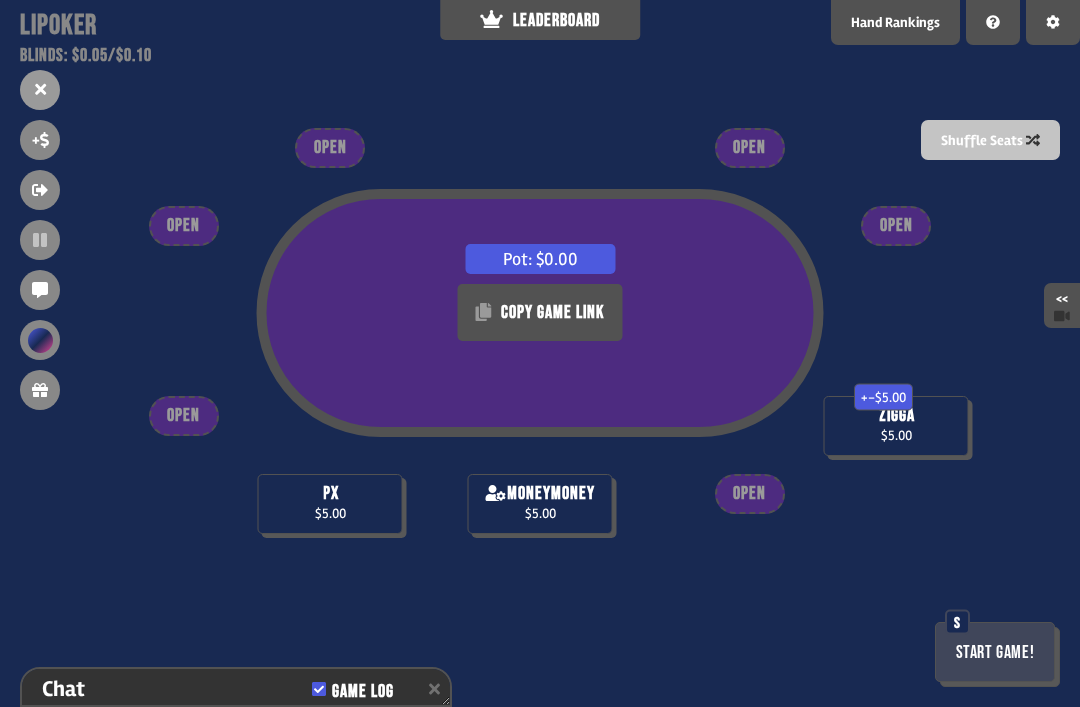 scroll, scrollTop: 295, scrollLeft: 0, axis: vertical 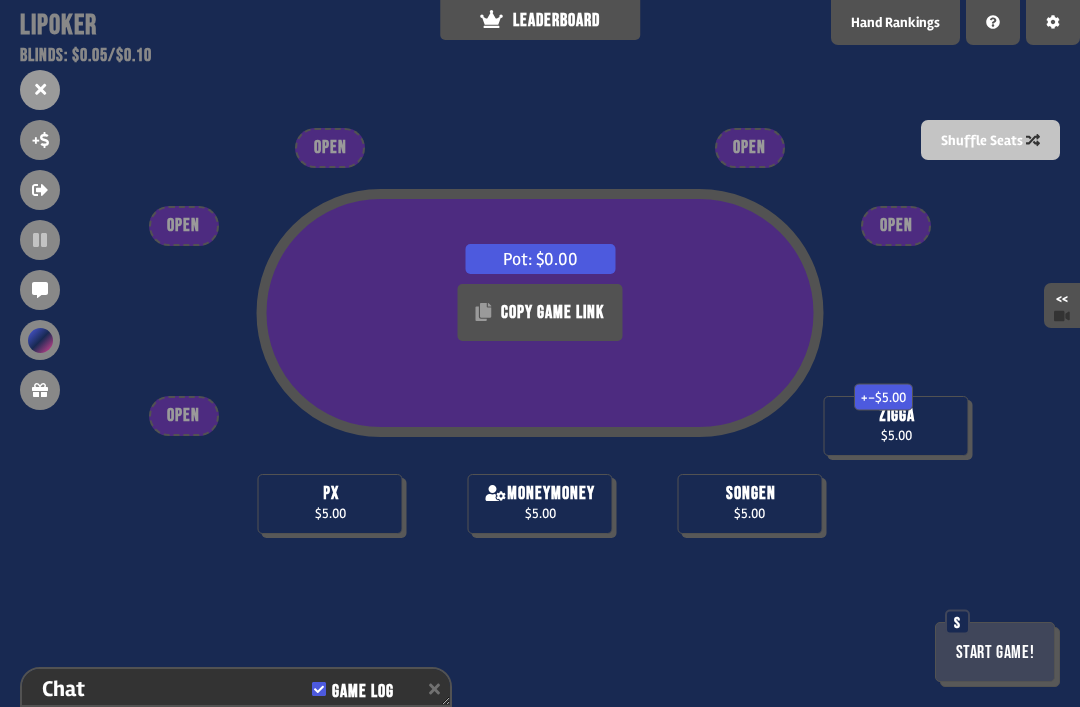 click on "Pot: $0.00   COPY GAME LINK + -$5.00 zigga $5.00  songen $5.00  moneymoney $5.00  px $5.00  OPEN OPEN OPEN OPEN OPEN Start Game! S" at bounding box center [540, 353] 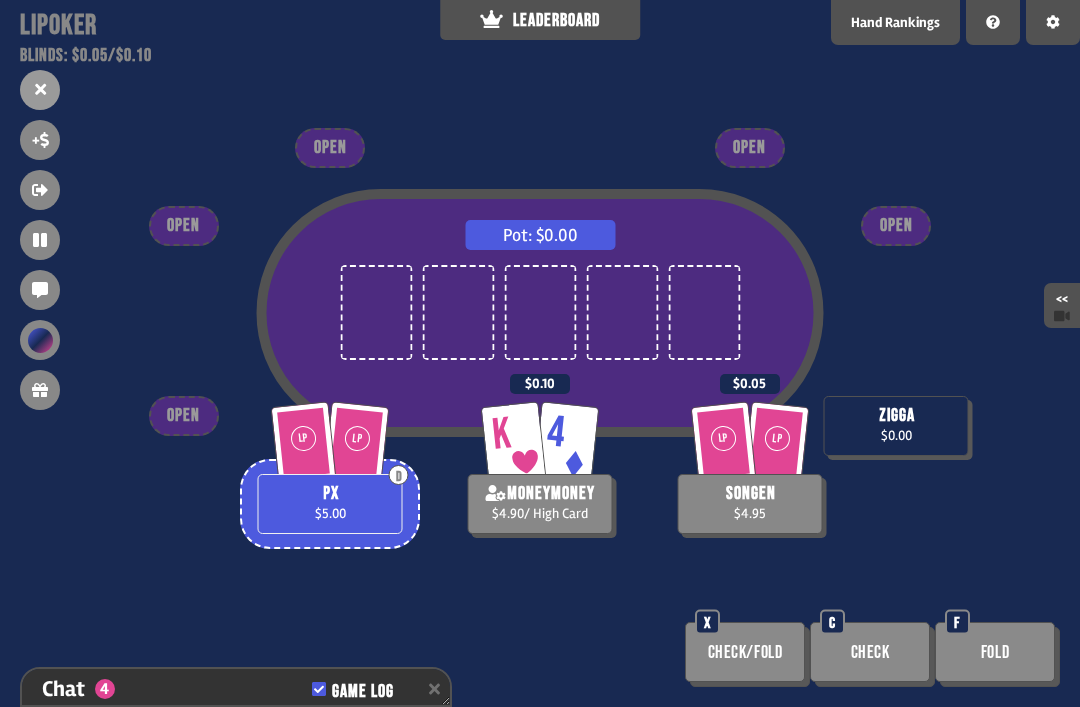 scroll, scrollTop: 411, scrollLeft: 0, axis: vertical 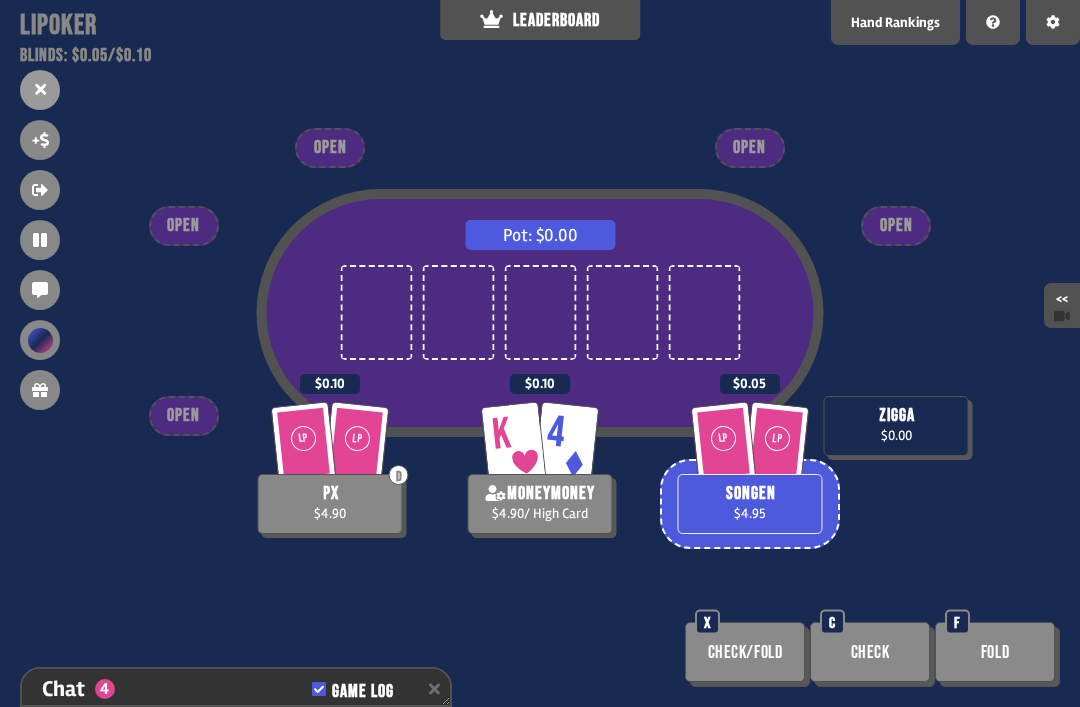click on "Pot: $0.00   zigga $0.00  LP LP songen $4.95  $0.05  K 4 moneymoney $4.90   / High Card $0.10  LP LP D px $4.90  $0.10  OPEN OPEN OPEN OPEN OPEN Check/Fold X Check C Fold F" at bounding box center [540, 353] 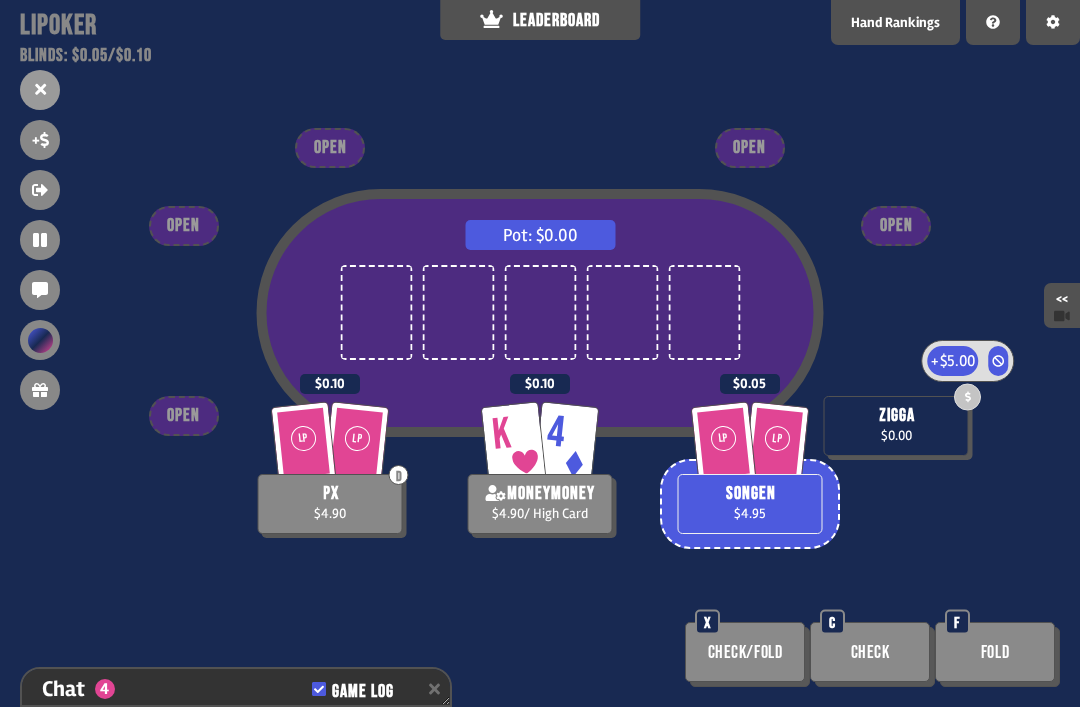click on "$5.00" at bounding box center (957, 361) 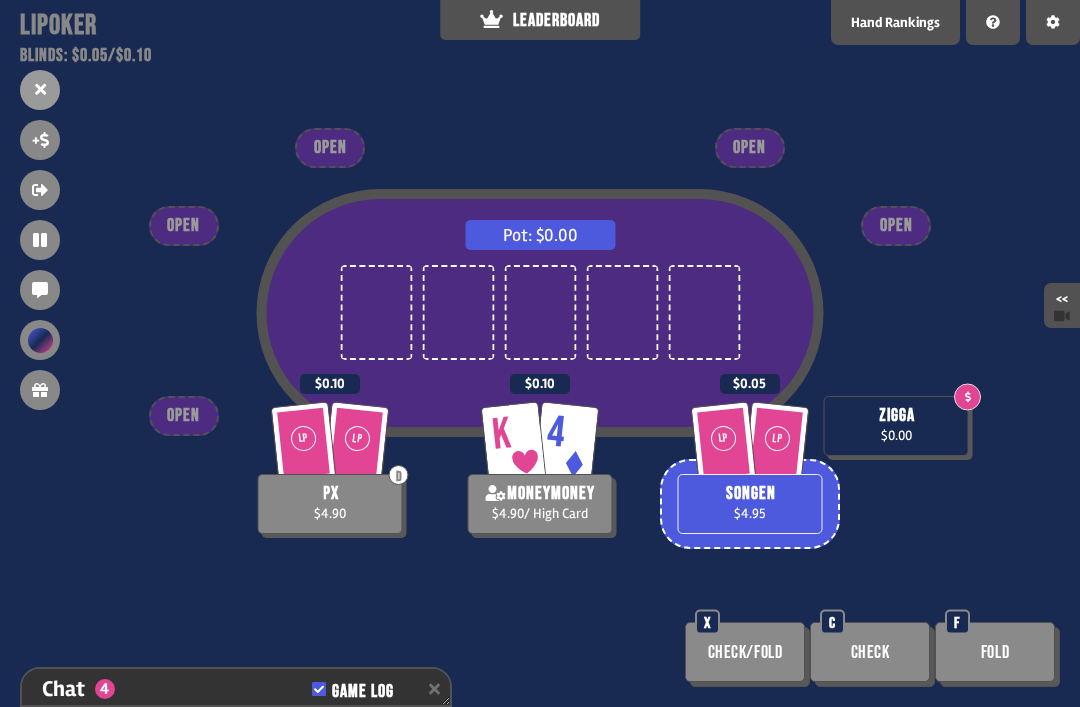 click at bounding box center (896, 338) 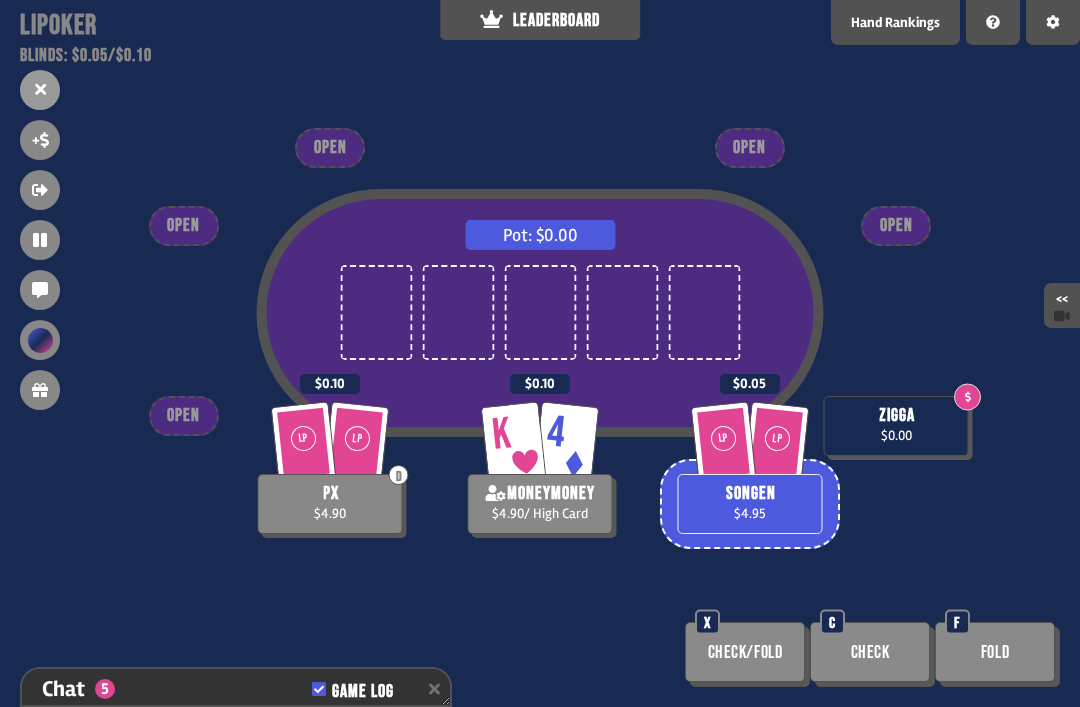 scroll, scrollTop: 440, scrollLeft: 0, axis: vertical 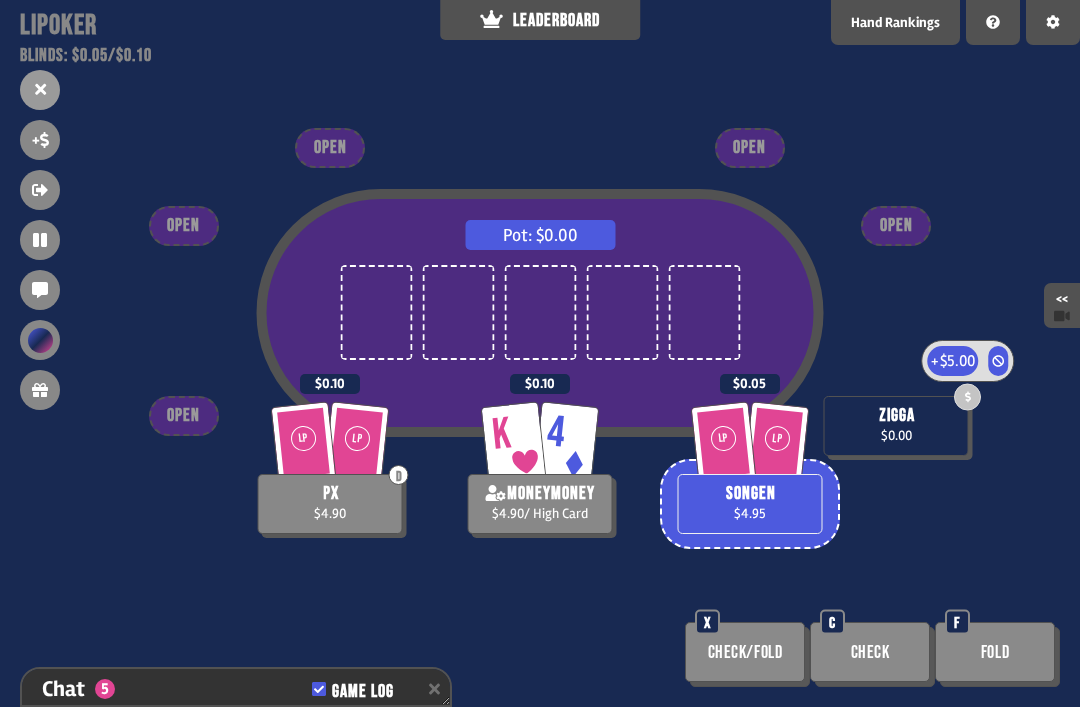 click on "$5.00" at bounding box center (957, 361) 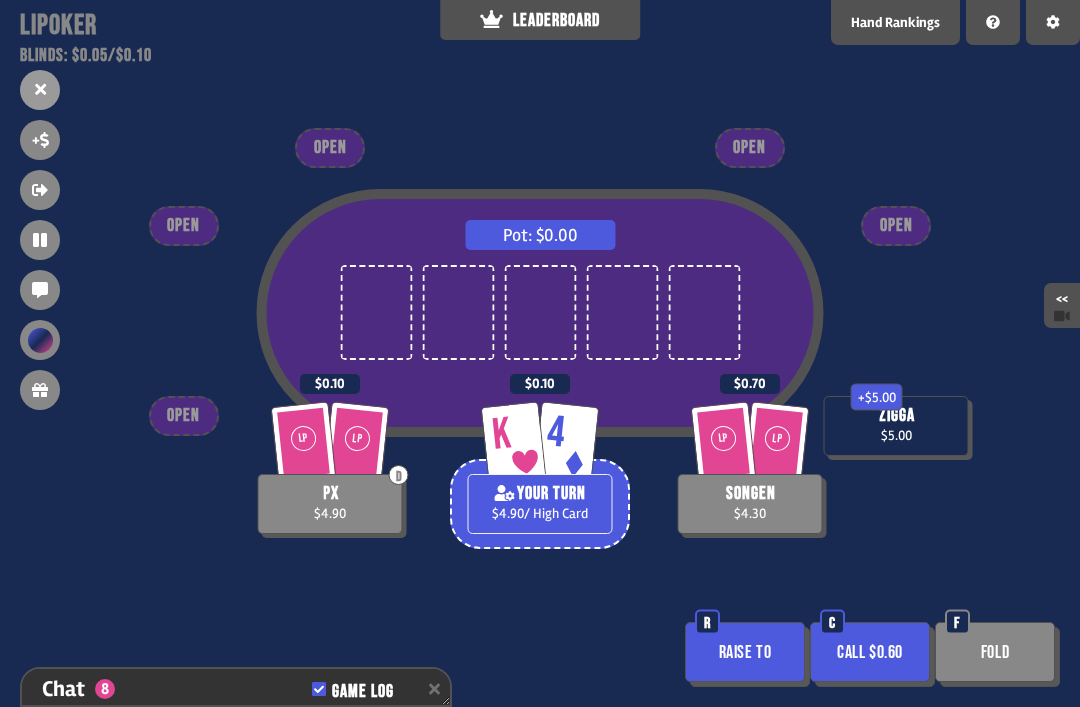 scroll, scrollTop: 527, scrollLeft: 0, axis: vertical 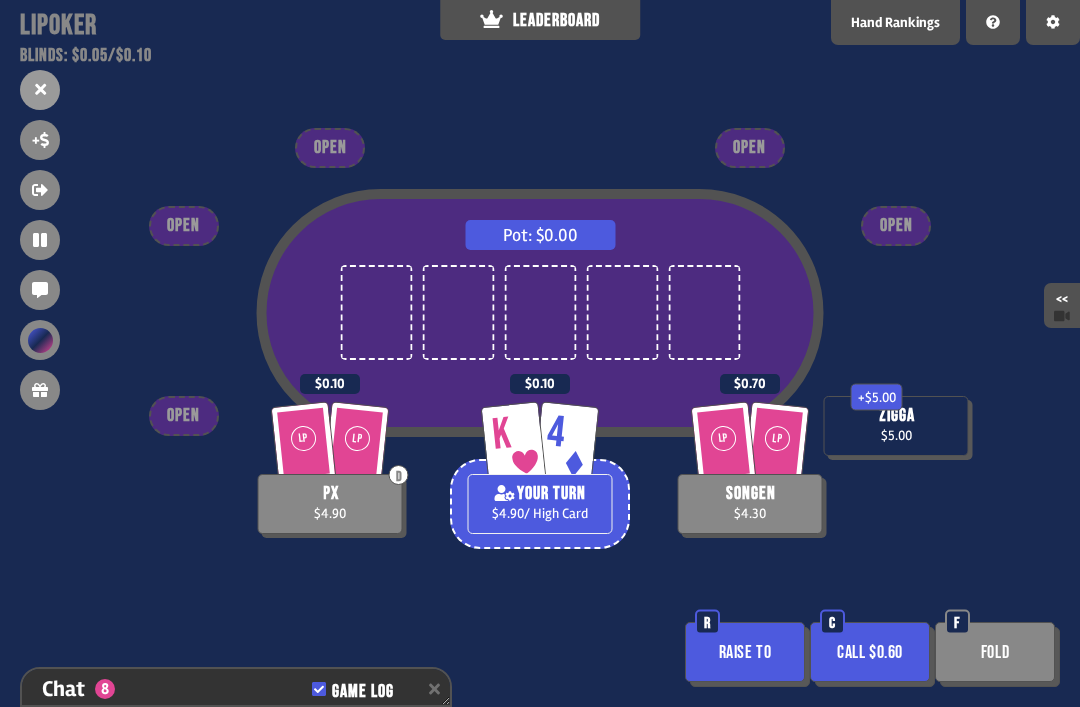 click on "Fold" at bounding box center [995, 652] 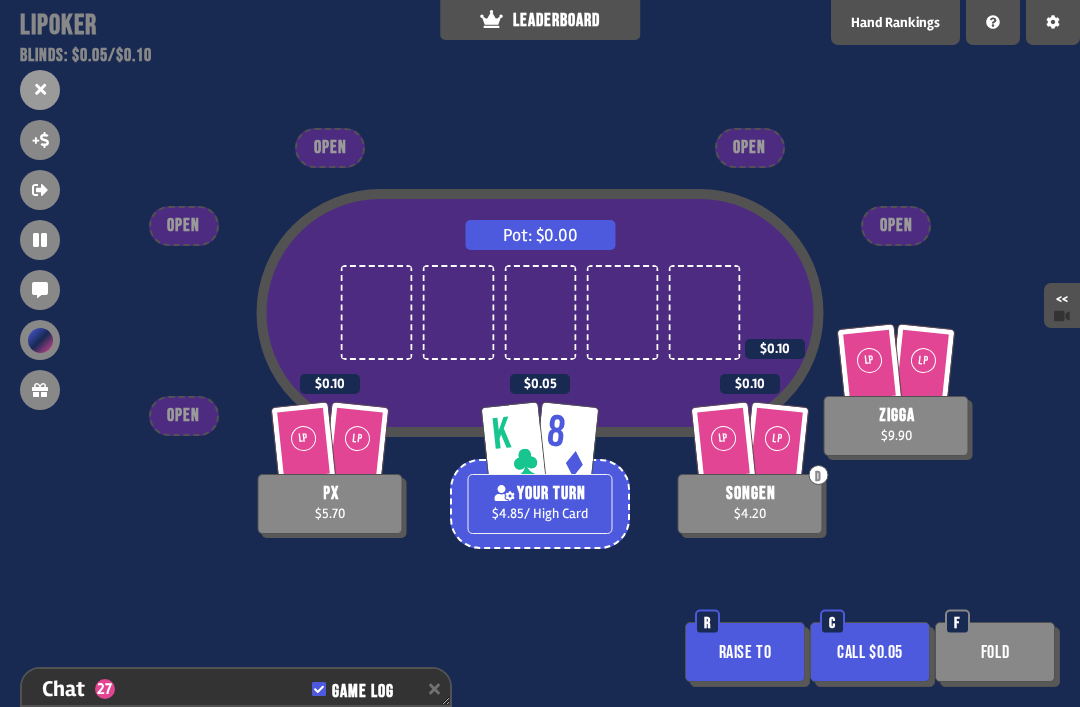 scroll, scrollTop: 1078, scrollLeft: 0, axis: vertical 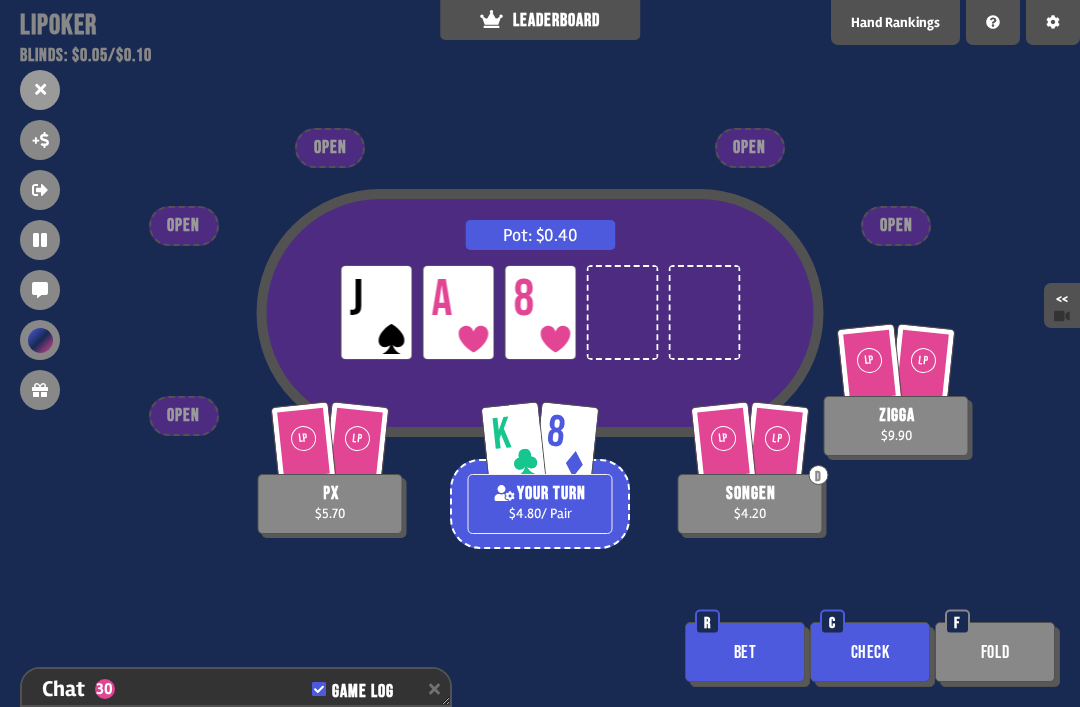 click on "Bet" at bounding box center [745, 652] 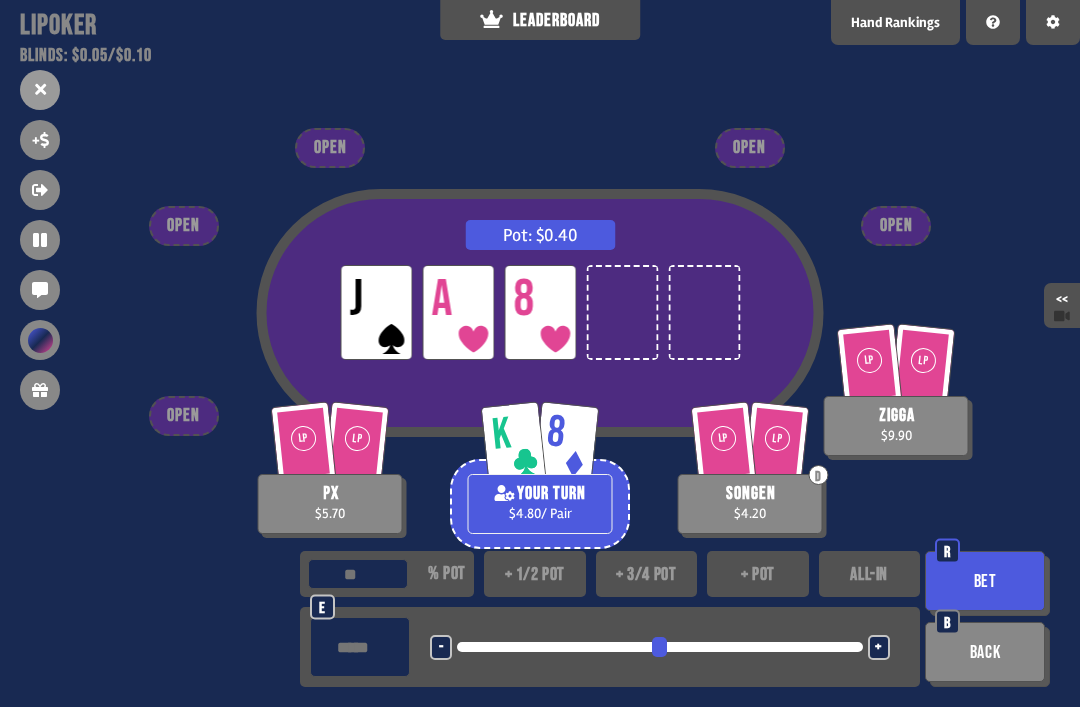 click on "+ 1/2 pot" at bounding box center (535, 574) 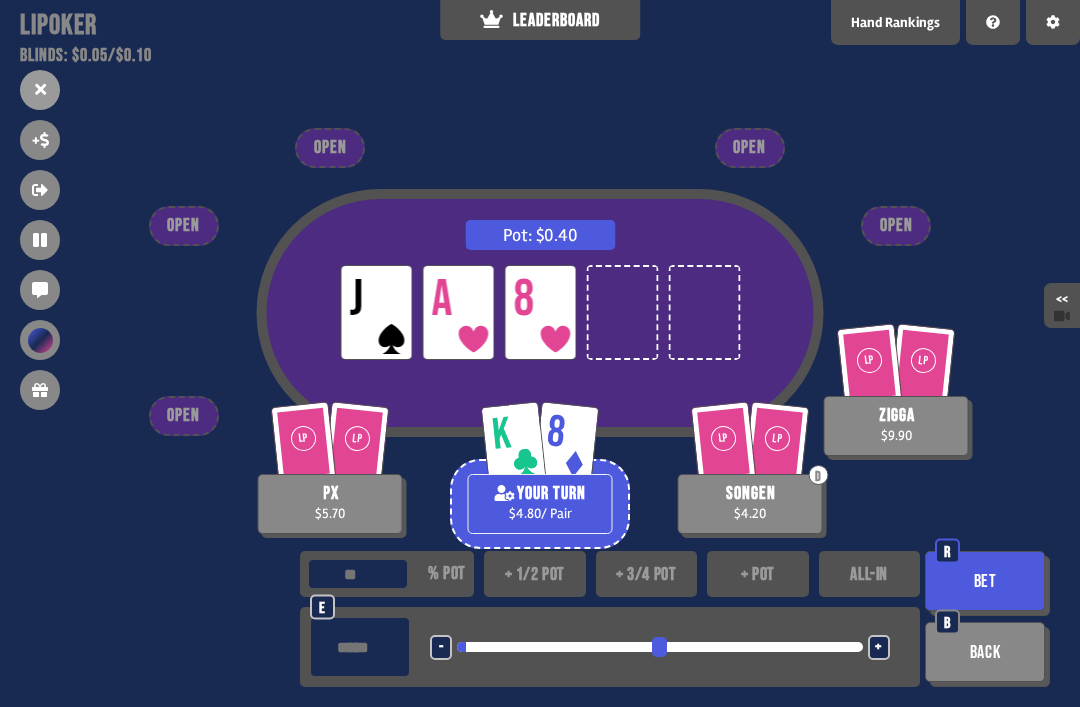 click on "+ 3/4 pot" at bounding box center (647, 574) 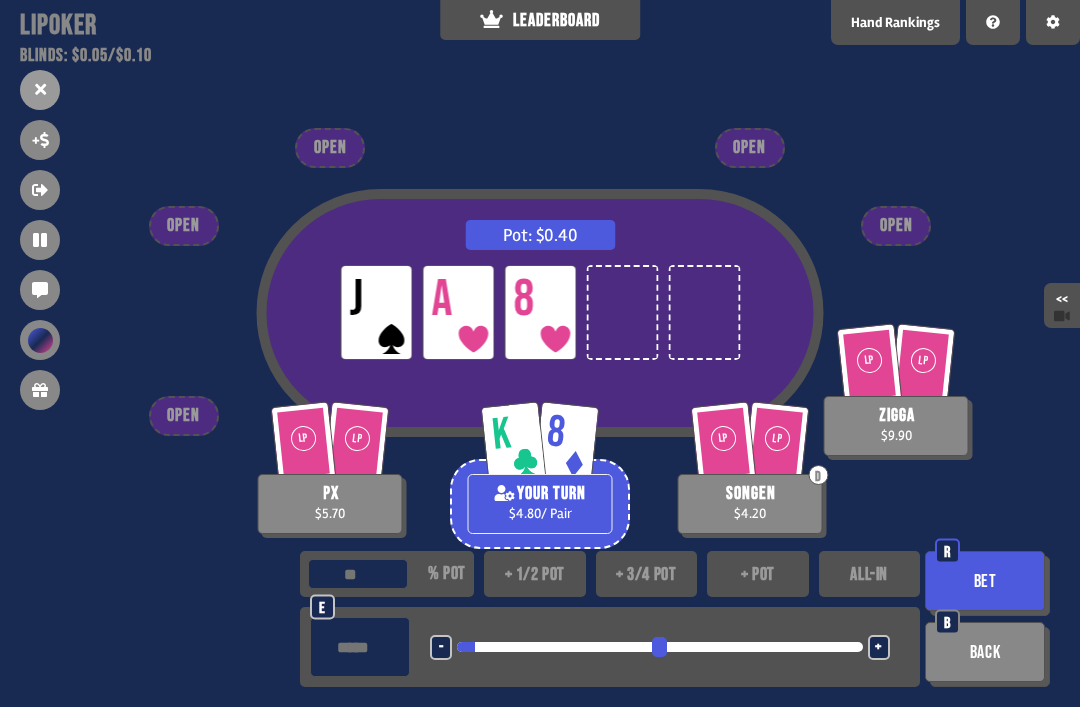 click on "+ pot" at bounding box center (758, 574) 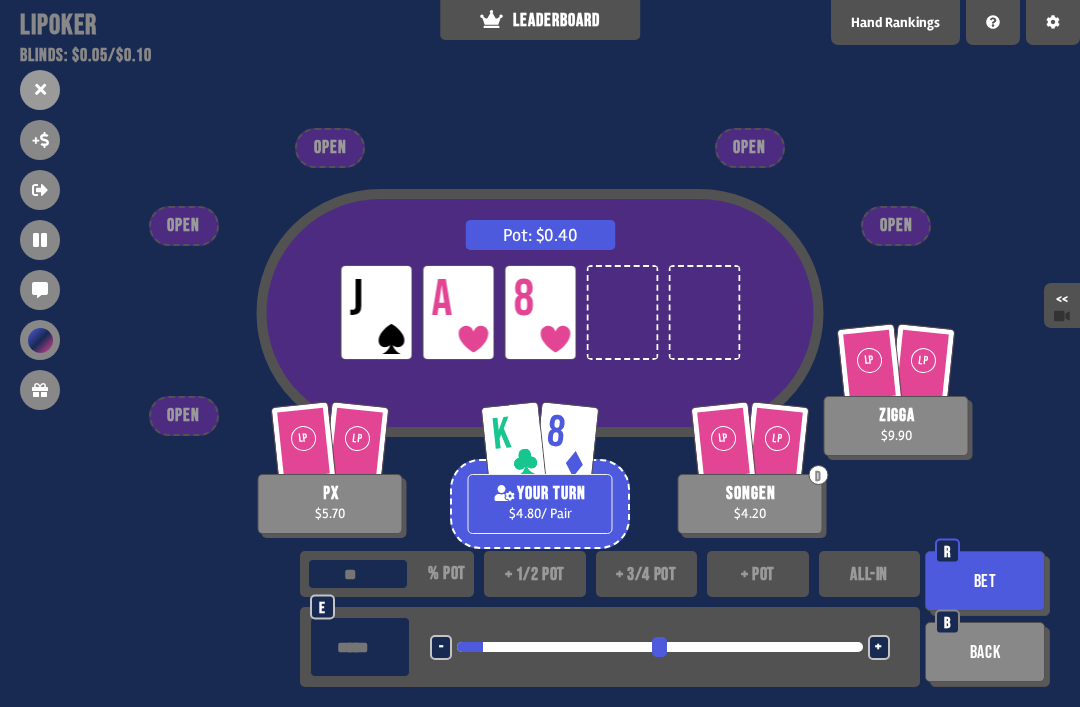 click on "+ pot" at bounding box center (758, 574) 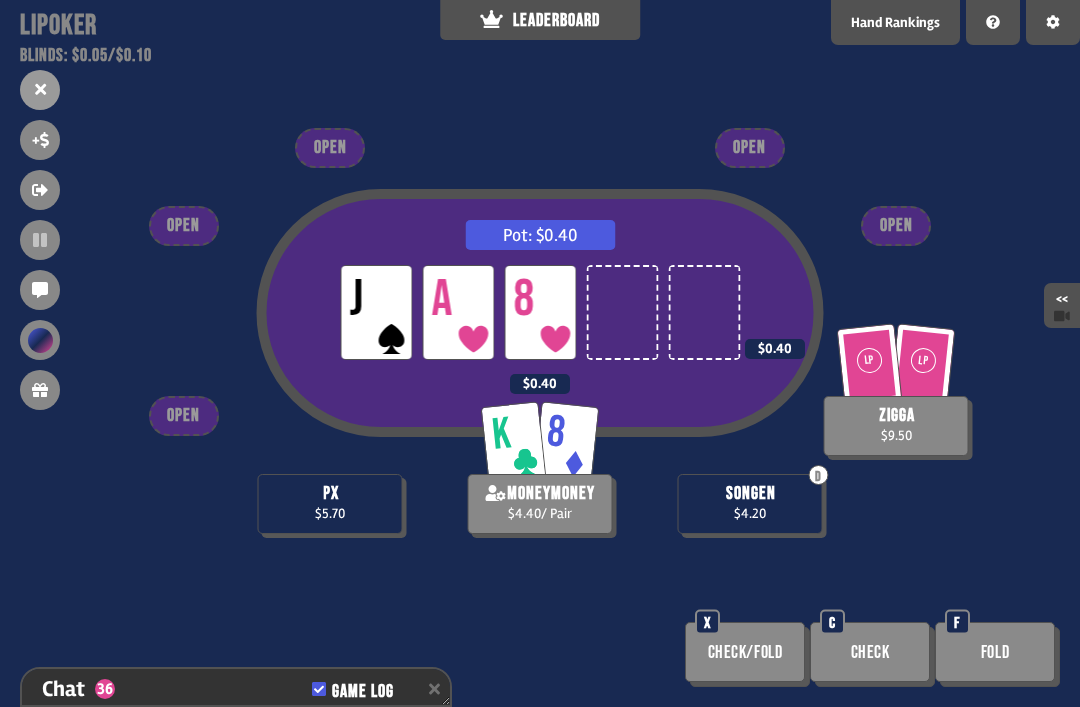 scroll, scrollTop: 1339, scrollLeft: 0, axis: vertical 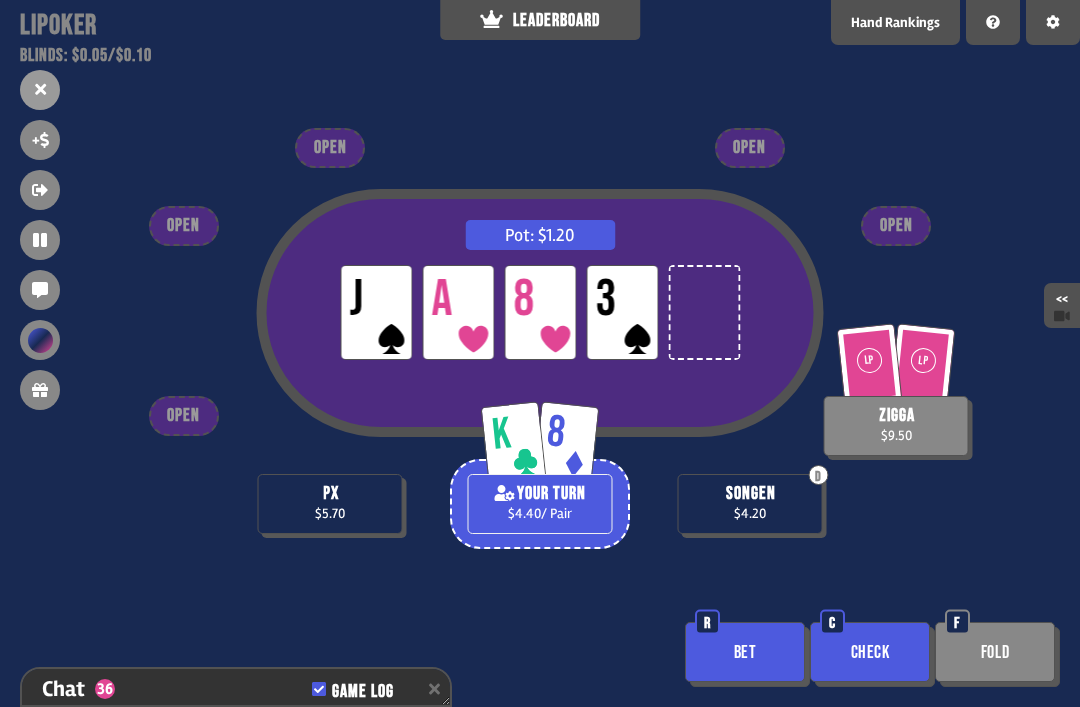 click on "Bet" at bounding box center [745, 652] 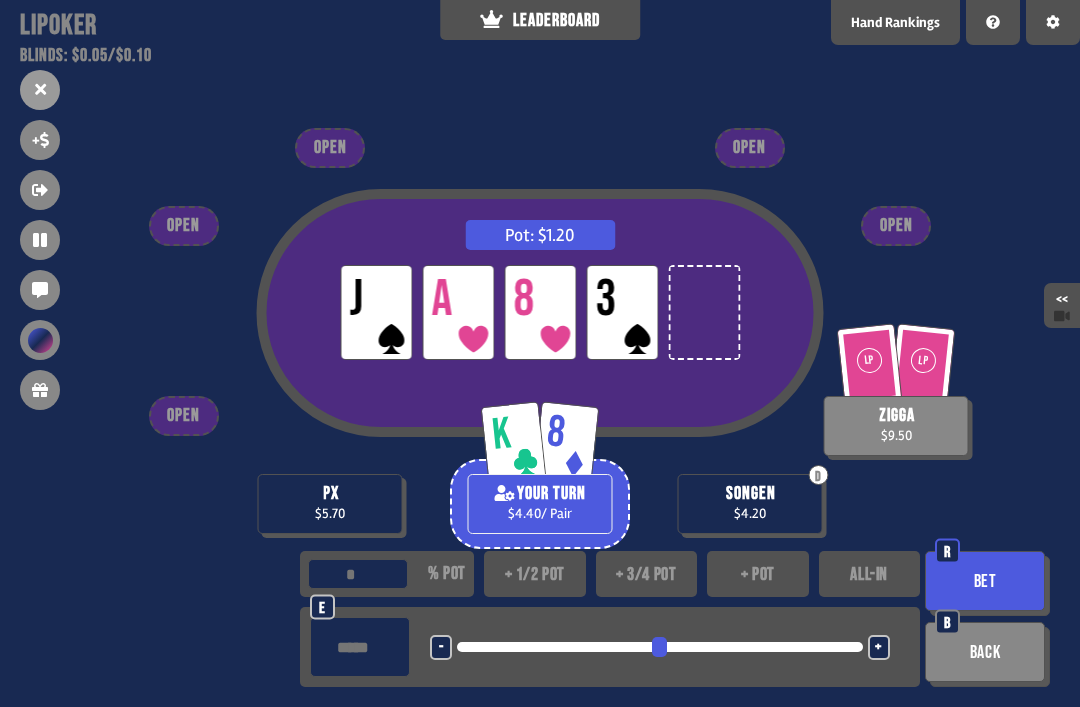 click on "+ pot" at bounding box center (758, 574) 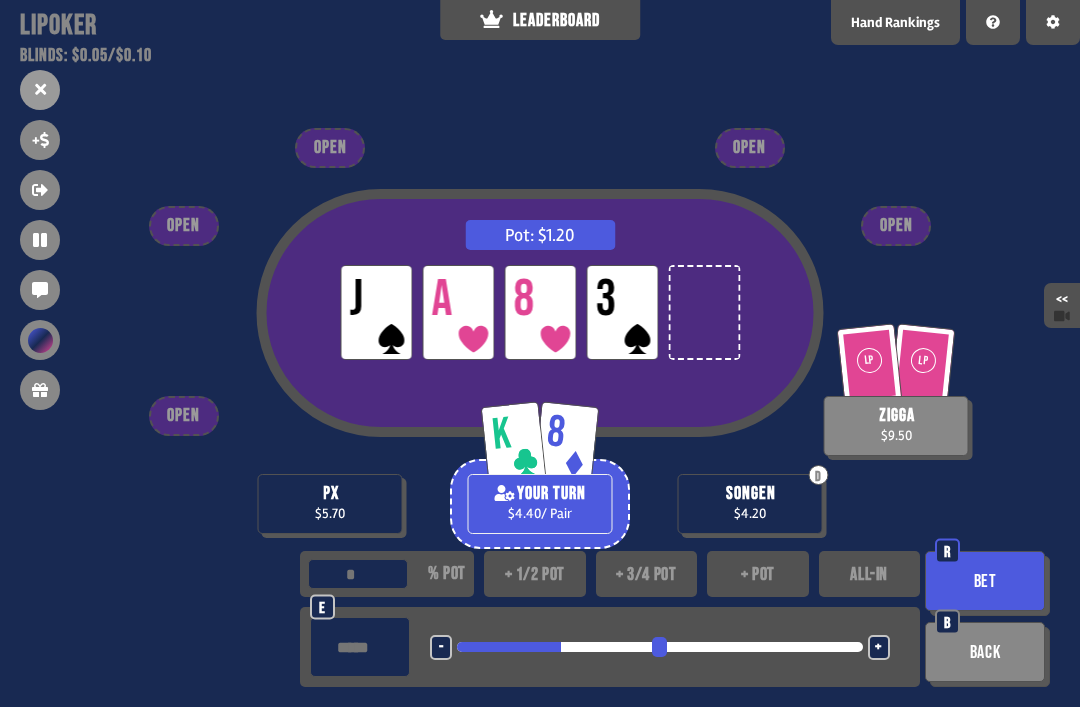 click on "Bet" at bounding box center [985, 581] 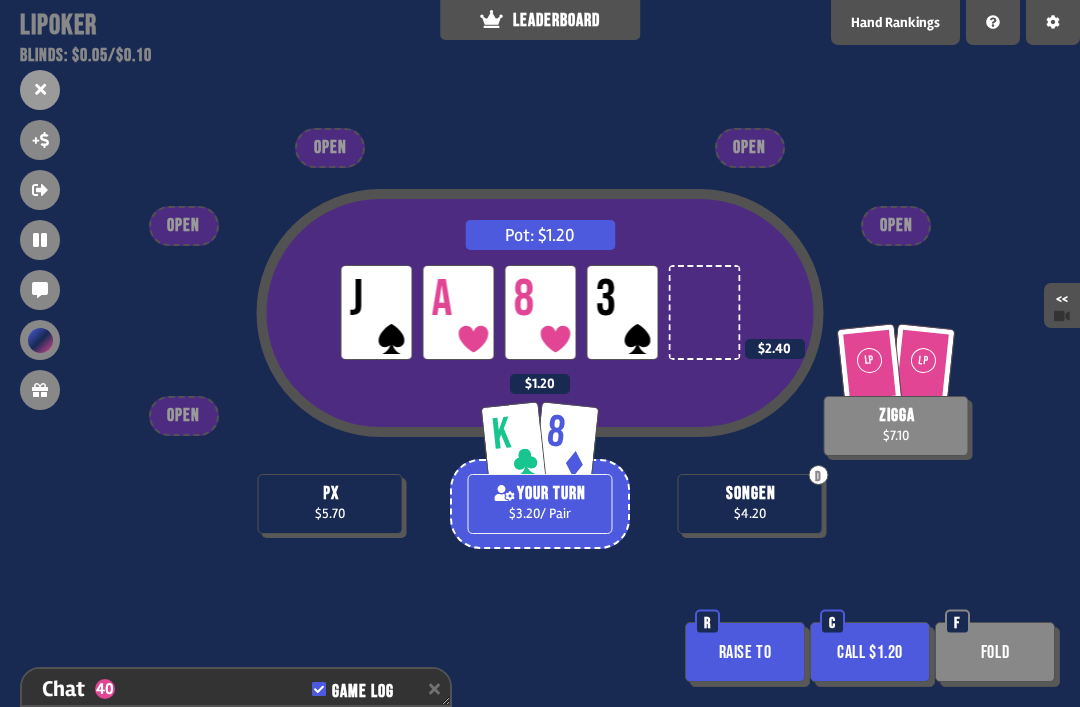 scroll, scrollTop: 1455, scrollLeft: 0, axis: vertical 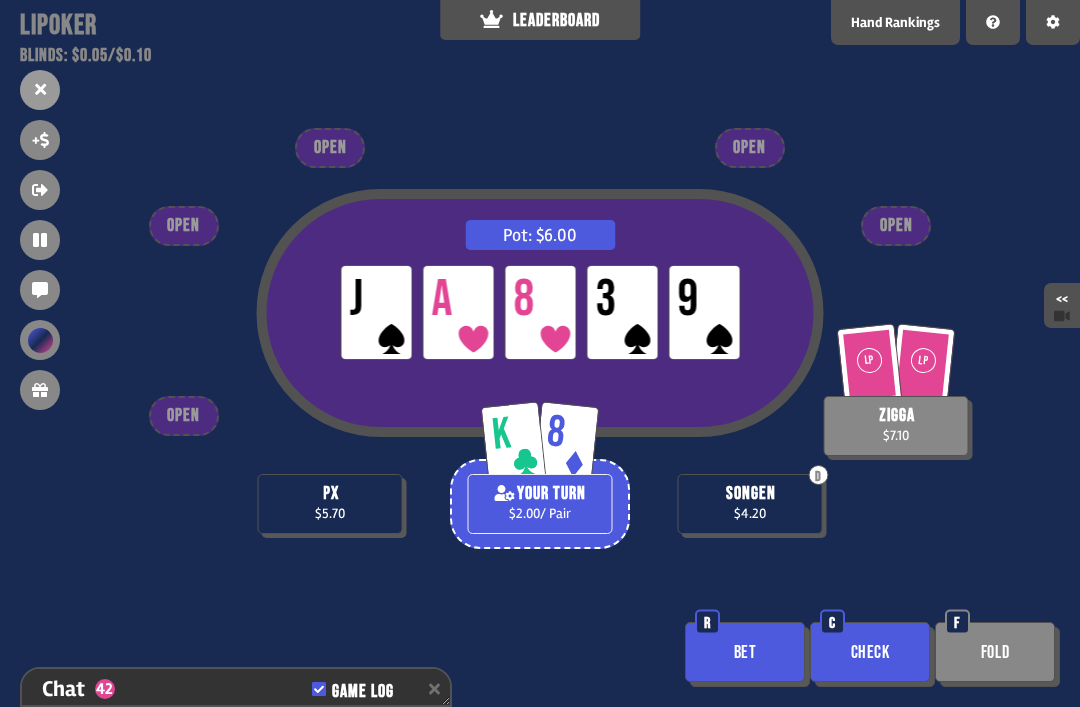 click on "Check" at bounding box center [870, 652] 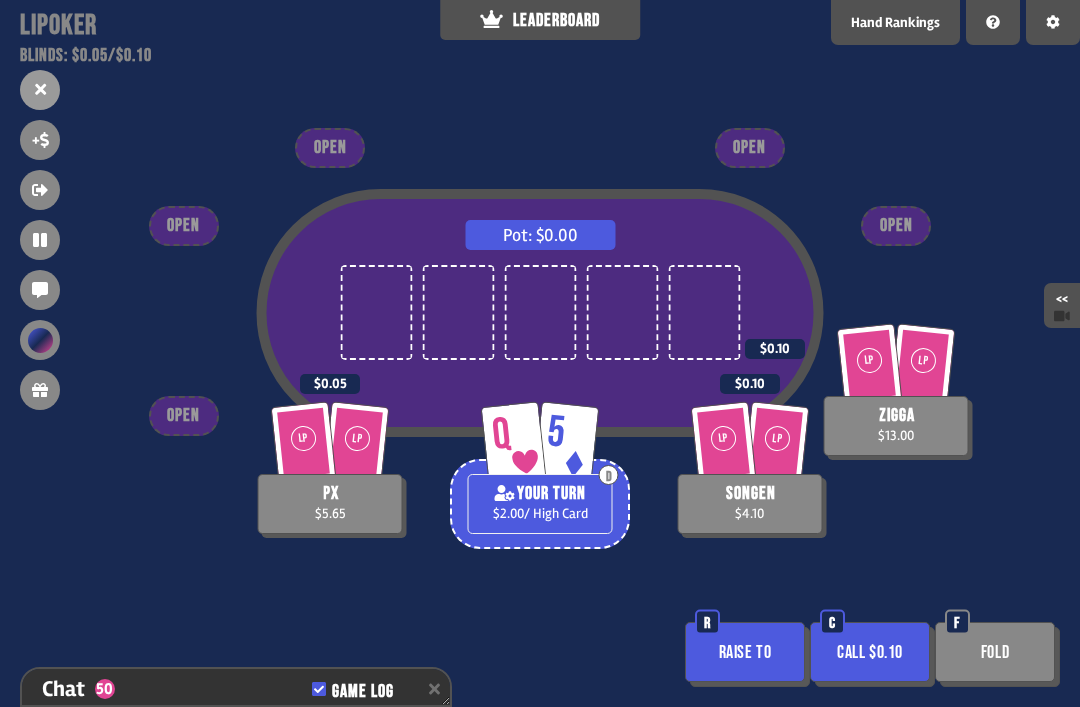 scroll, scrollTop: 1745, scrollLeft: 0, axis: vertical 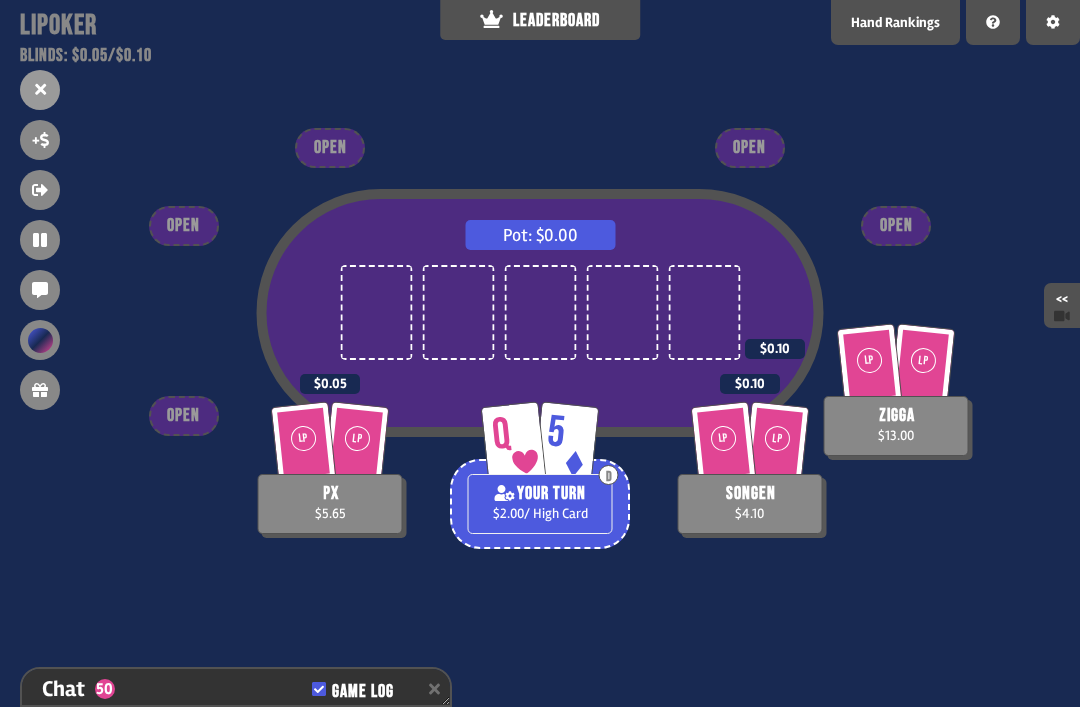 click on "Pot: $0.00   LP LP px $5.65  $0.05  LP LP zigga $13.00  $0.10  LP LP songen $4.10  $0.10  Q 5 D YOUR TURN $2.00   / High Card OPEN OPEN OPEN OPEN OPEN" at bounding box center [540, 353] 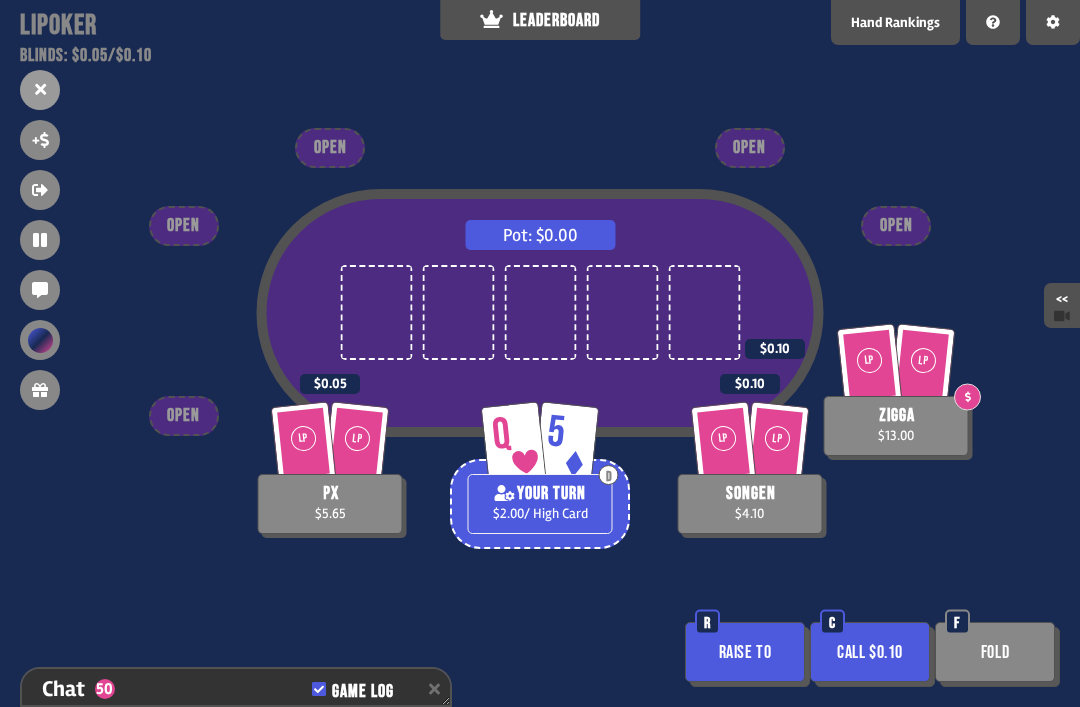 click on "Call $0.10" at bounding box center [870, 652] 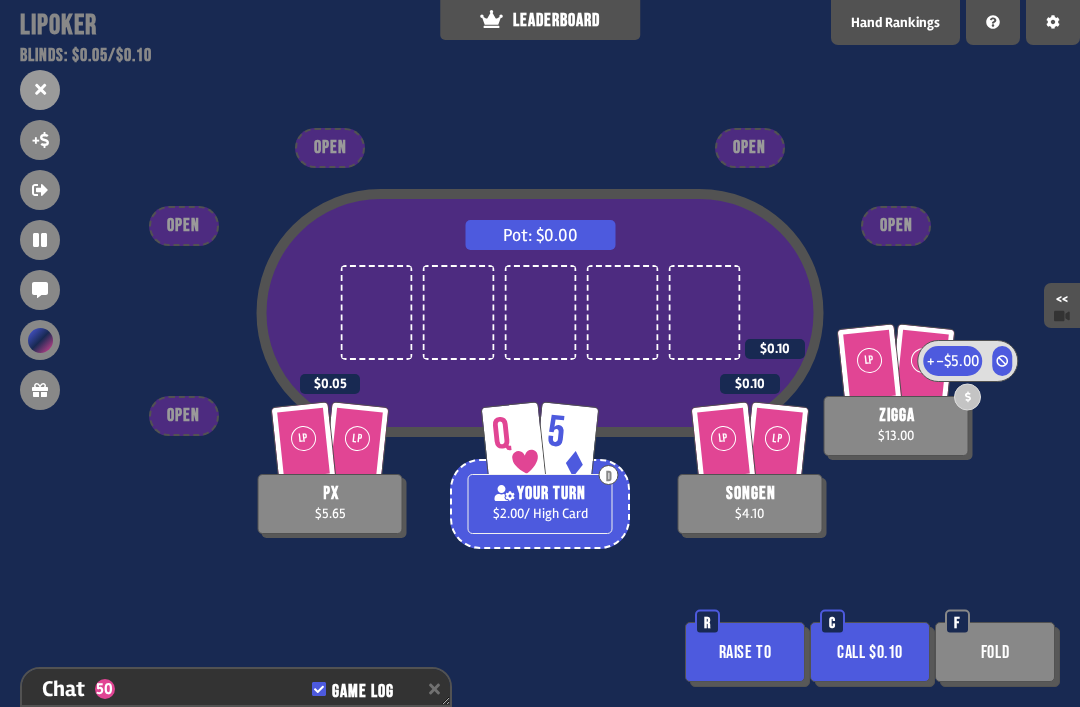 click on "-$5.00" at bounding box center (957, 361) 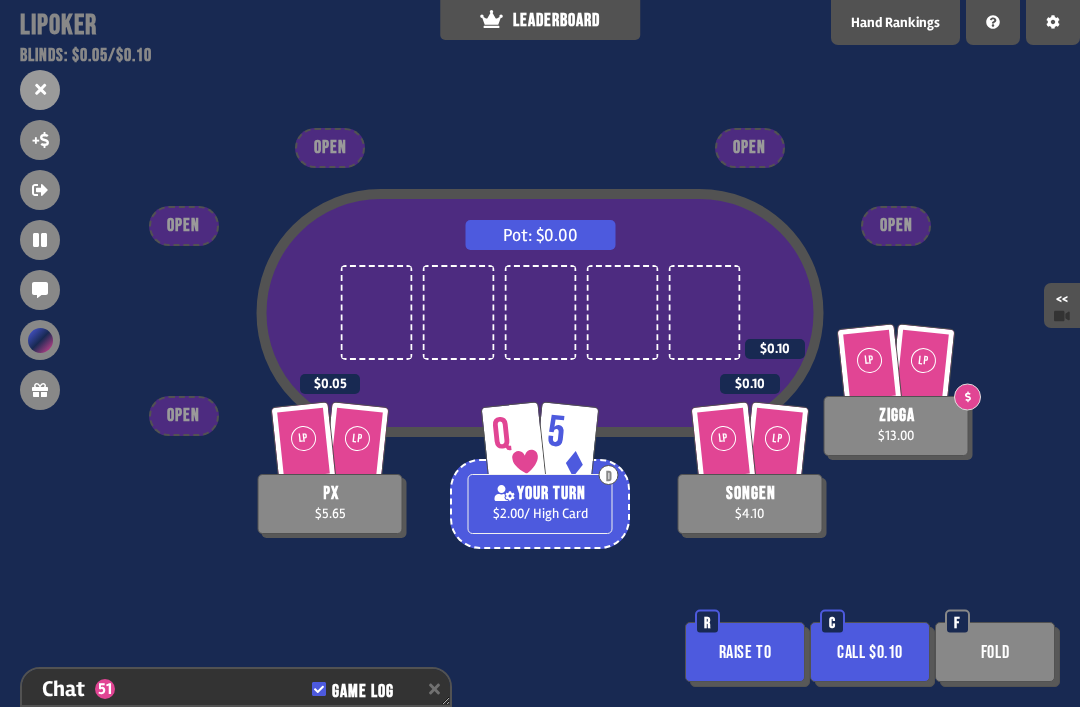 scroll, scrollTop: 1774, scrollLeft: 0, axis: vertical 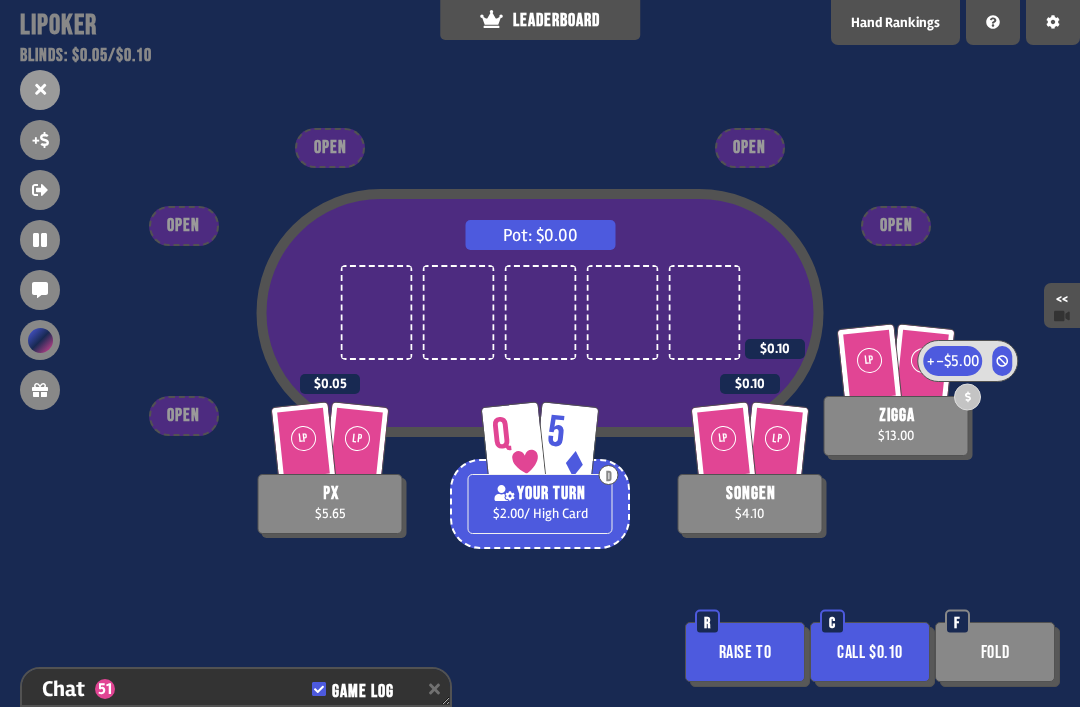 click on "-$5.00" at bounding box center (957, 361) 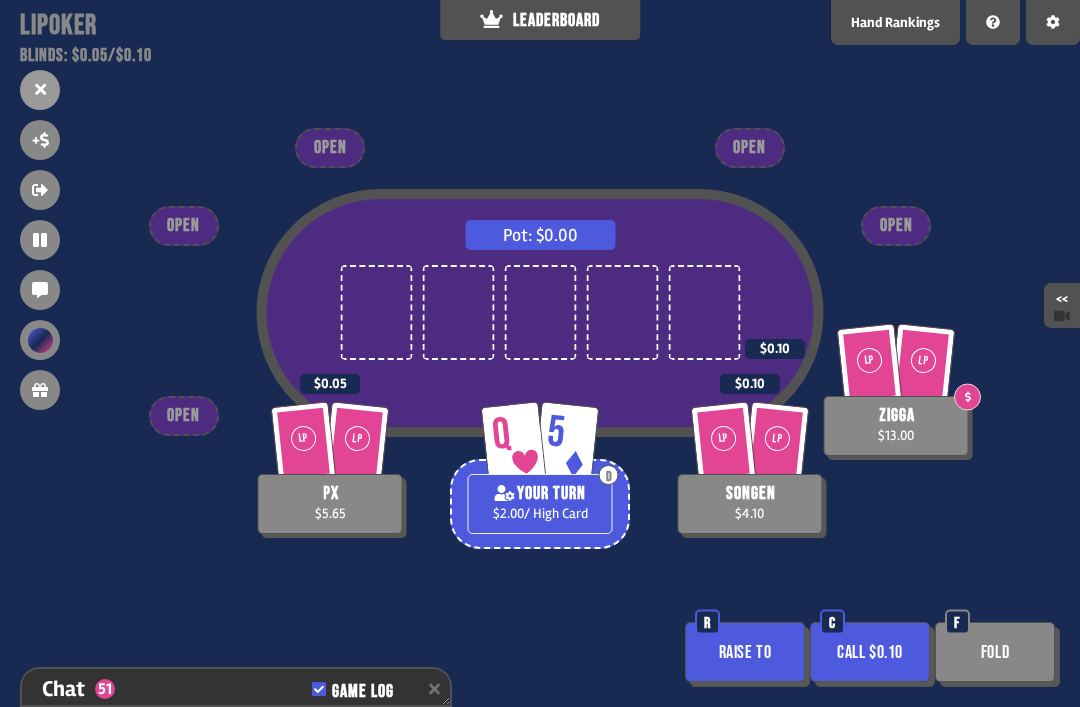 click on "Pot: $0.00   LP LP px $5.65  $0.05  LP LP Accept + -$5.00 Decline zigga $13.00  $0.10  LP LP songen $4.10  $0.10  Q 5 D YOUR TURN $2.00   / High Card OPEN OPEN OPEN OPEN OPEN Raise to R Call $0.10 C Fold F" at bounding box center [540, 353] 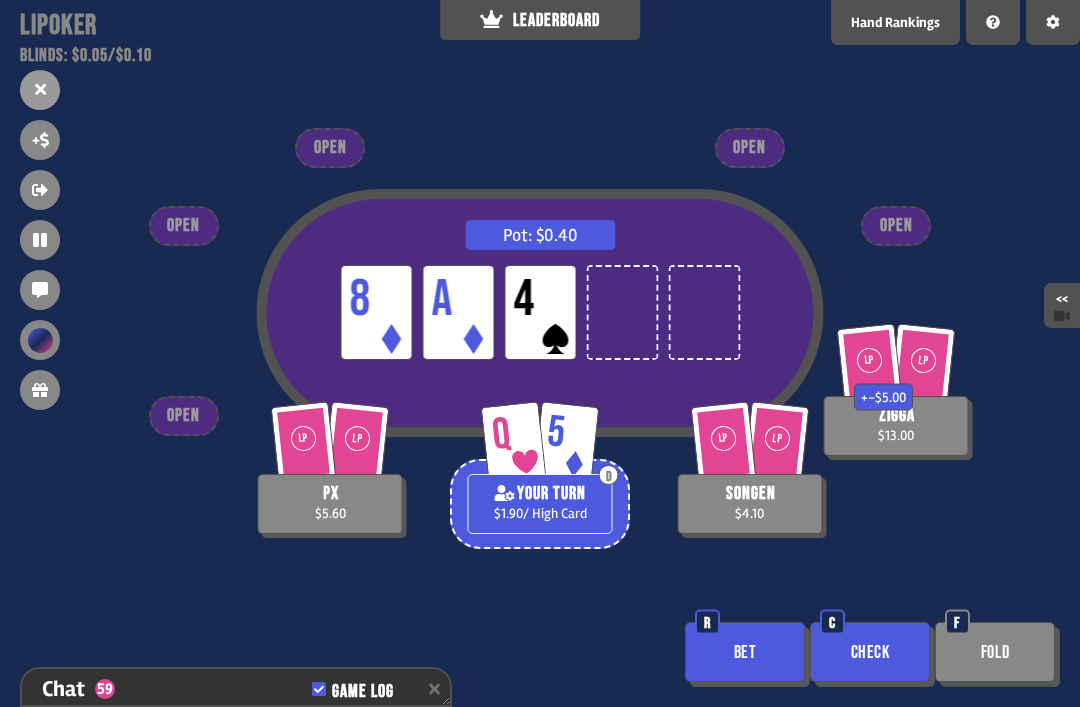 scroll, scrollTop: 2006, scrollLeft: 0, axis: vertical 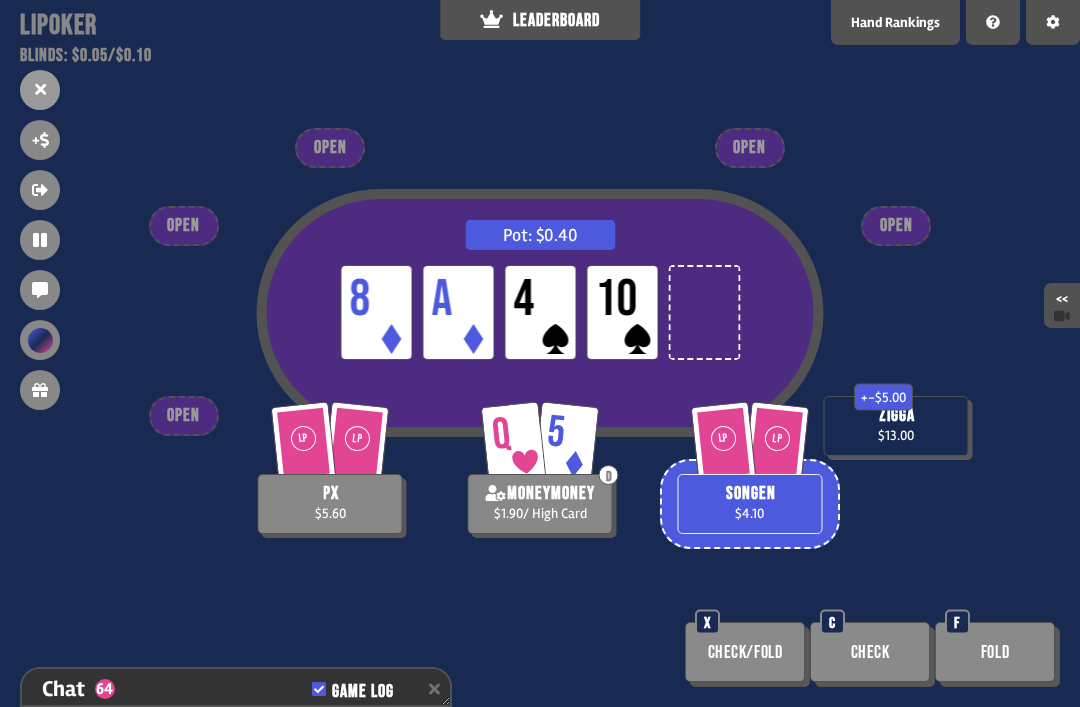 click on "Pot: $0.40   LP 8 LP A LP 4 LP 10 LP LP px $5.60  + -$5.00 zigga $13.00  LP LP songen $4.10  Q 5 D moneymoney $1.90   / High Card OPEN OPEN OPEN OPEN OPEN Check/Fold X Check C Fold F" at bounding box center (540, 353) 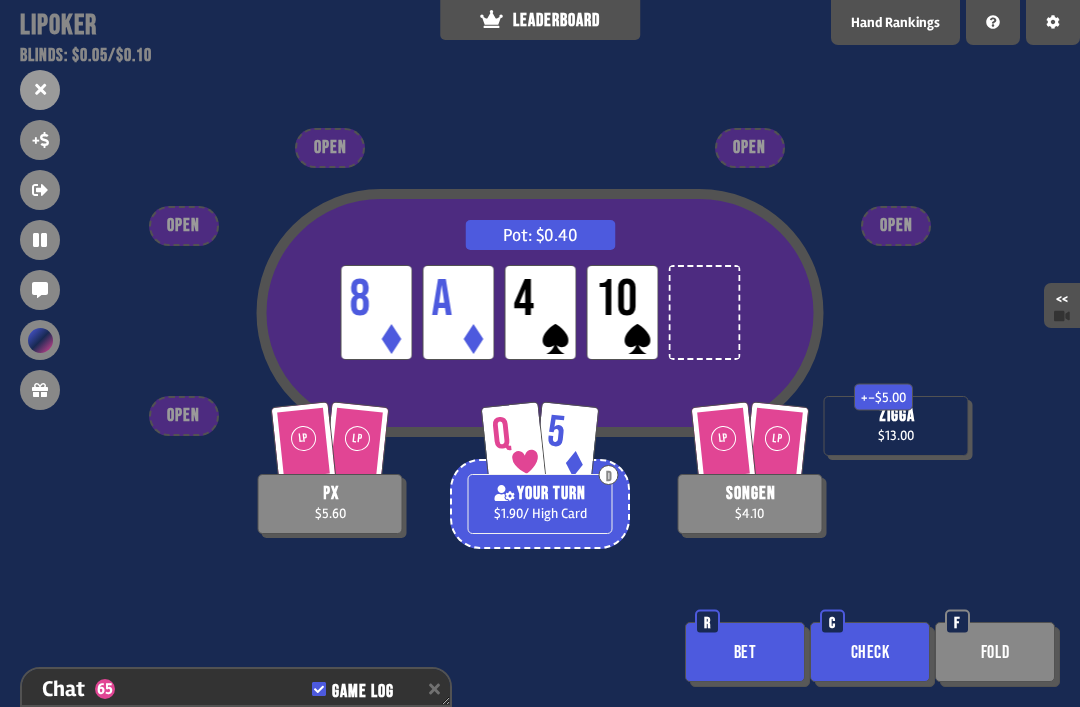 scroll, scrollTop: 2180, scrollLeft: 0, axis: vertical 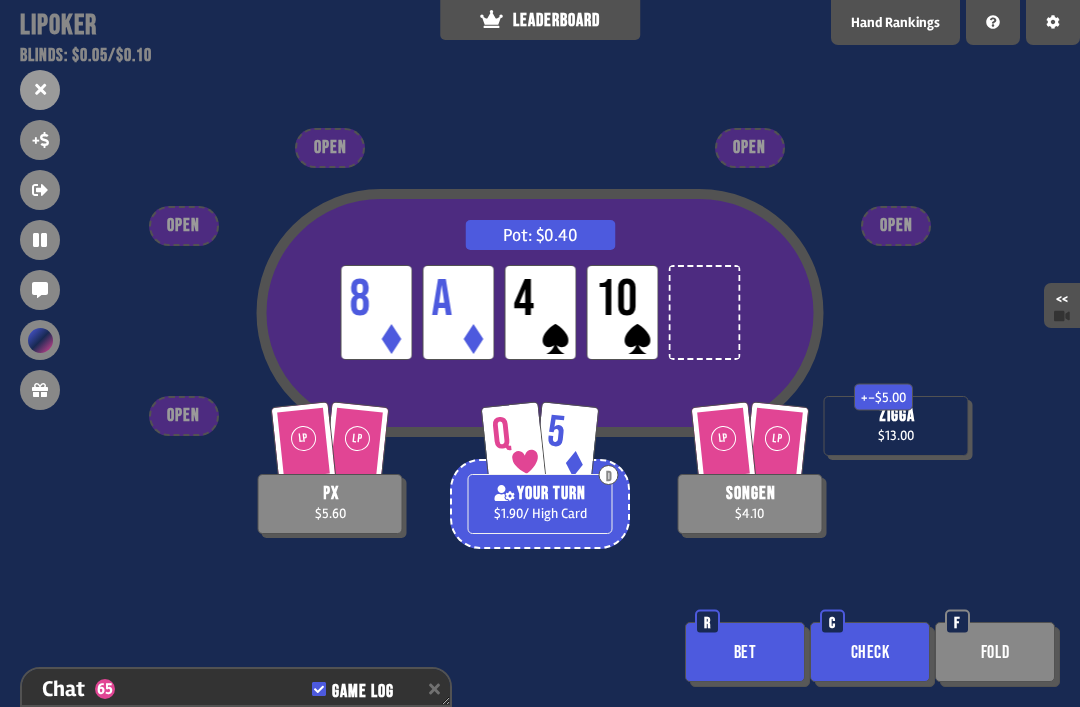 click on "Check" at bounding box center [870, 652] 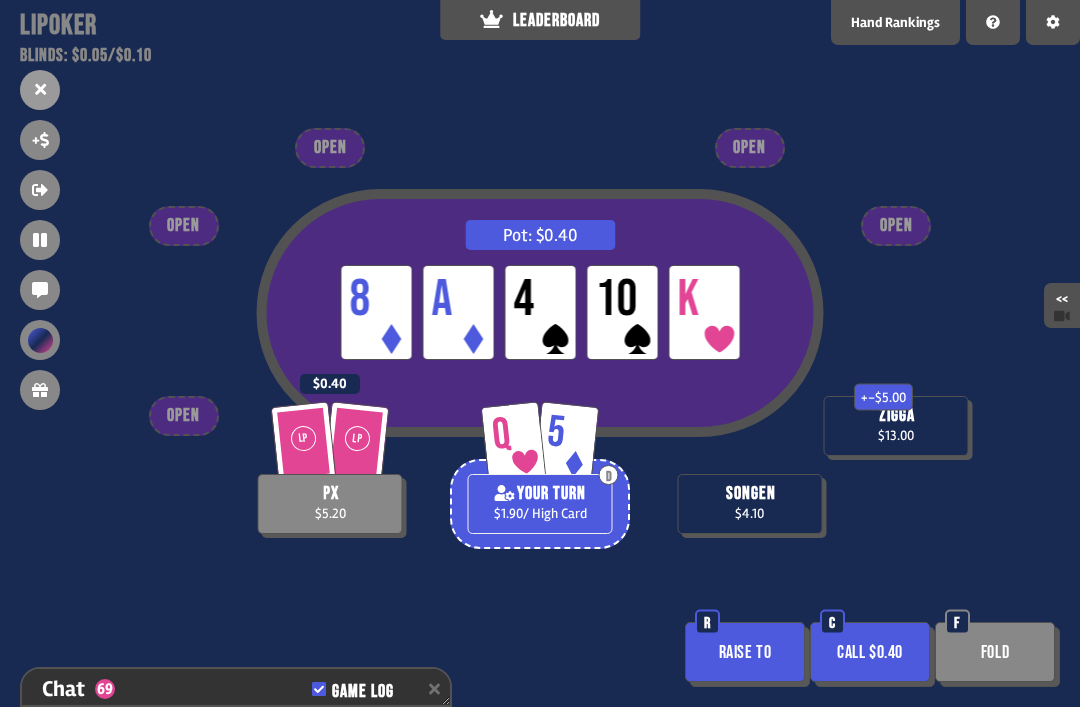 scroll, scrollTop: 2325, scrollLeft: 0, axis: vertical 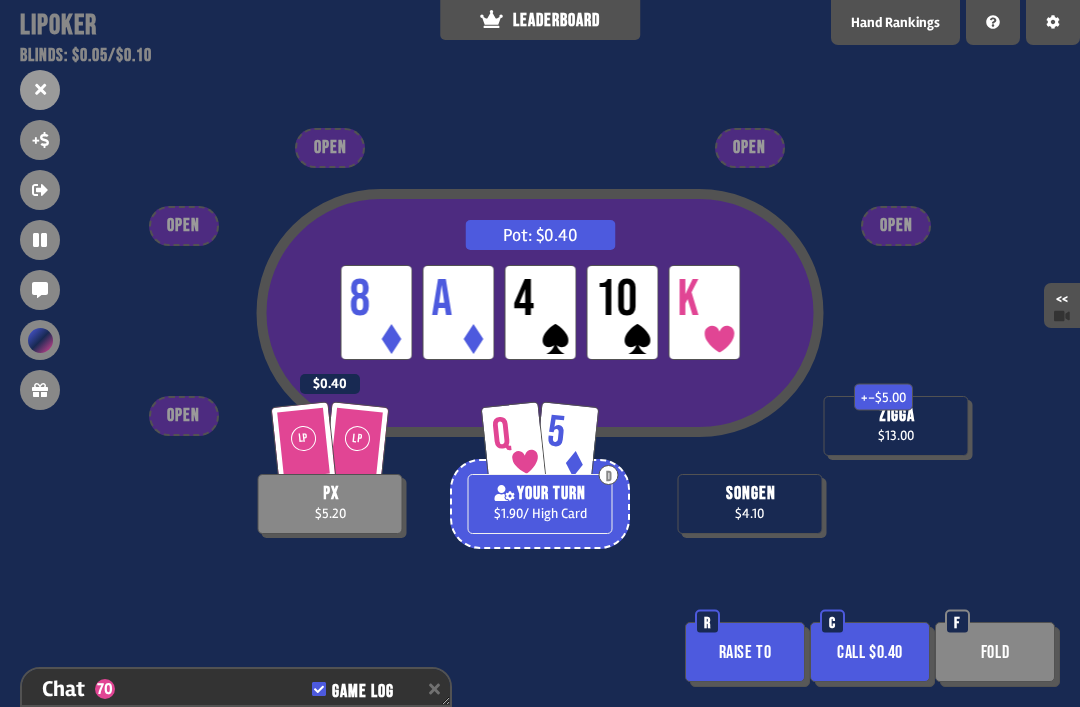 click on "Fold" at bounding box center (995, 652) 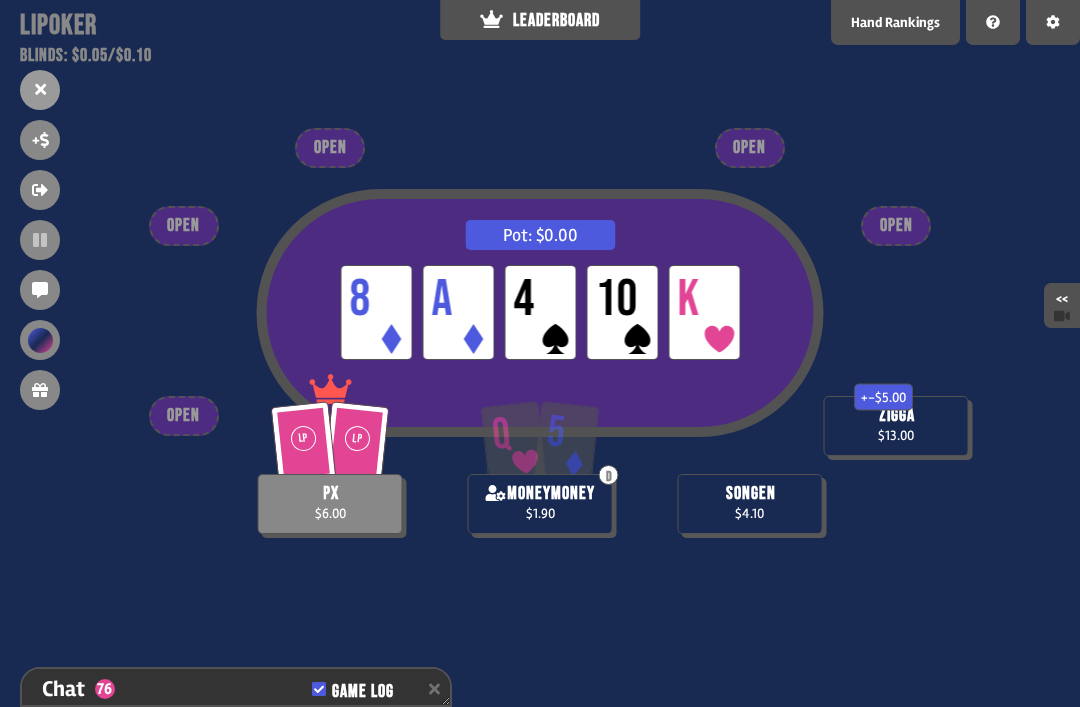 scroll, scrollTop: 2499, scrollLeft: 0, axis: vertical 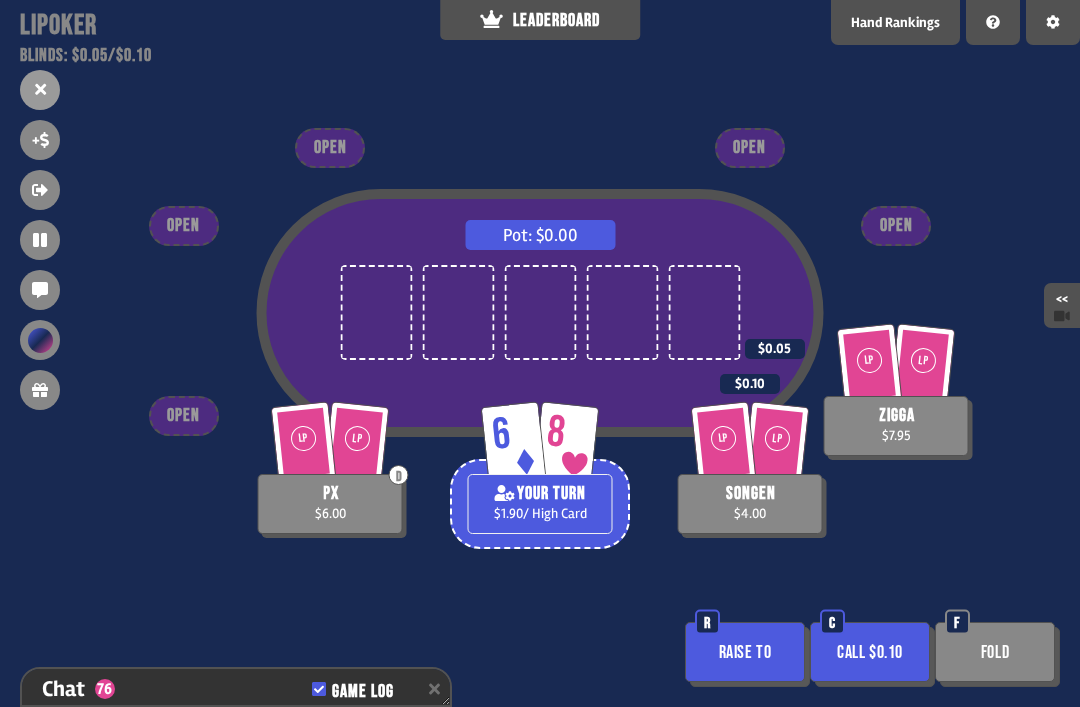 click on "Fold" at bounding box center [995, 652] 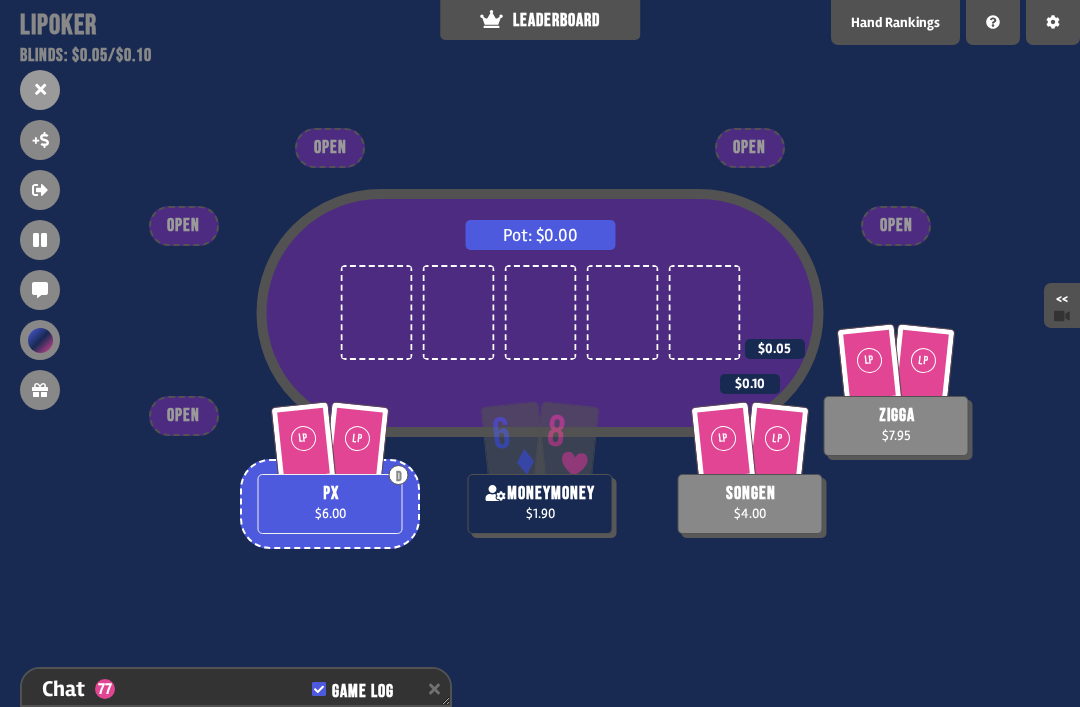 scroll, scrollTop: 2557, scrollLeft: 0, axis: vertical 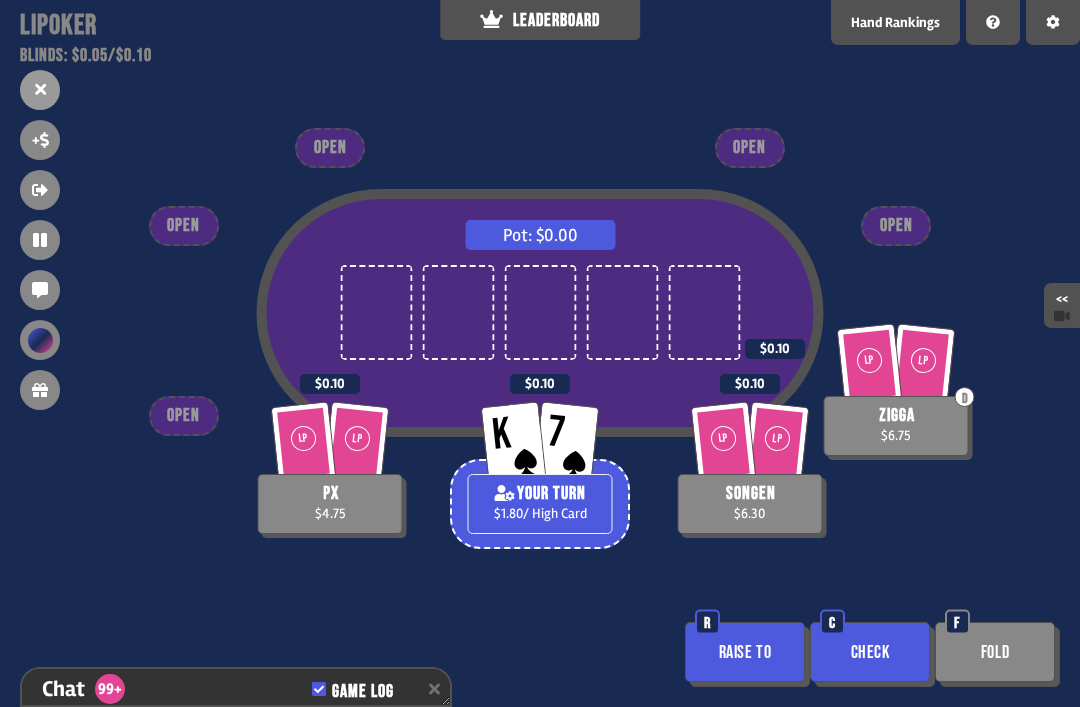 click on "Check" at bounding box center (870, 652) 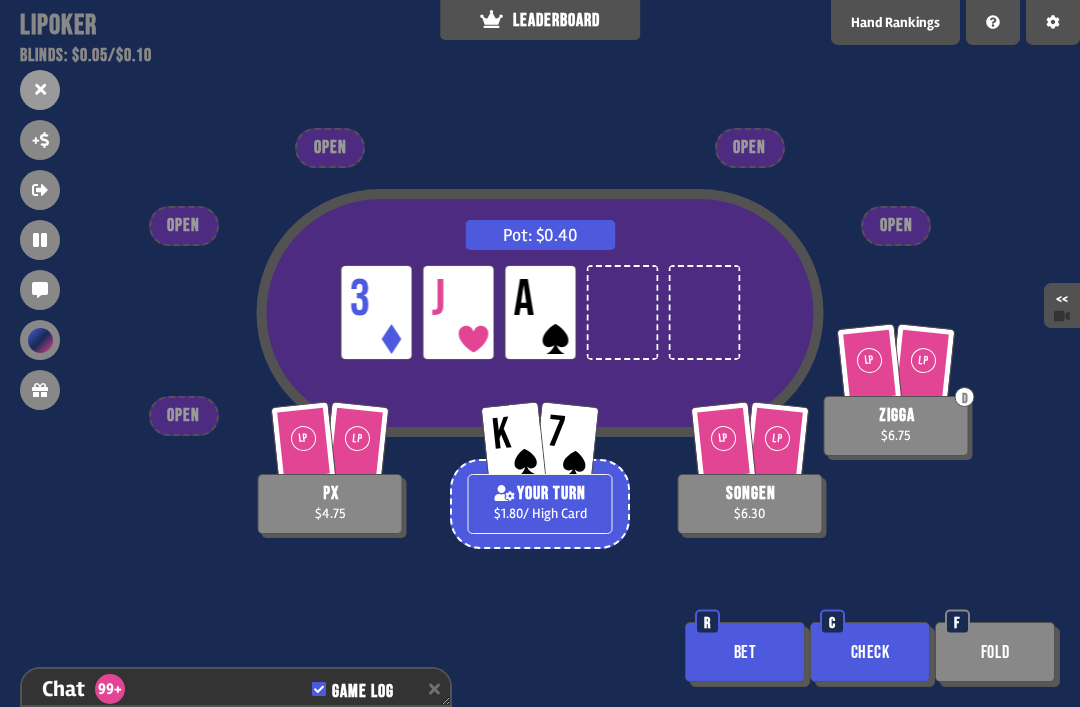 scroll, scrollTop: 3398, scrollLeft: 0, axis: vertical 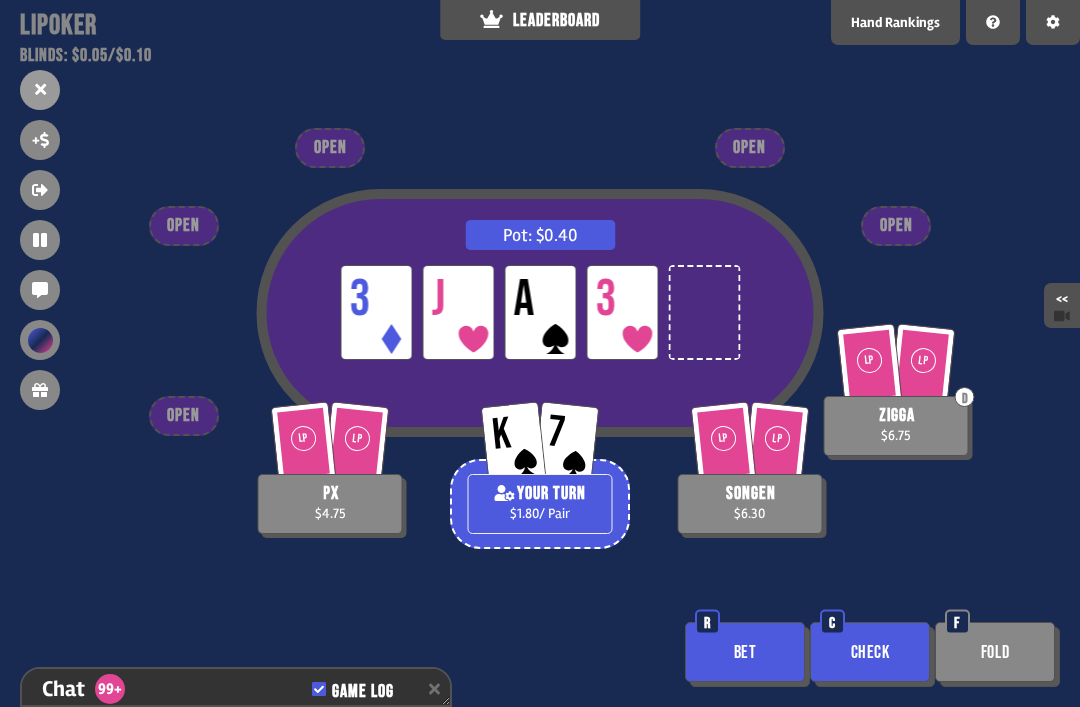 click on "Hand Rankings" at bounding box center [895, 22] 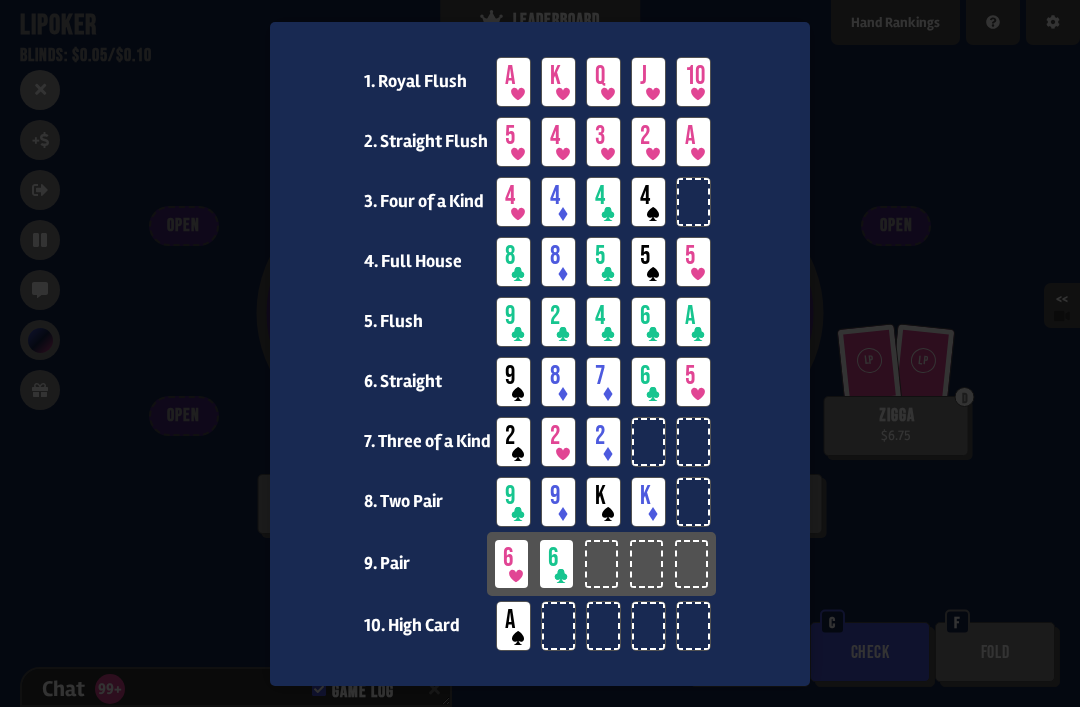 click at bounding box center [540, 353] 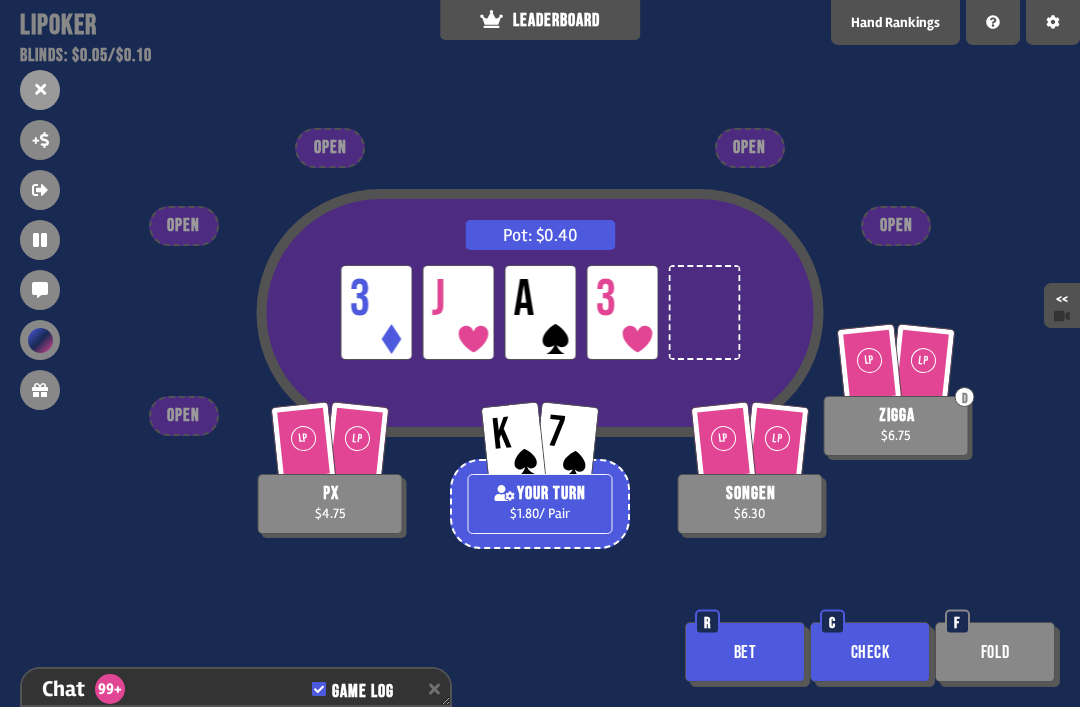 click on "Check" at bounding box center [870, 652] 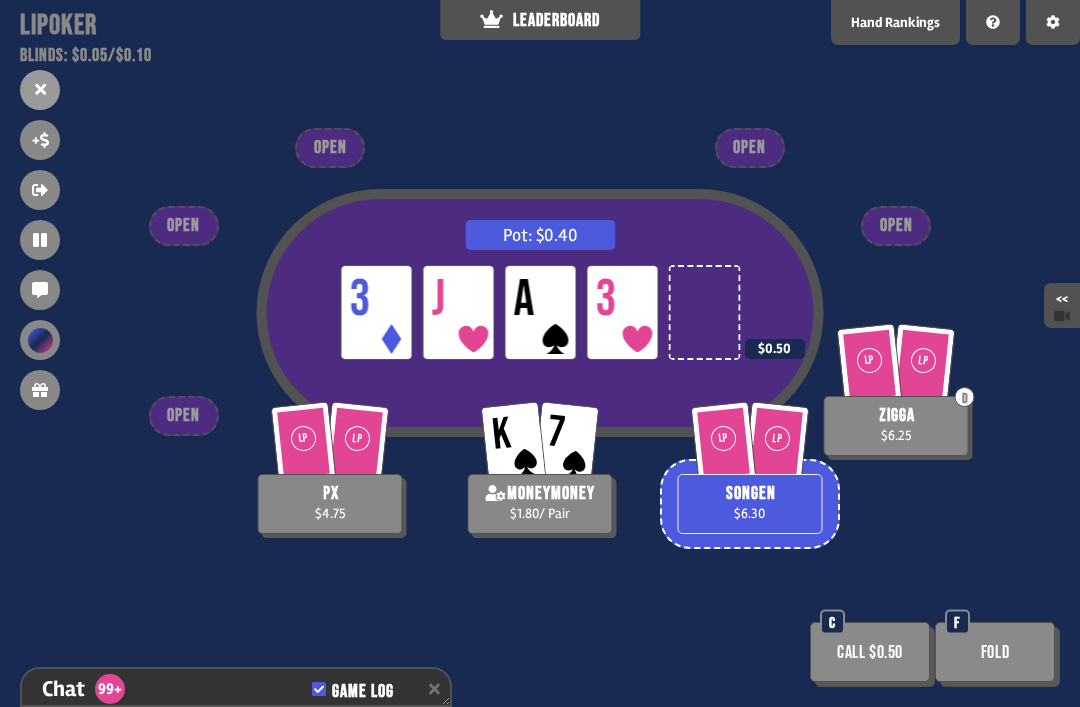 scroll, scrollTop: 3688, scrollLeft: 0, axis: vertical 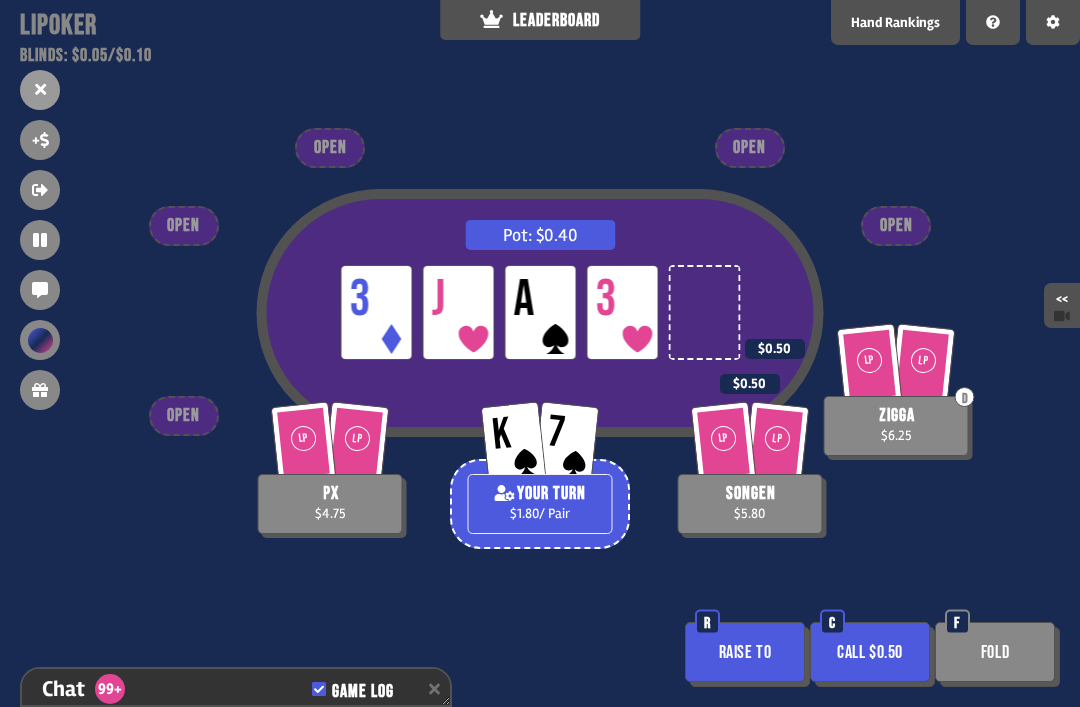 click on "Fold" at bounding box center (995, 652) 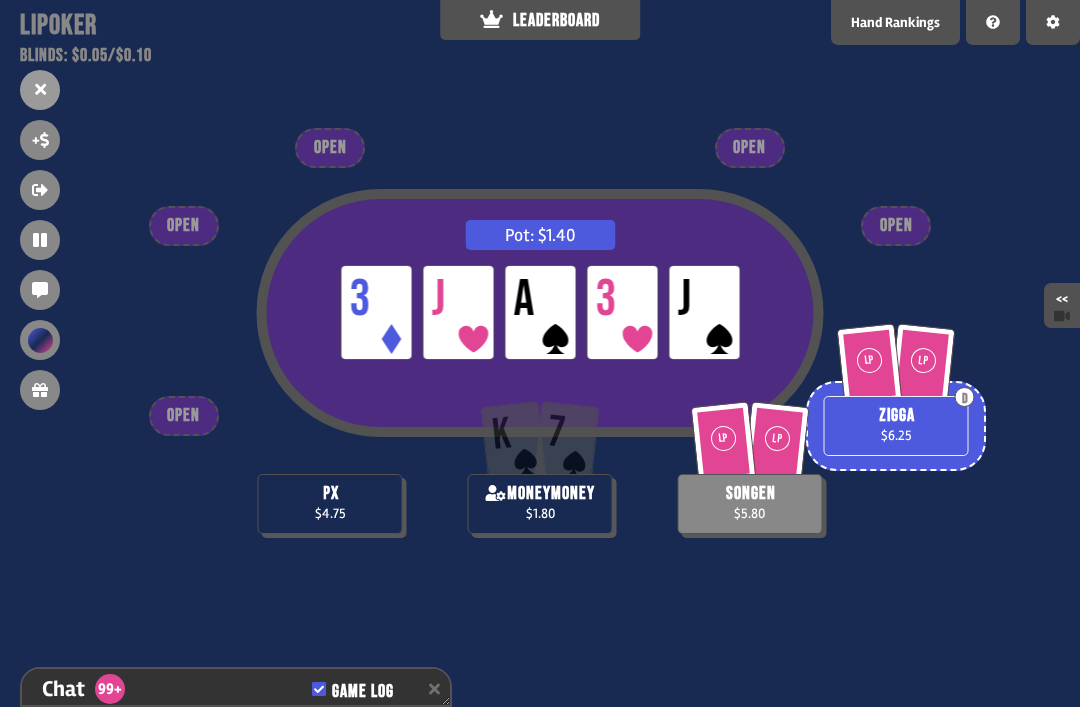 scroll, scrollTop: 3862, scrollLeft: 0, axis: vertical 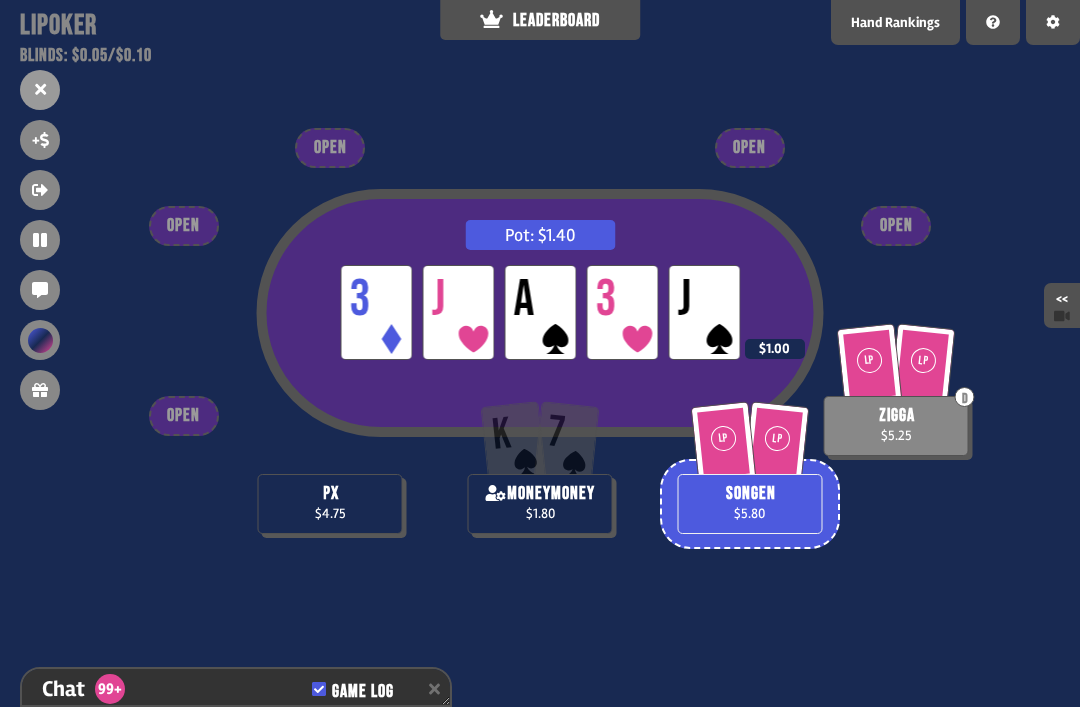 click on "Pot: $1.40   LP 3 LP J LP A LP 3 LP J px $4.75  LP LP D zigga $5.25  $1.00  LP LP songen $5.80  K 7 moneymoney $1.80  OPEN OPEN OPEN OPEN OPEN" at bounding box center (540, 353) 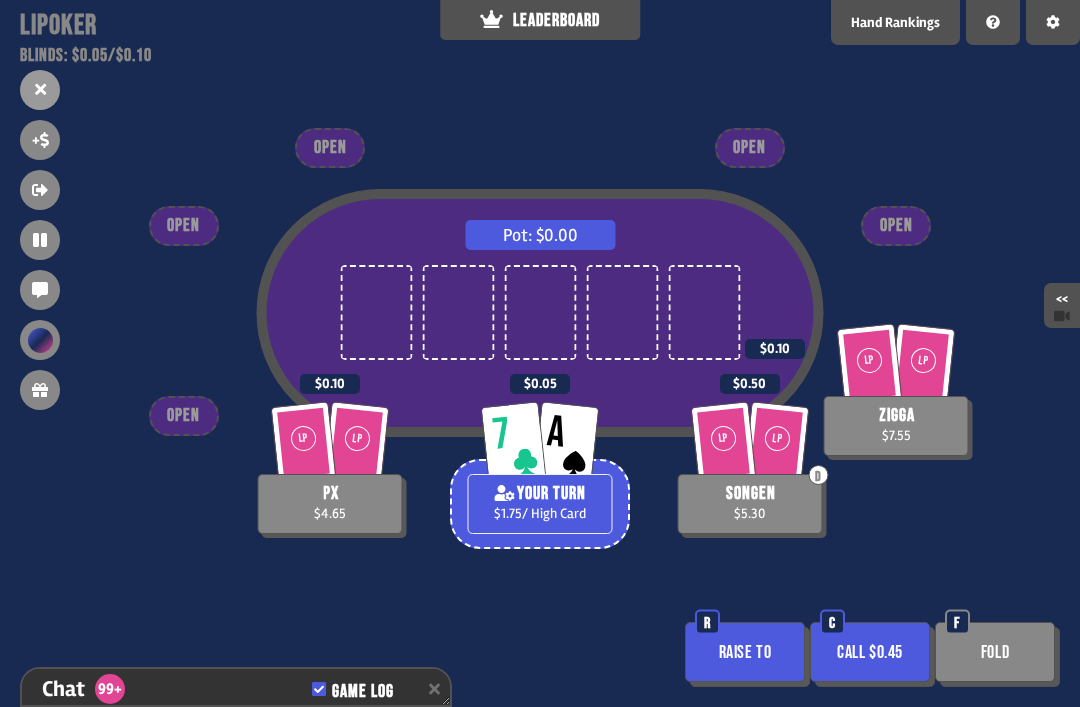 scroll, scrollTop: 4065, scrollLeft: 0, axis: vertical 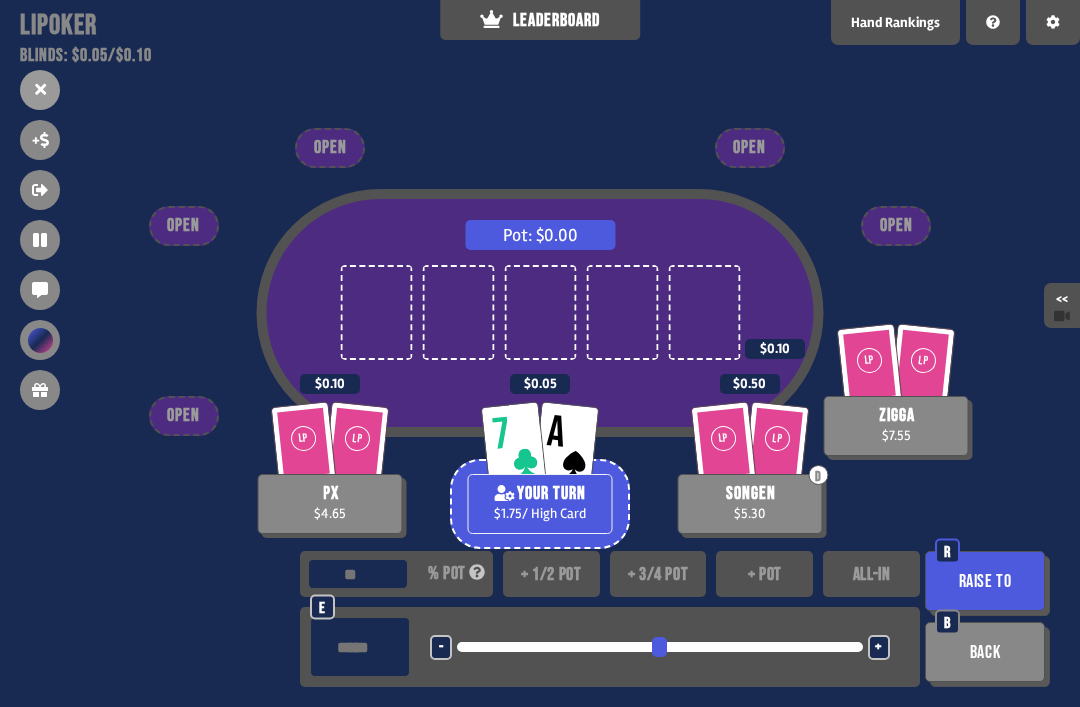 click on "ALL-IN" at bounding box center [871, 574] 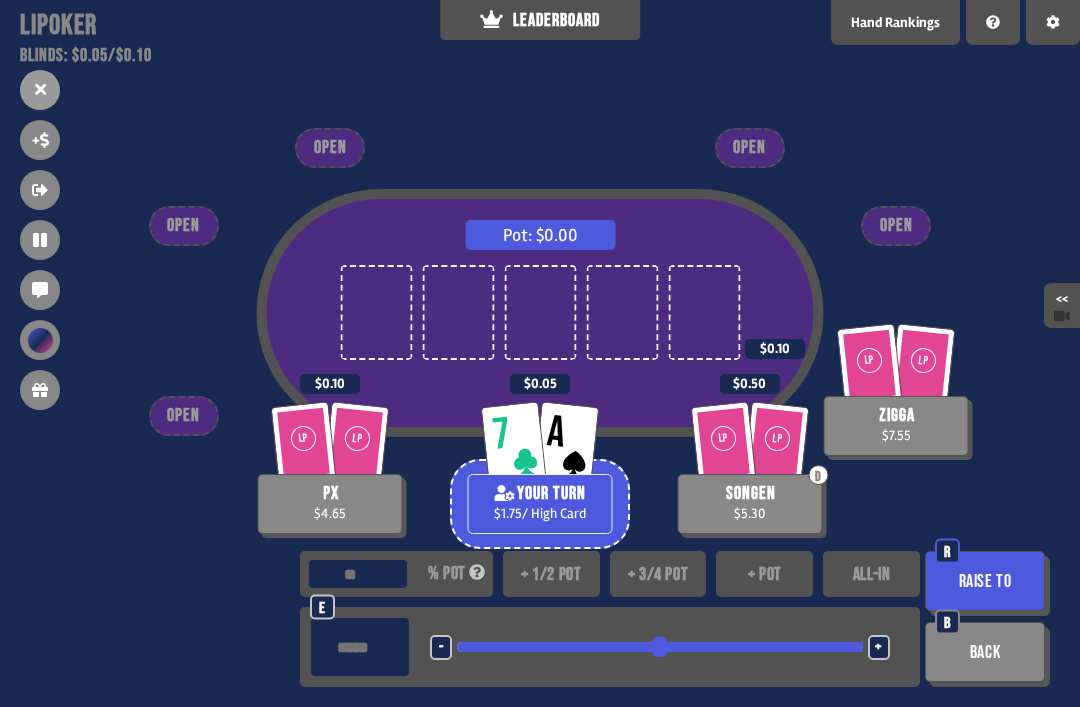 click on "Raise to R" at bounding box center [987, 583] 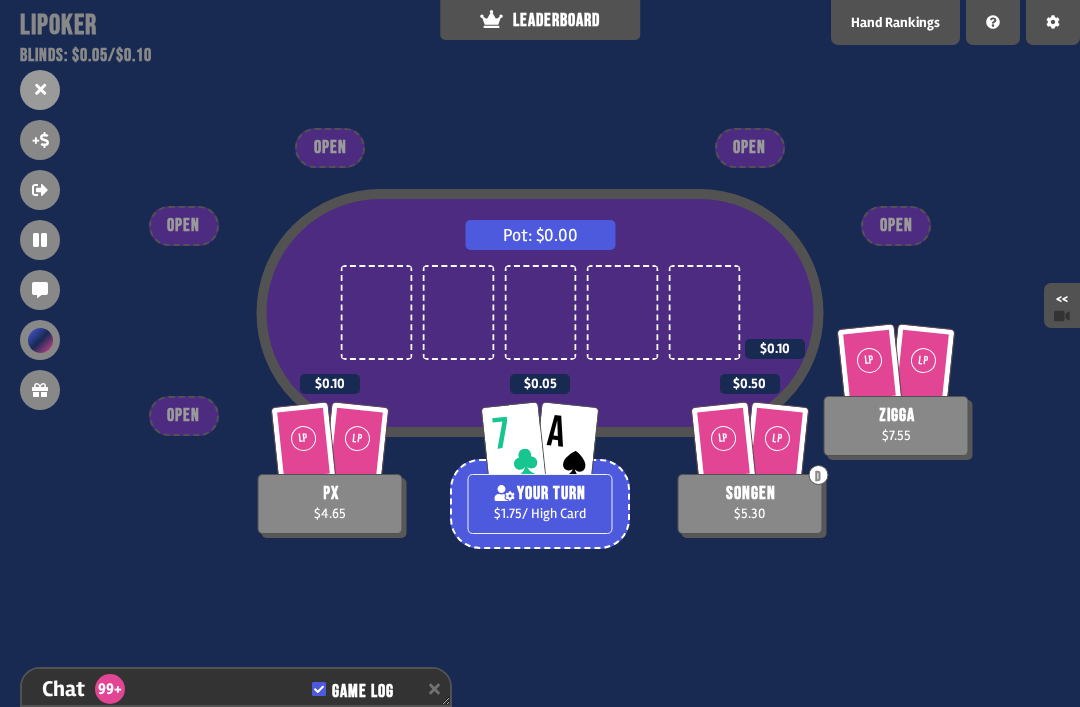scroll, scrollTop: 64, scrollLeft: 0, axis: vertical 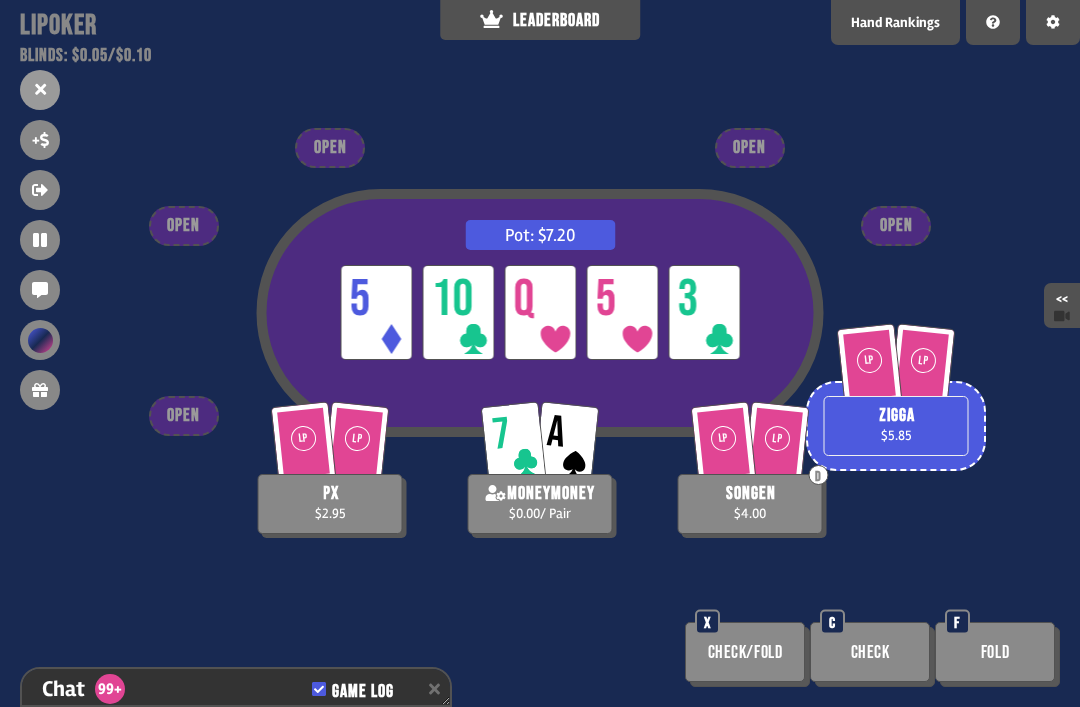 click on "Pot: $7.20   LP 5 LP 10 LP Q LP 5 LP 3 LP LP px $2.95  LP LP zigga $5.85  LP LP D songen $4.00  7 A moneymoney $0.00   / Pair OPEN OPEN OPEN OPEN OPEN Check/Fold X Check C Fold F" at bounding box center (540, 353) 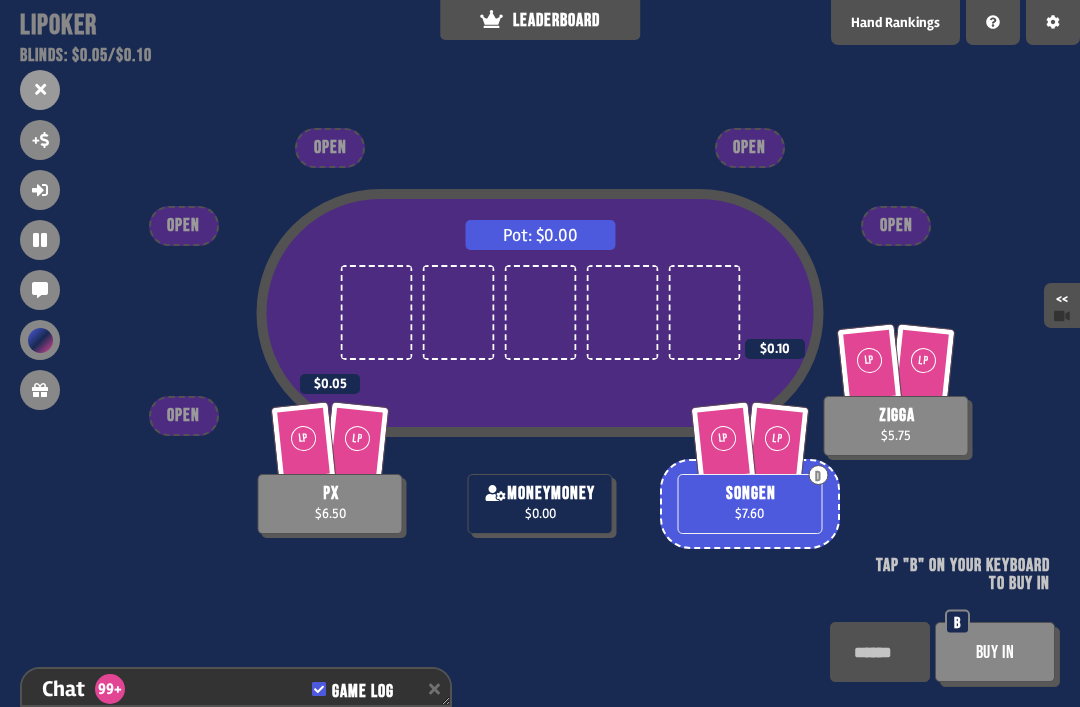 scroll, scrollTop: 4637, scrollLeft: 0, axis: vertical 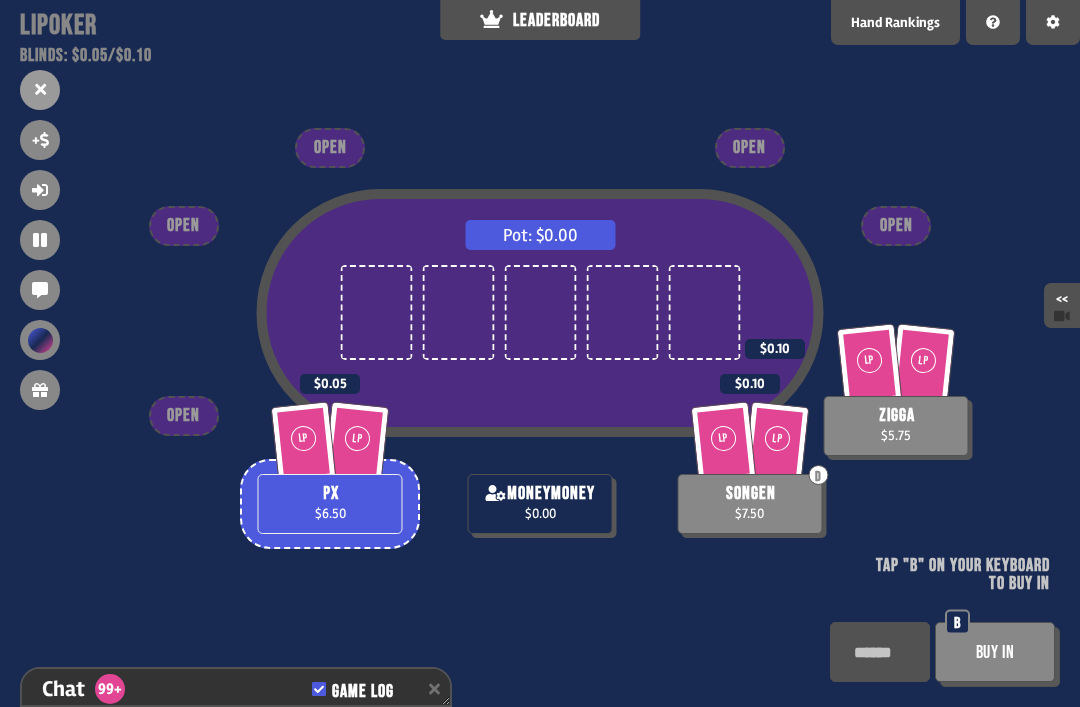 click on "+" at bounding box center [40, 140] 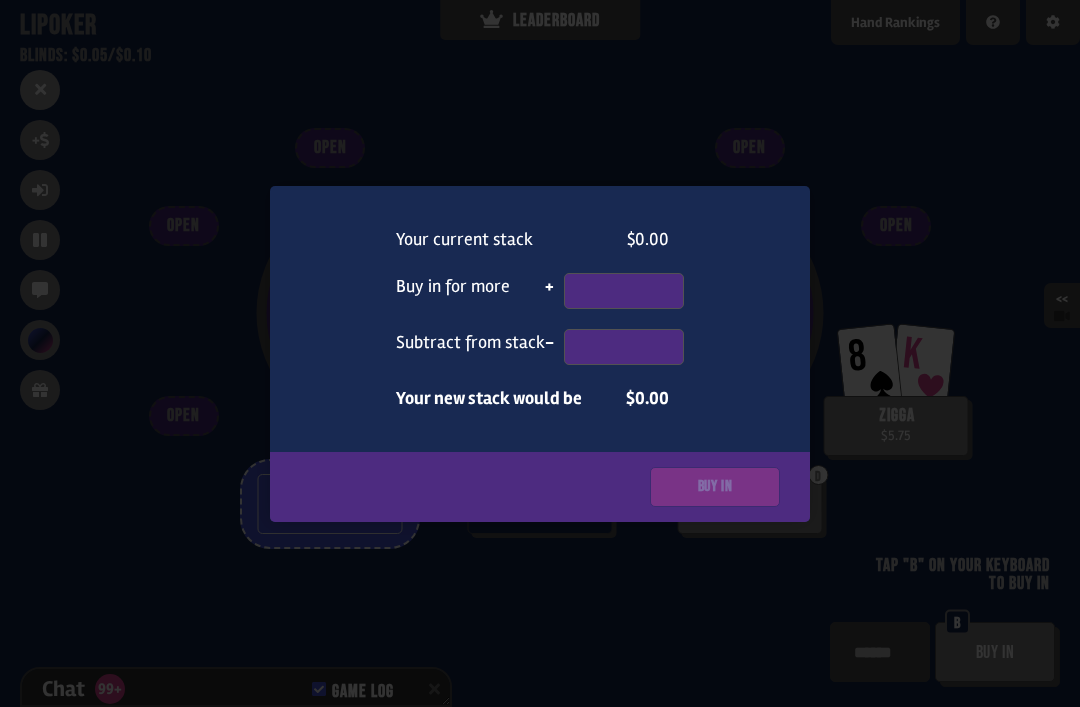 click at bounding box center (540, 353) 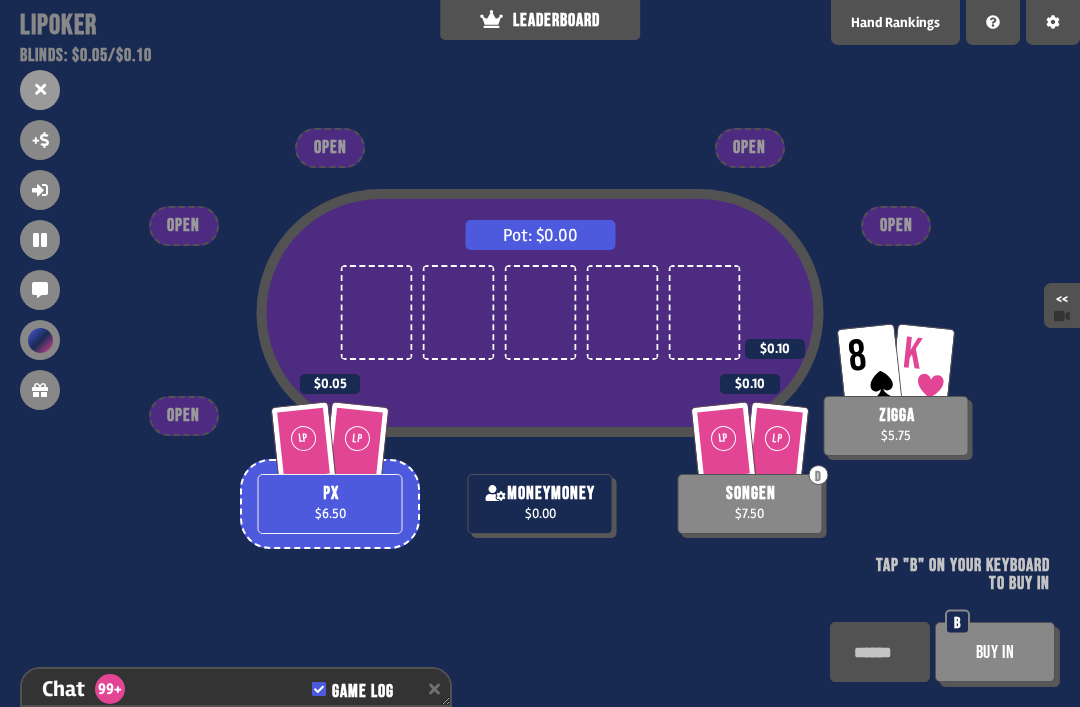 scroll, scrollTop: 4666, scrollLeft: 0, axis: vertical 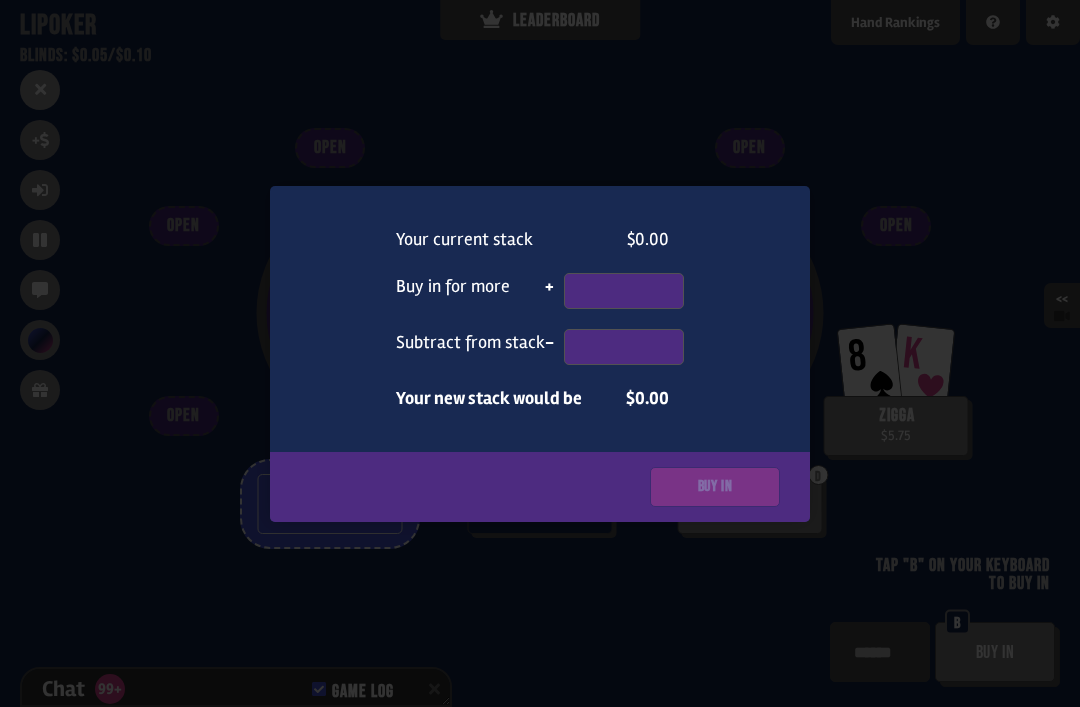 click at bounding box center (624, 291) 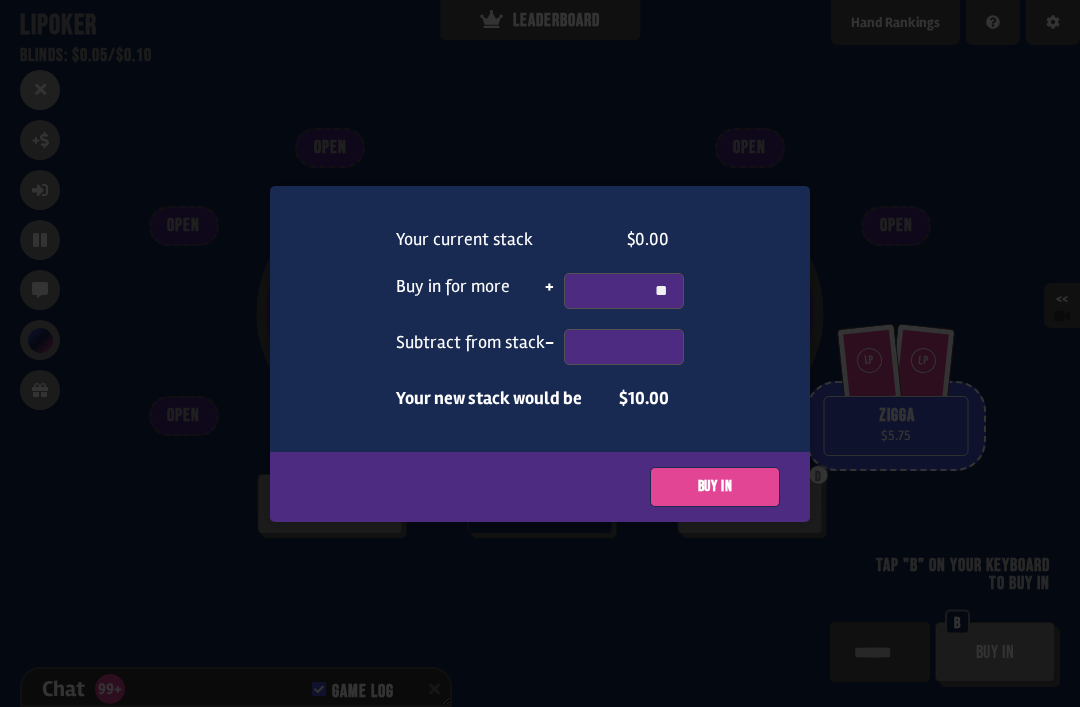 type on "*" 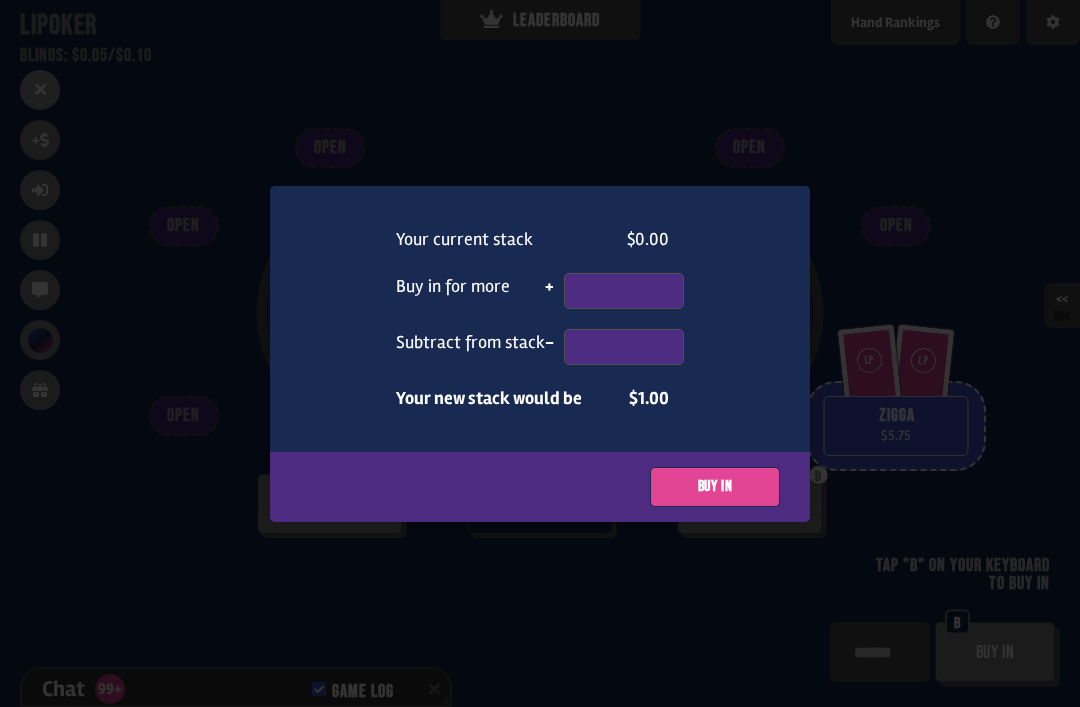 scroll, scrollTop: 4695, scrollLeft: 0, axis: vertical 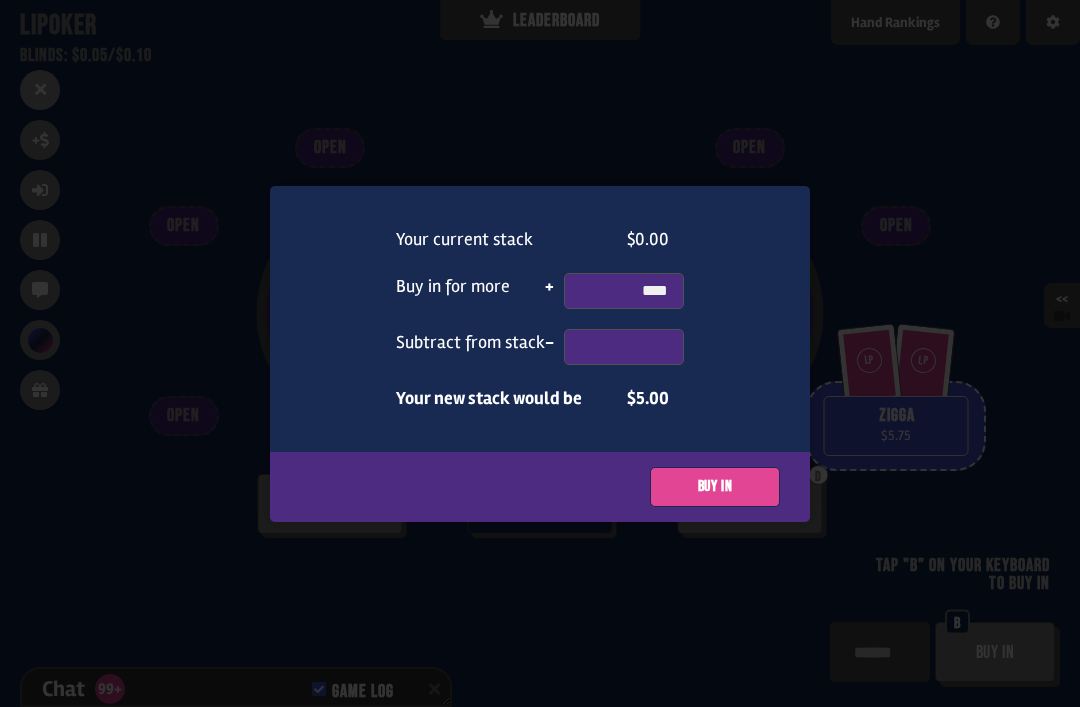 type on "****" 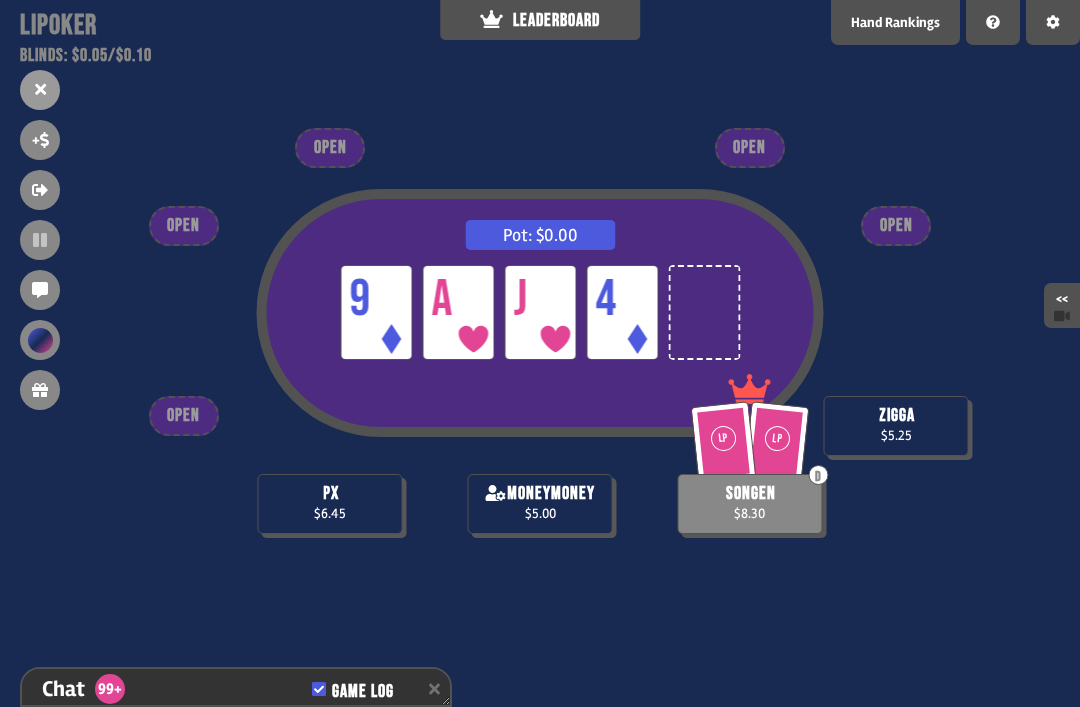 scroll, scrollTop: 5130, scrollLeft: 0, axis: vertical 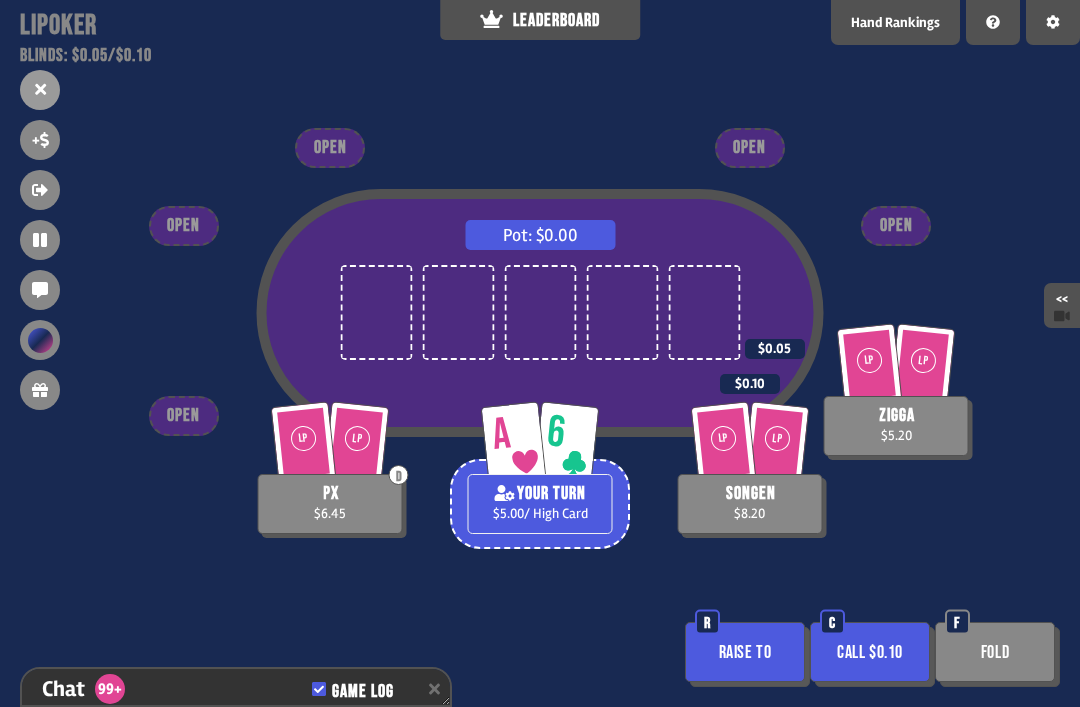 click on "Raise to" at bounding box center [745, 652] 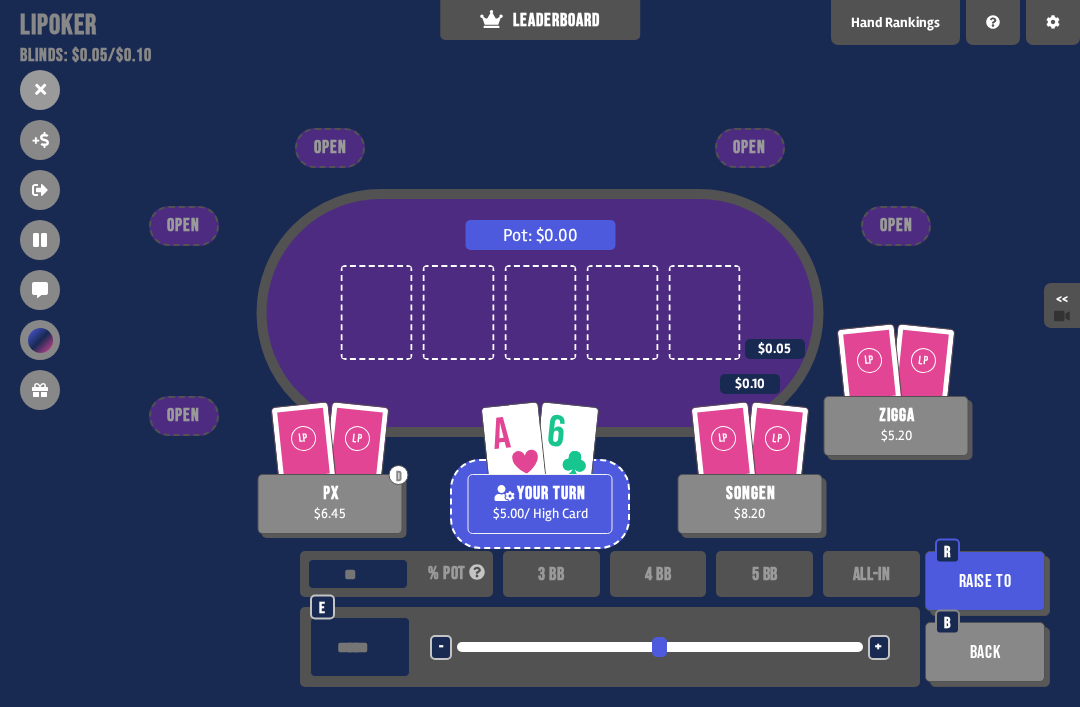 click on "ALL-IN" at bounding box center (871, 574) 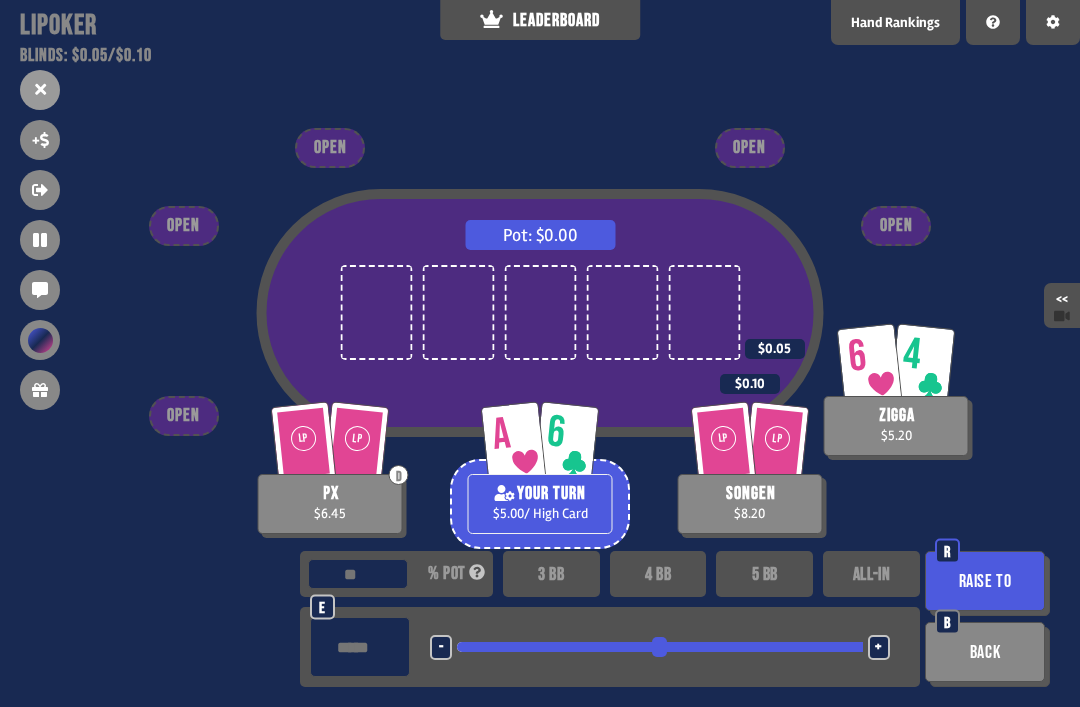 click on "Support us on   Patreon !" at bounding box center (540, 684) 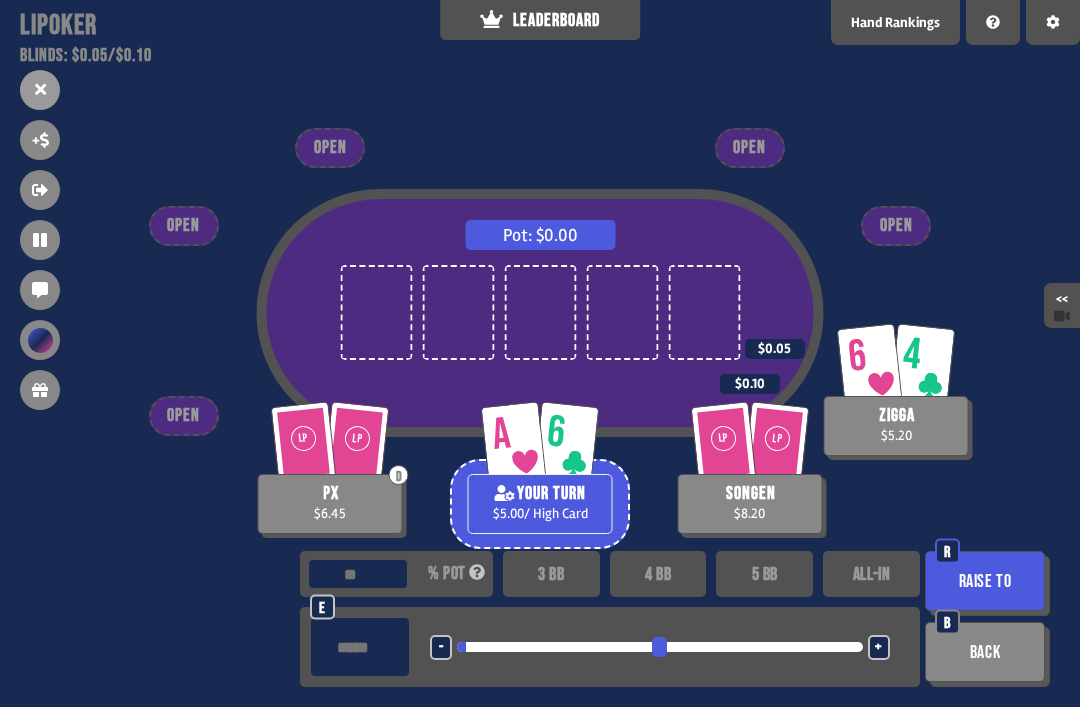 click on "Raise to" at bounding box center [985, 581] 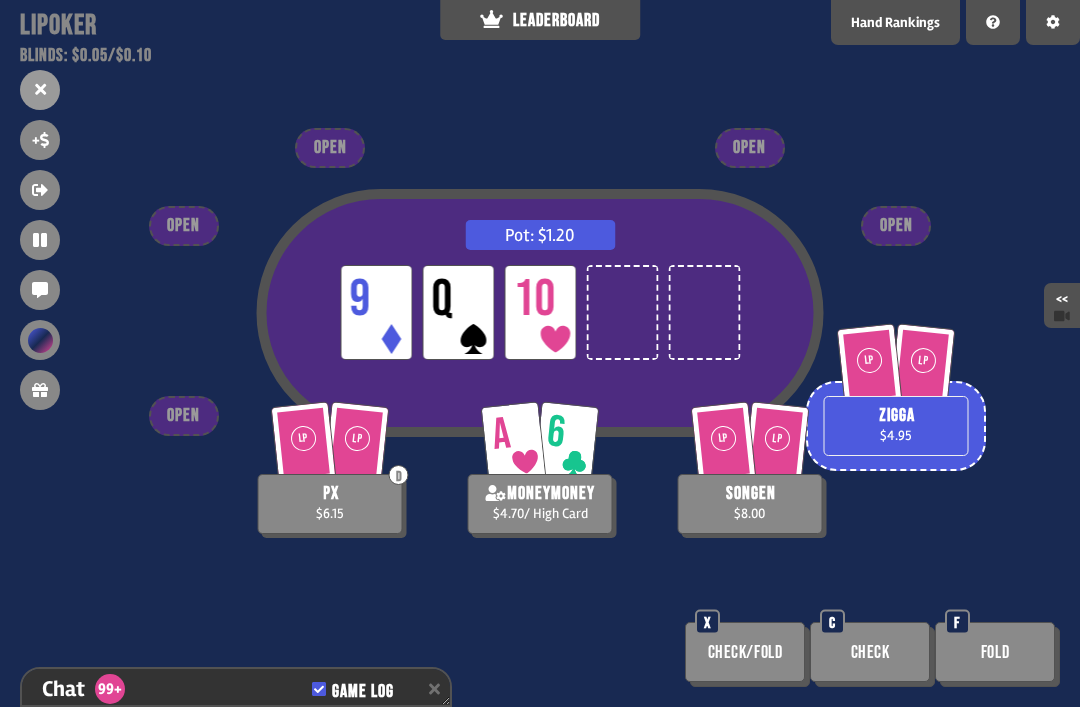 scroll, scrollTop: 5304, scrollLeft: 0, axis: vertical 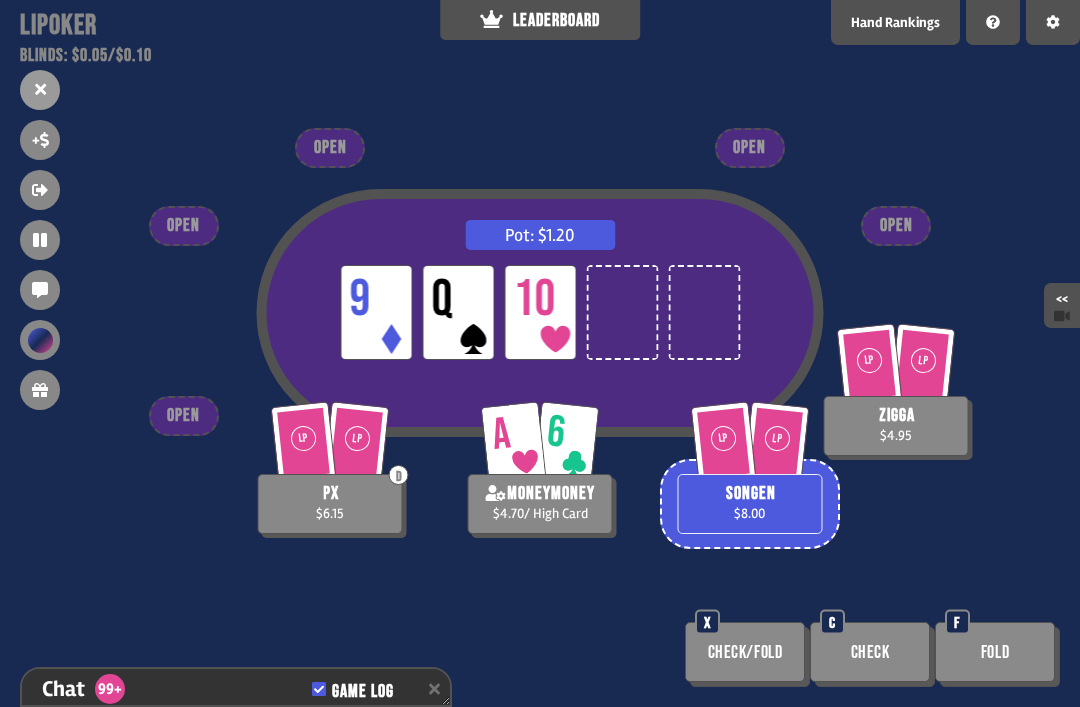 click on "Pot: $1.20   LP 9 LP Q LP 10" at bounding box center (540, 348) 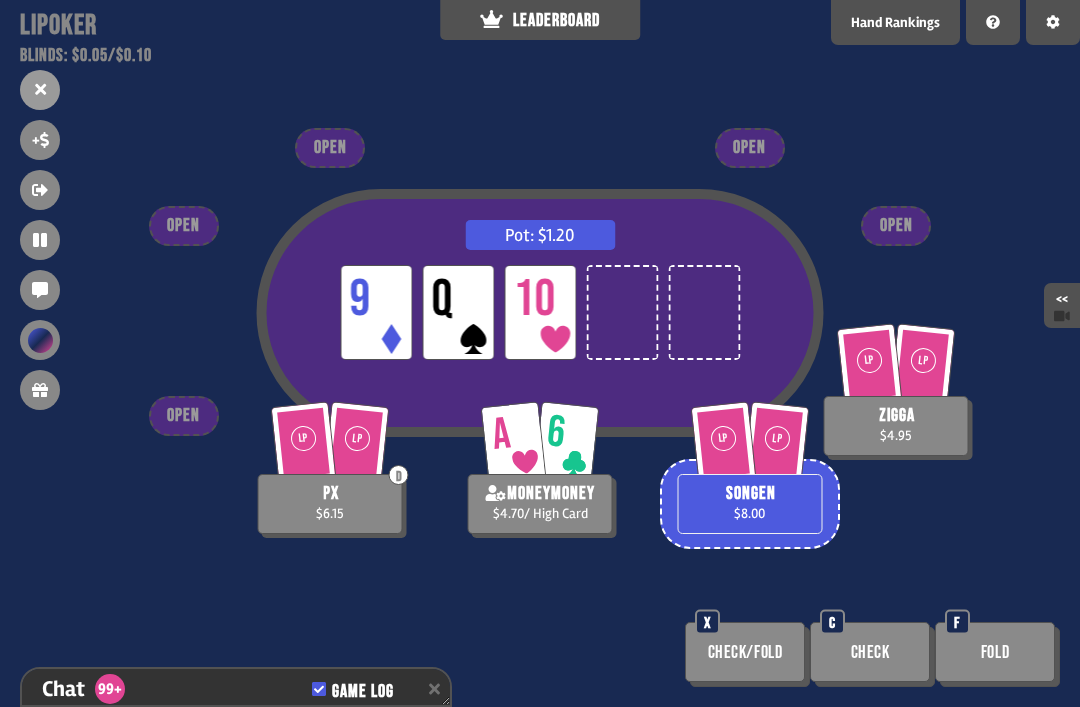 scroll, scrollTop: 5333, scrollLeft: 0, axis: vertical 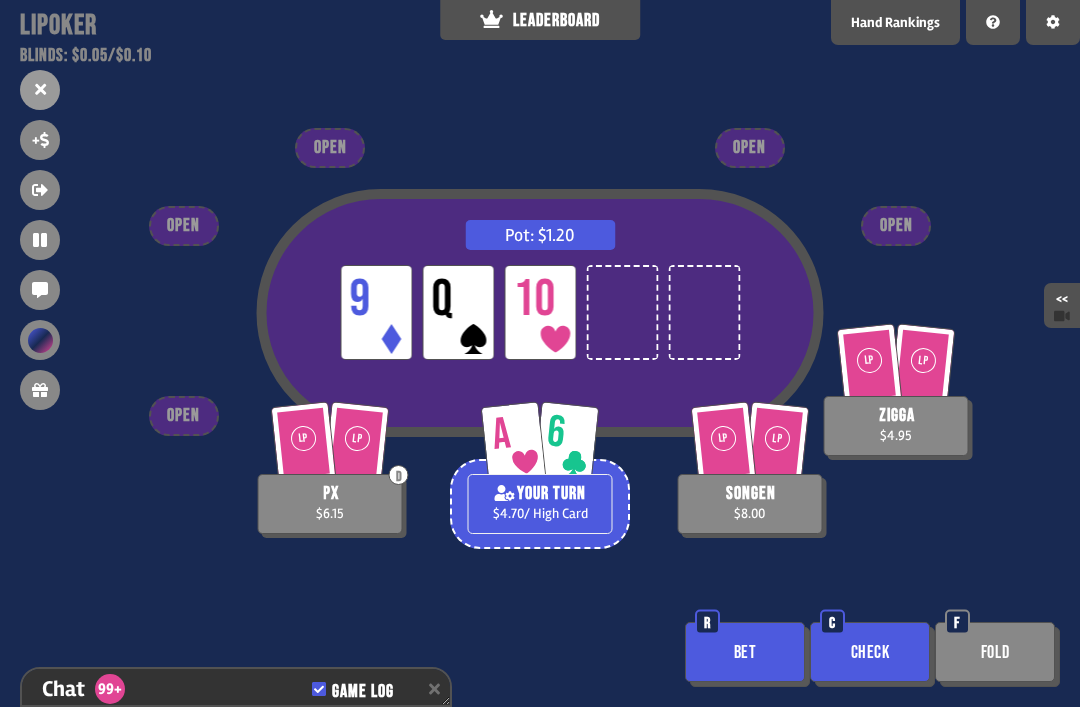 click on "Bet" at bounding box center (745, 652) 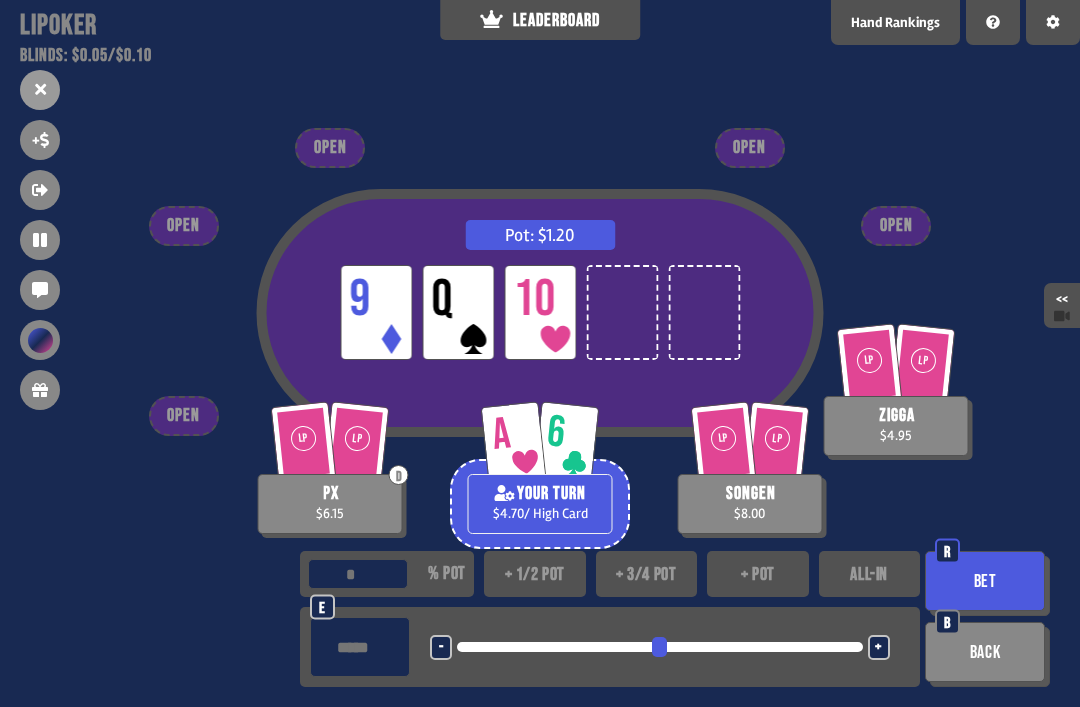 click on "+ pot" at bounding box center [758, 574] 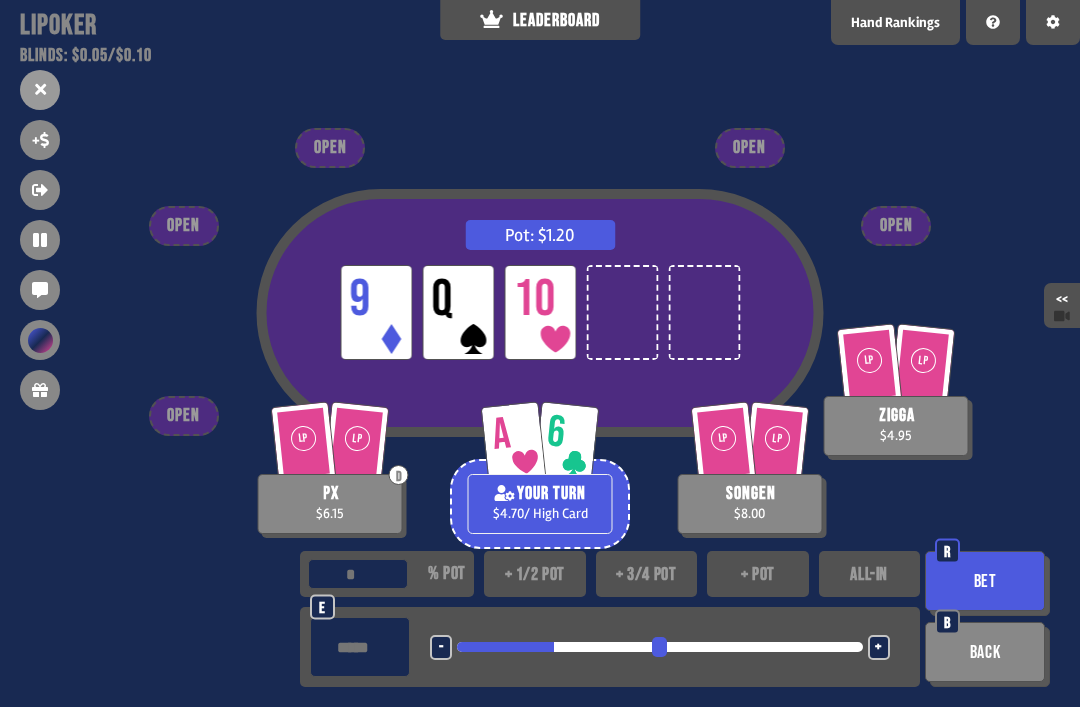 click on "+ 1/2 pot" at bounding box center (535, 574) 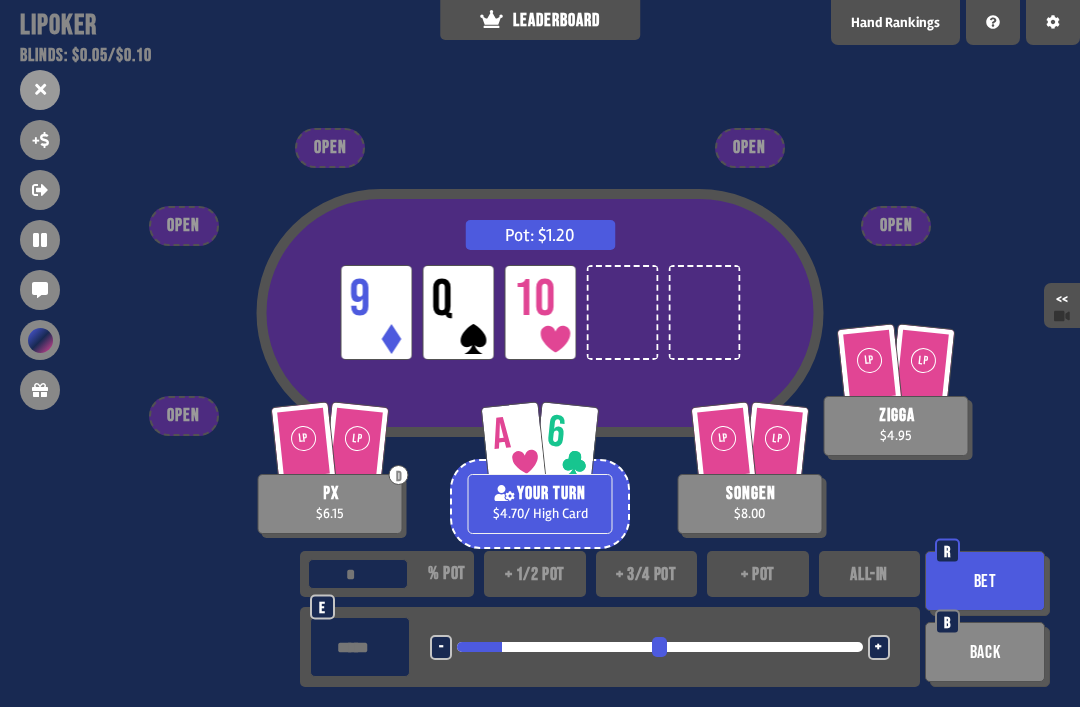 click on "Support us on   Patreon !" at bounding box center (540, 684) 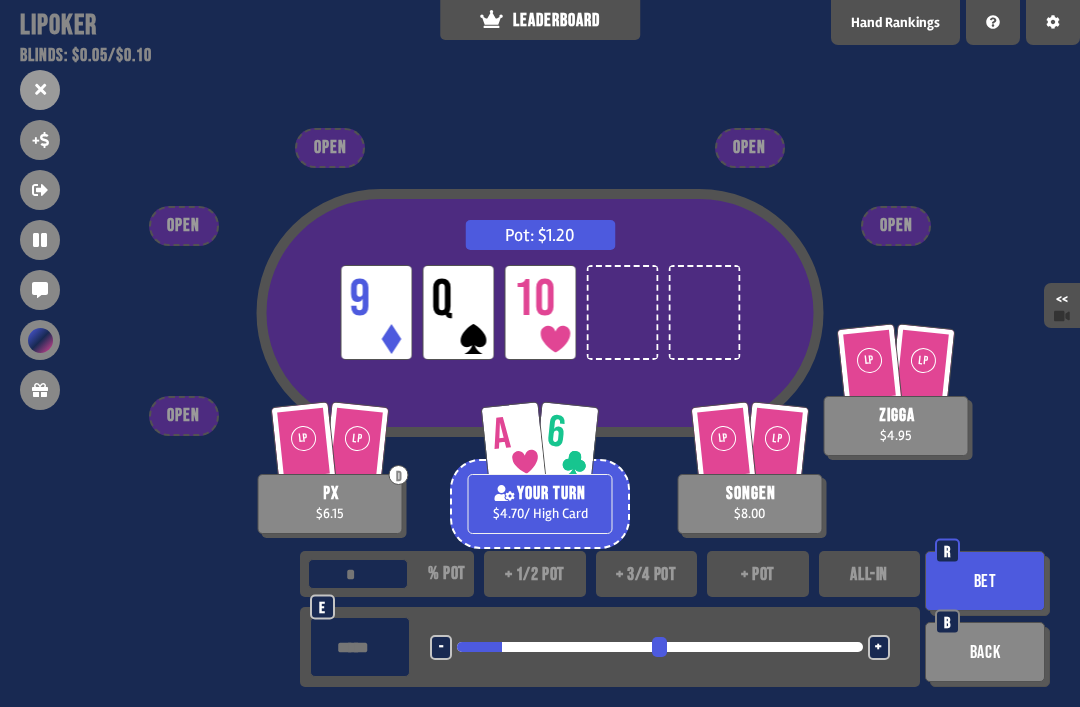 click on "Back" at bounding box center [985, 652] 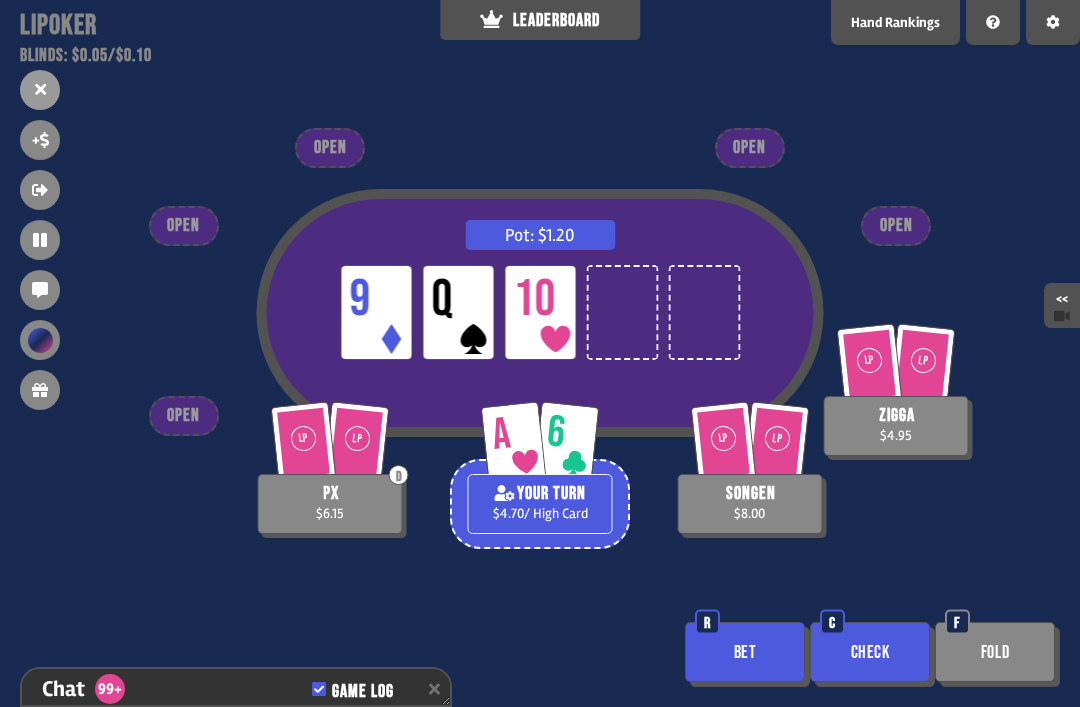 scroll, scrollTop: 5362, scrollLeft: 0, axis: vertical 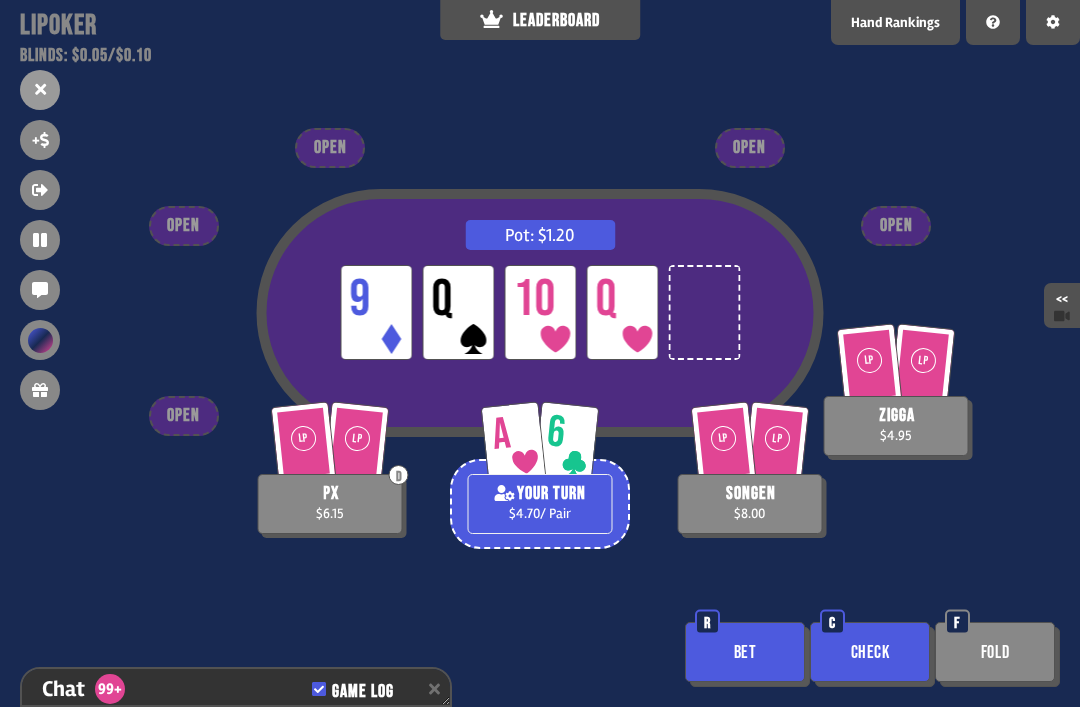 click on "Check" at bounding box center [870, 652] 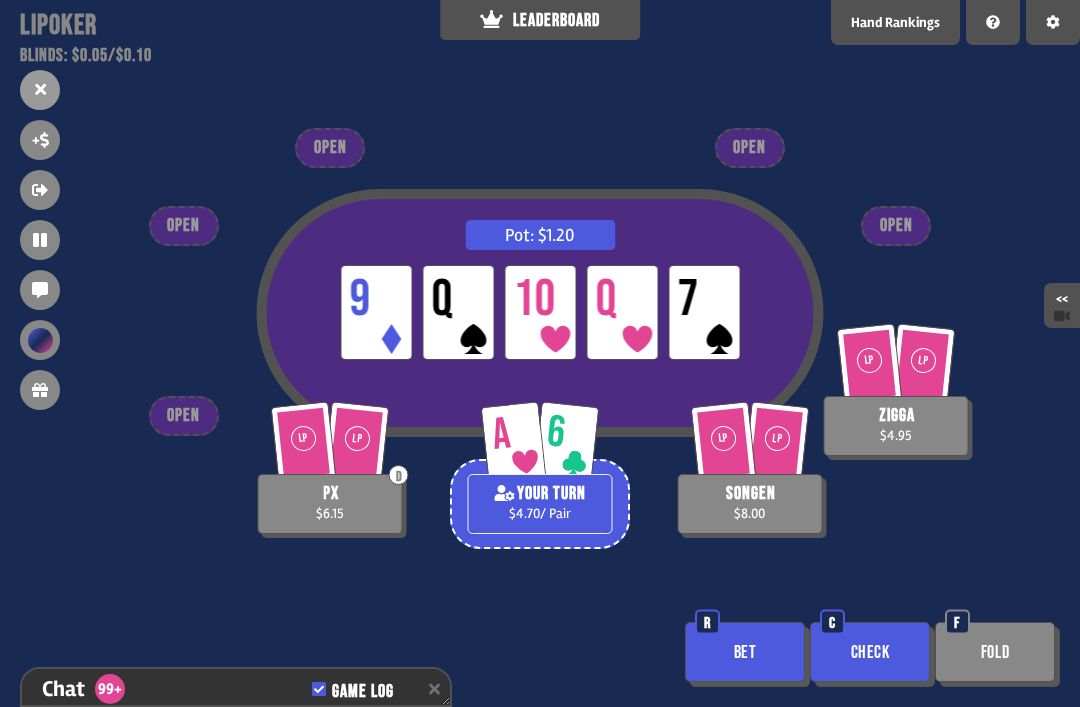 scroll, scrollTop: 5710, scrollLeft: 0, axis: vertical 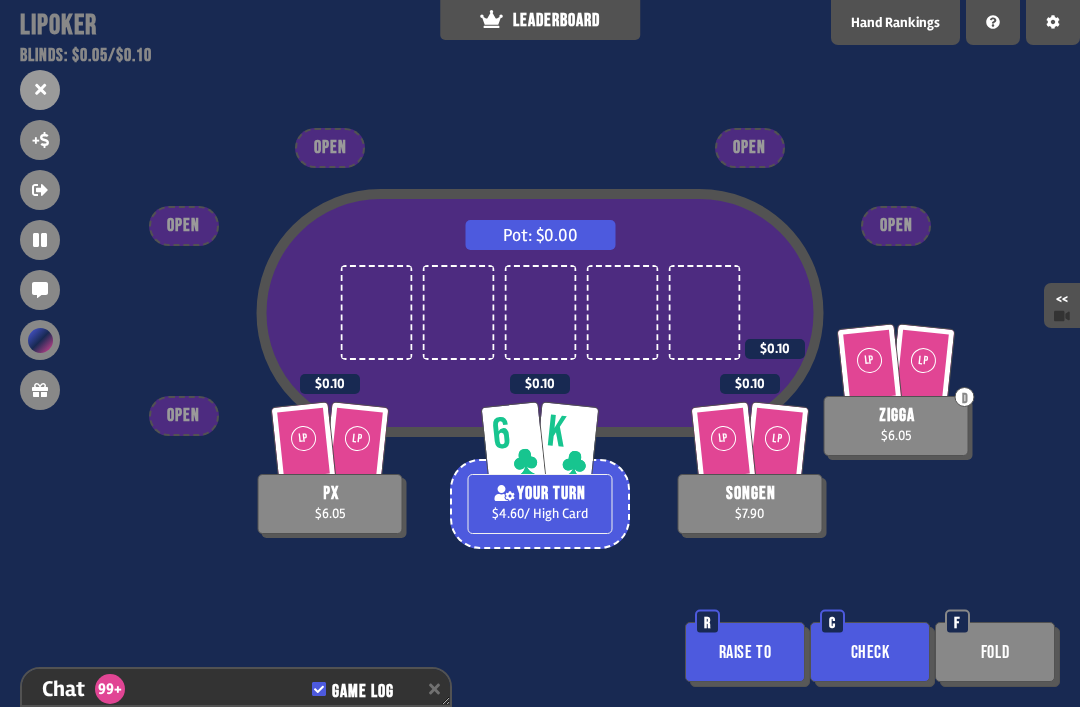 click on "R" at bounding box center [707, 622] 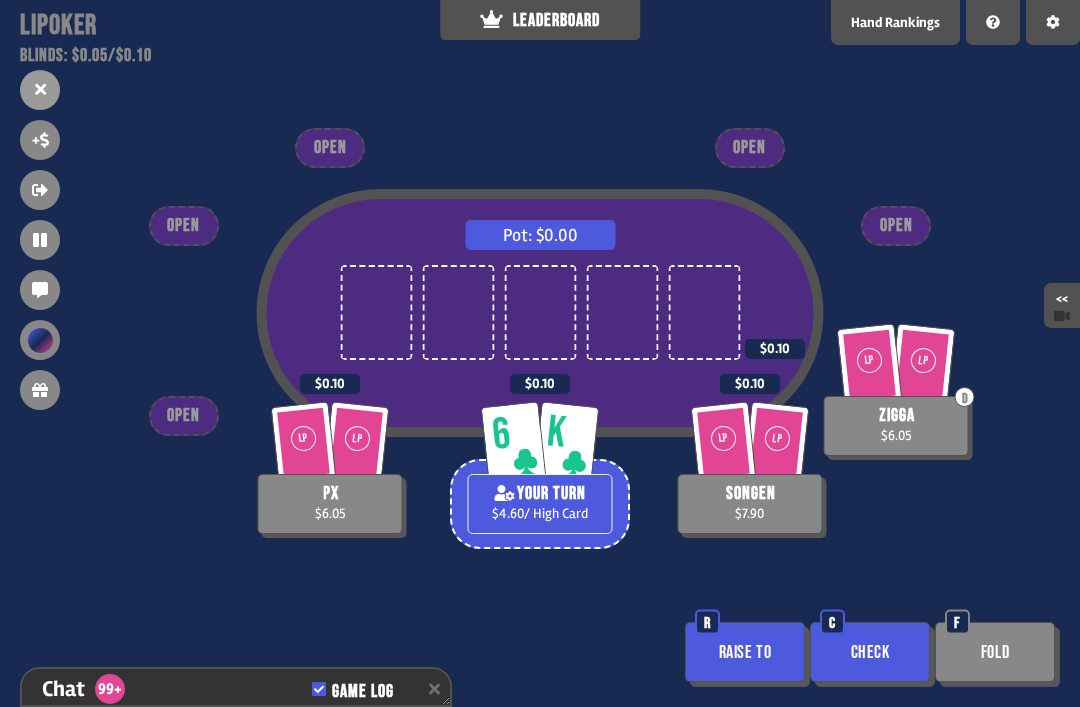 scroll, scrollTop: 0, scrollLeft: 0, axis: both 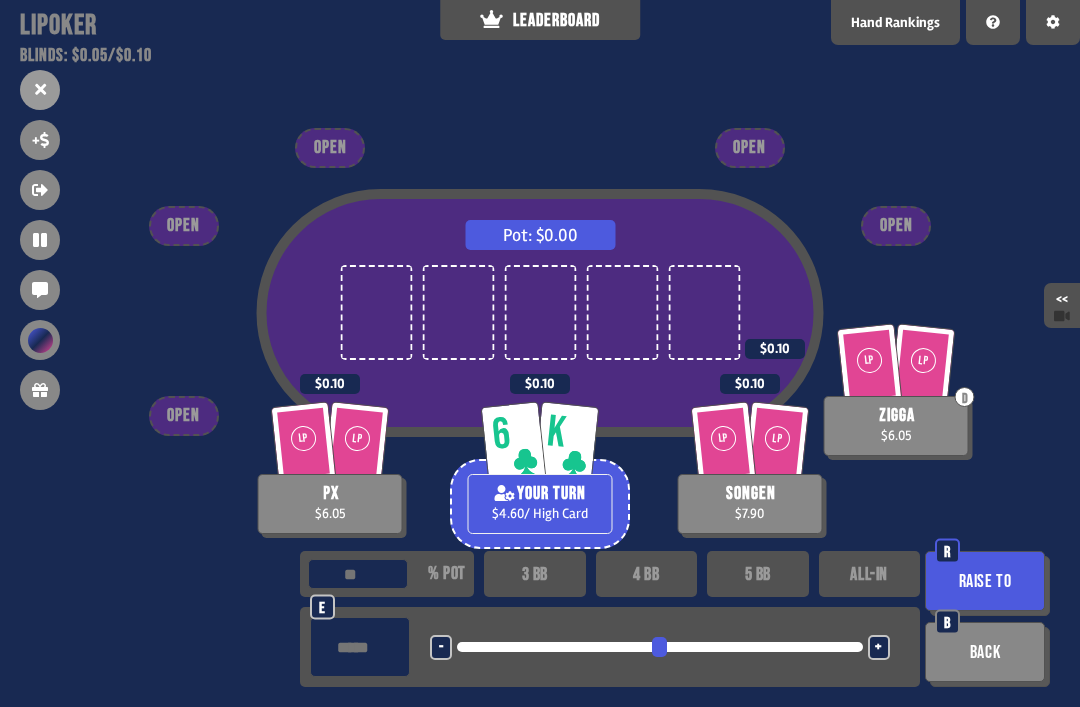 click on "5 BB" at bounding box center (758, 574) 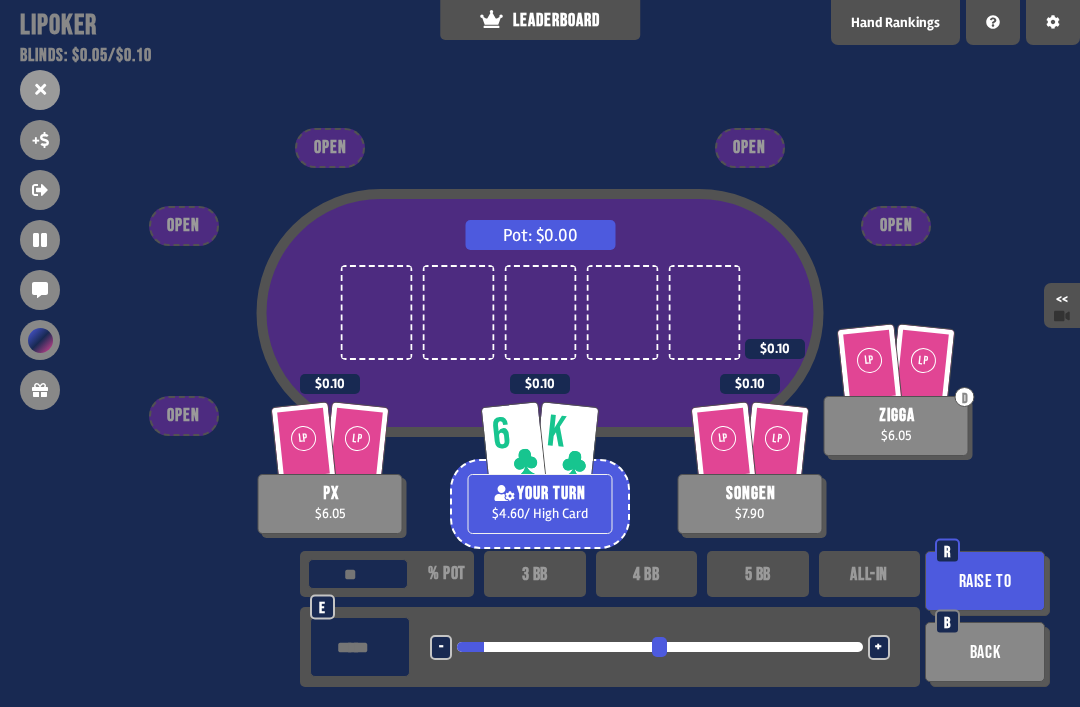 type on "***" 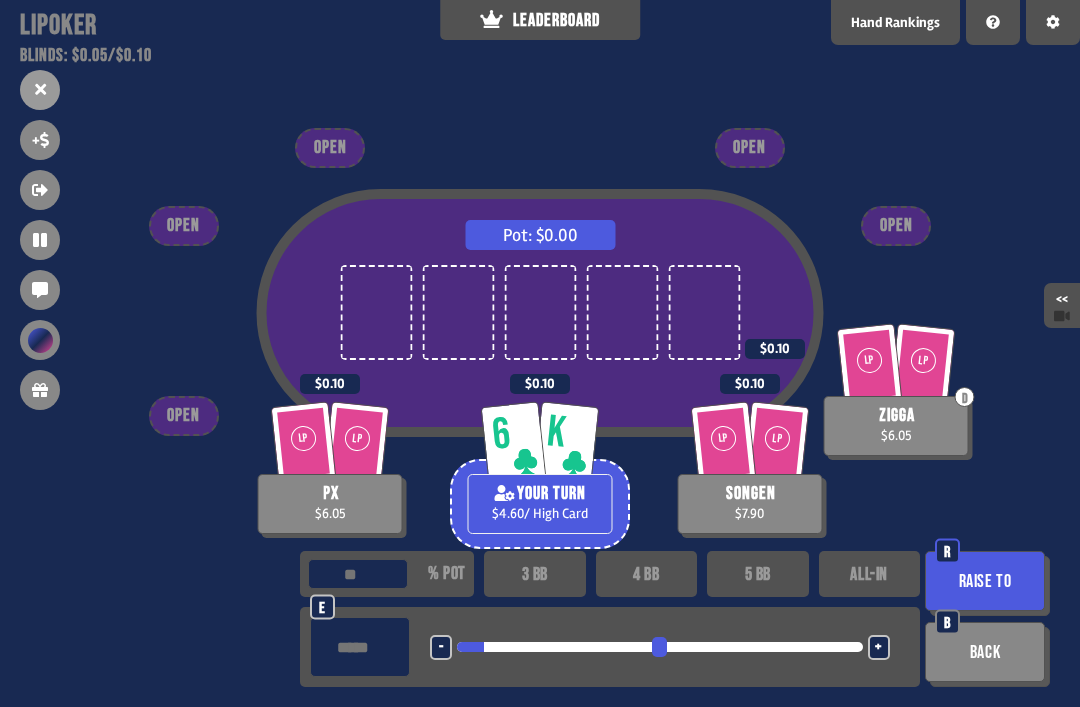 click on "Back" at bounding box center [985, 652] 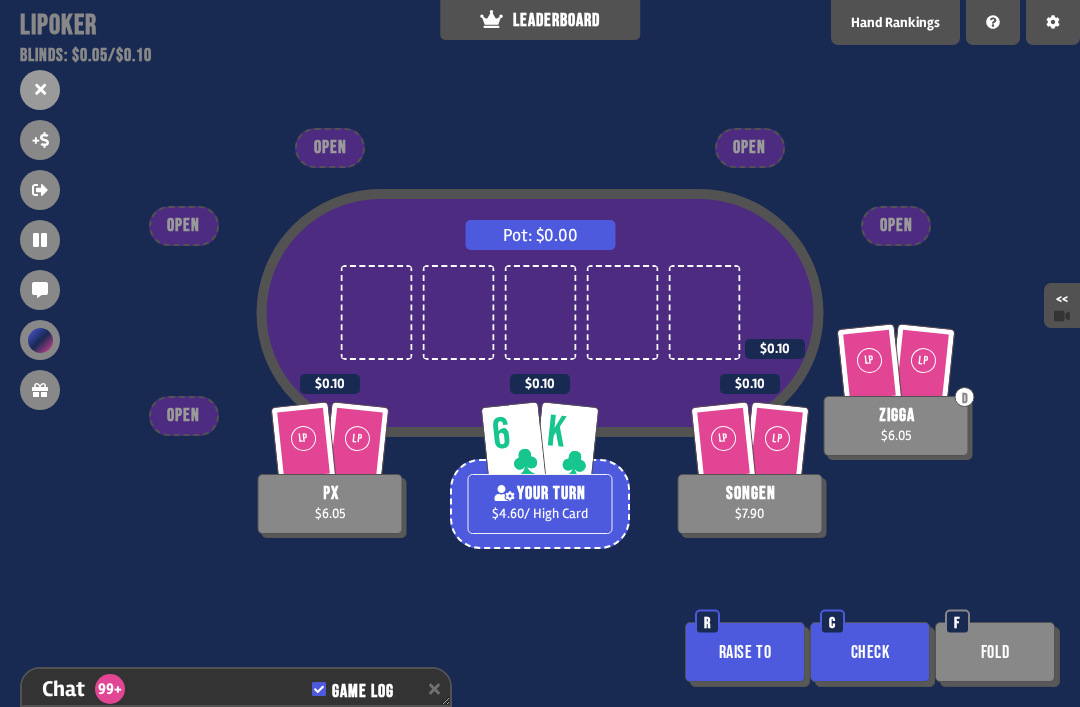 scroll, scrollTop: 5971, scrollLeft: 0, axis: vertical 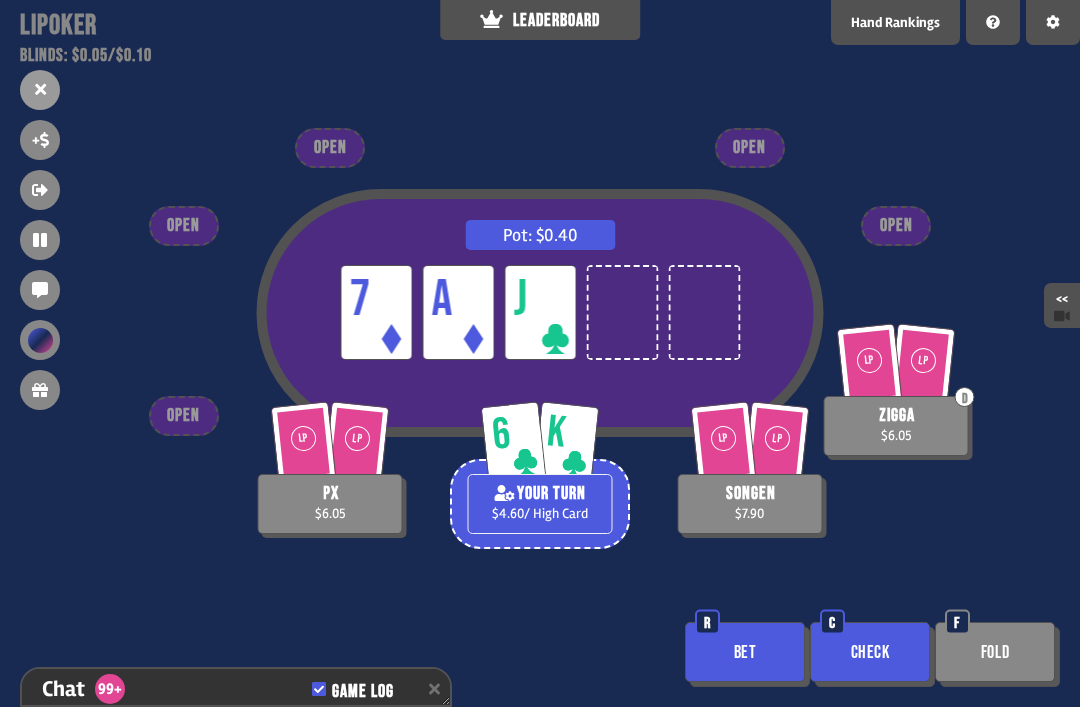 click on "Check" at bounding box center [870, 652] 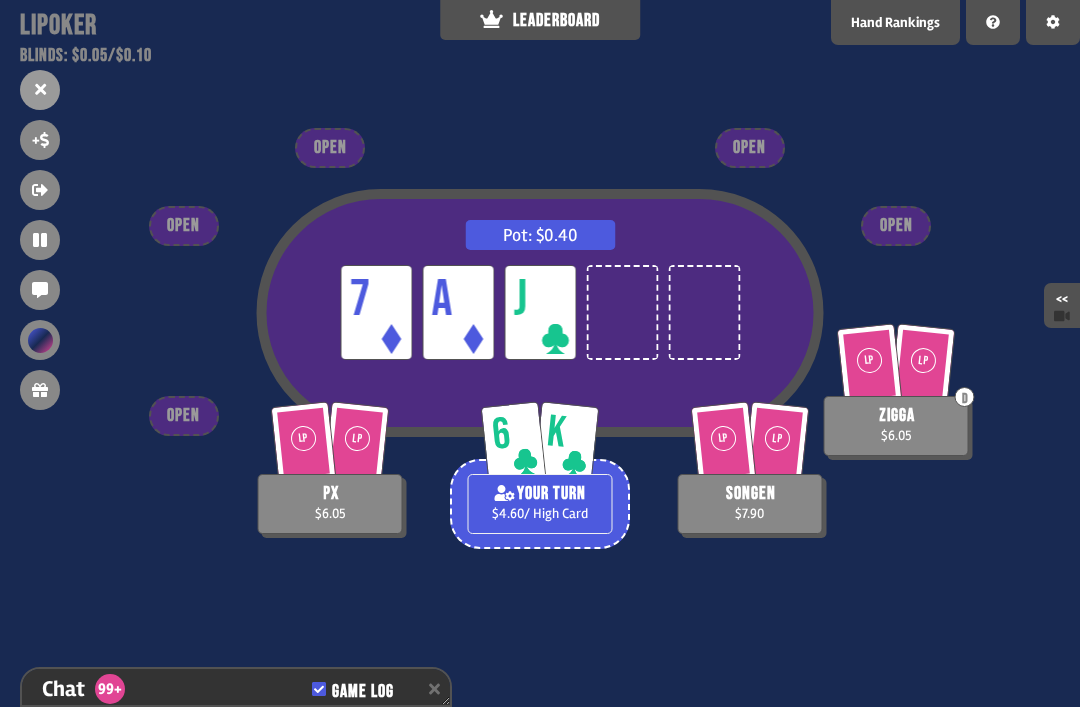 scroll, scrollTop: 6116, scrollLeft: 0, axis: vertical 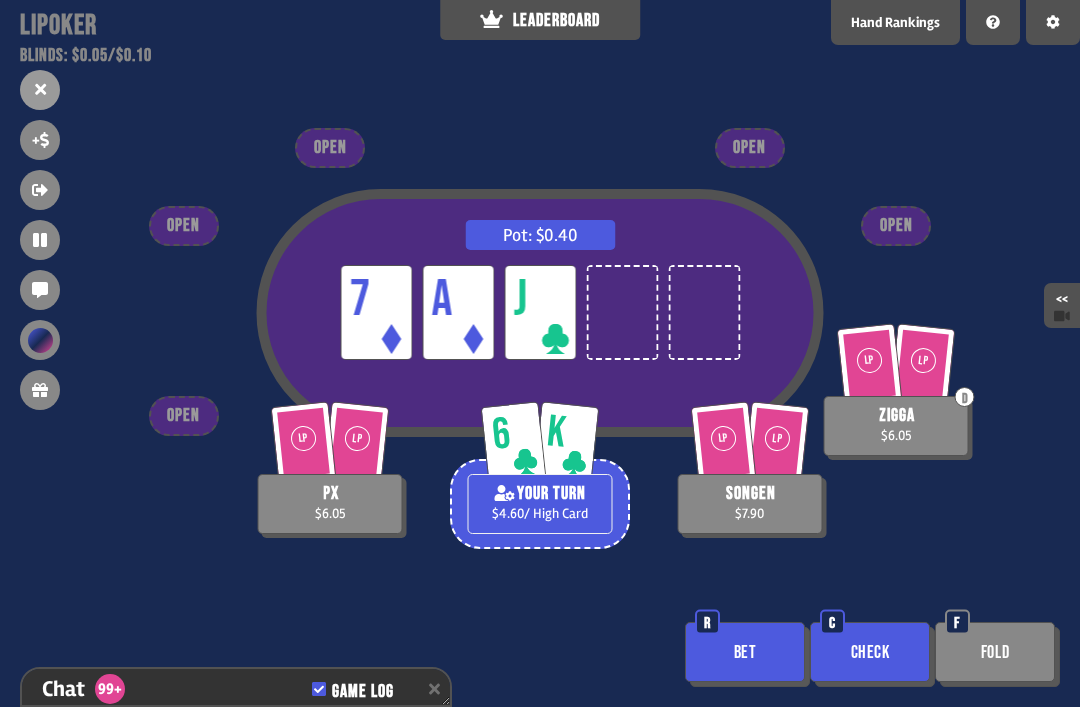 click on "Check" at bounding box center [870, 652] 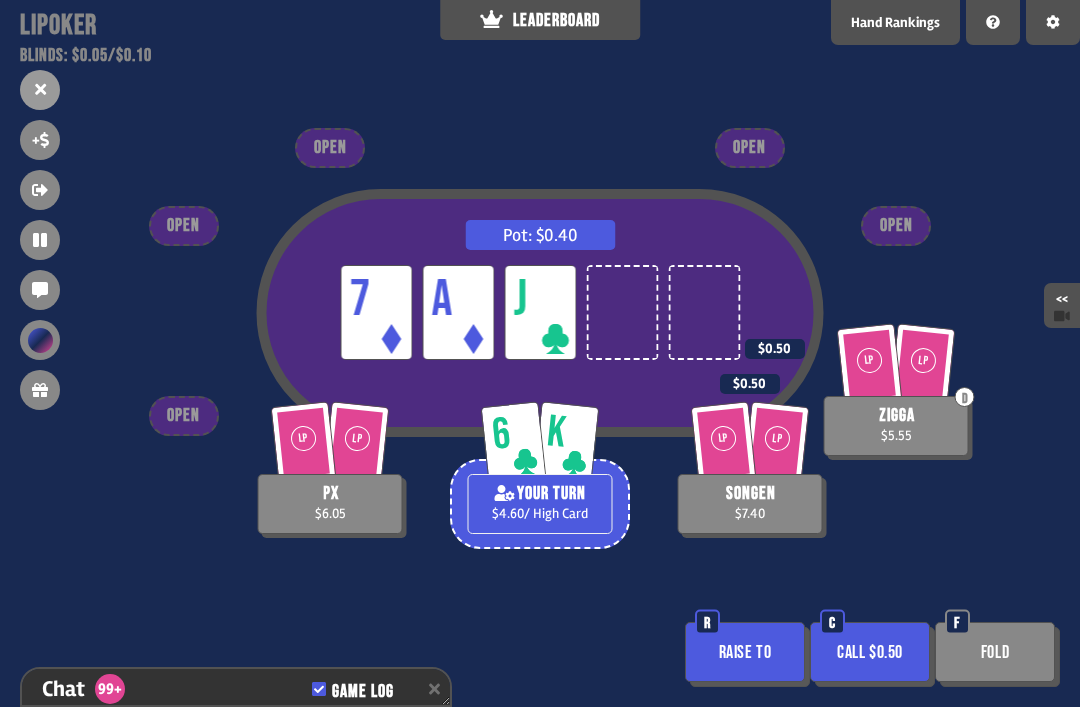 scroll, scrollTop: 6232, scrollLeft: 0, axis: vertical 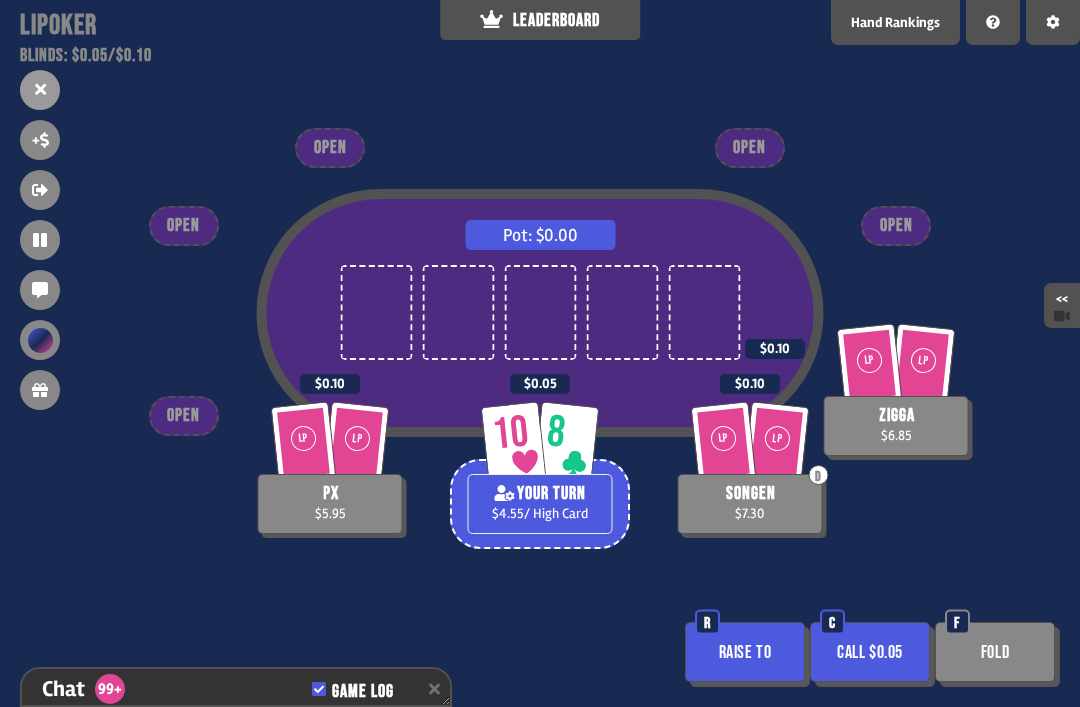 click on "Call $0.05" at bounding box center [870, 652] 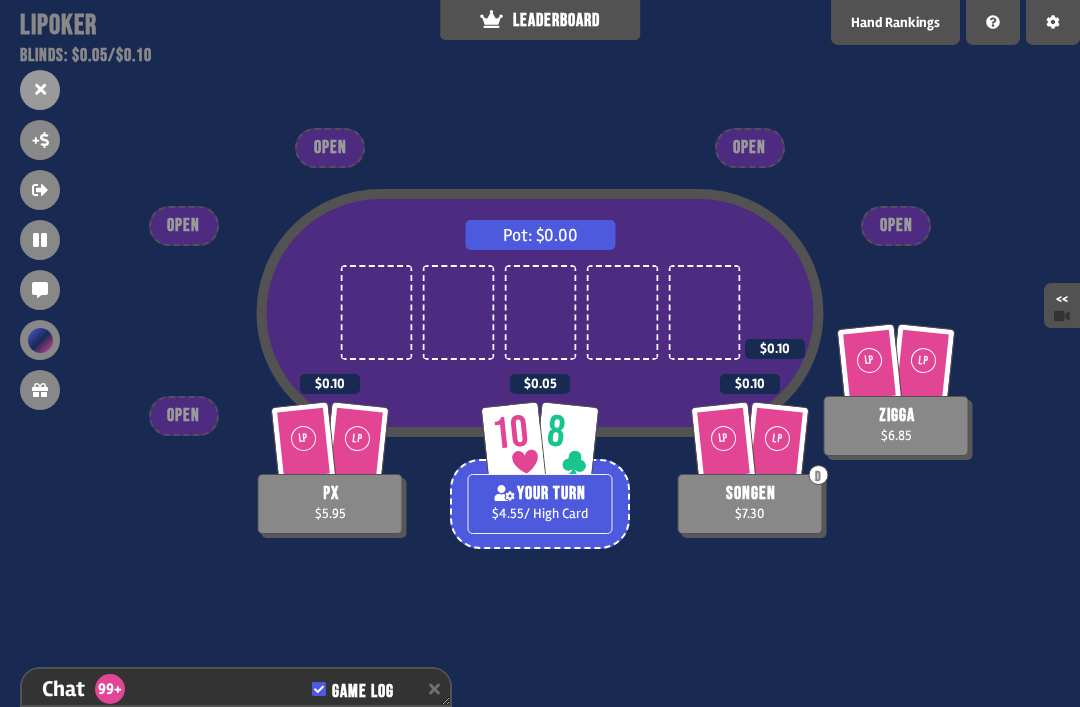 scroll, scrollTop: 6717, scrollLeft: 0, axis: vertical 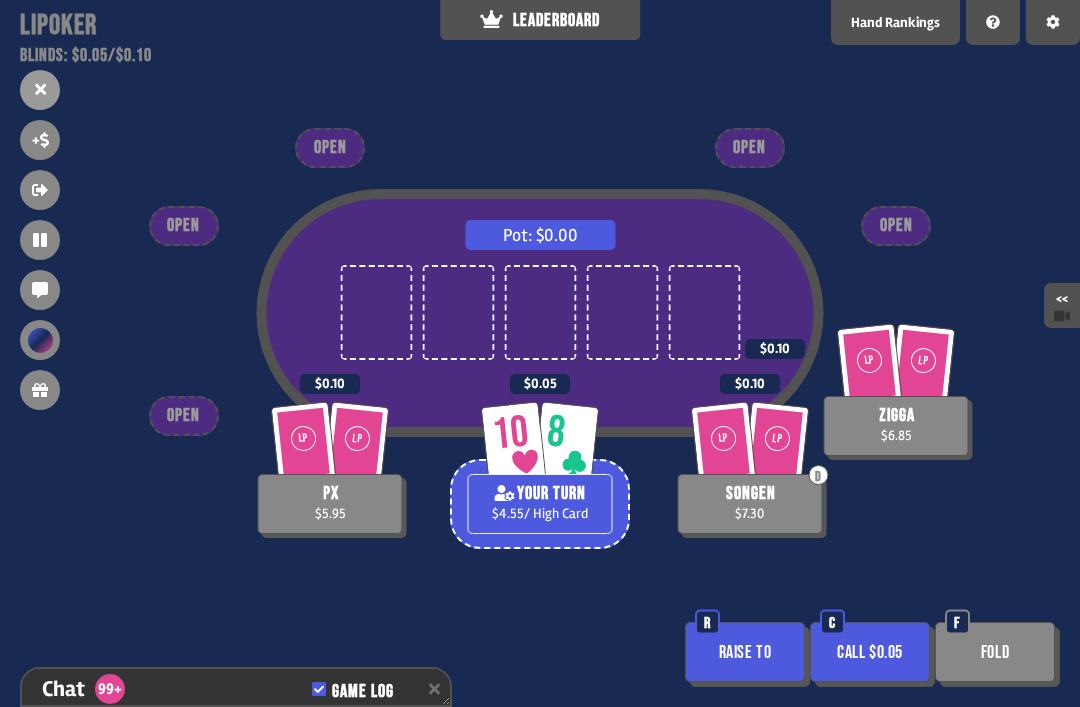click on "Call $0.05" at bounding box center [870, 652] 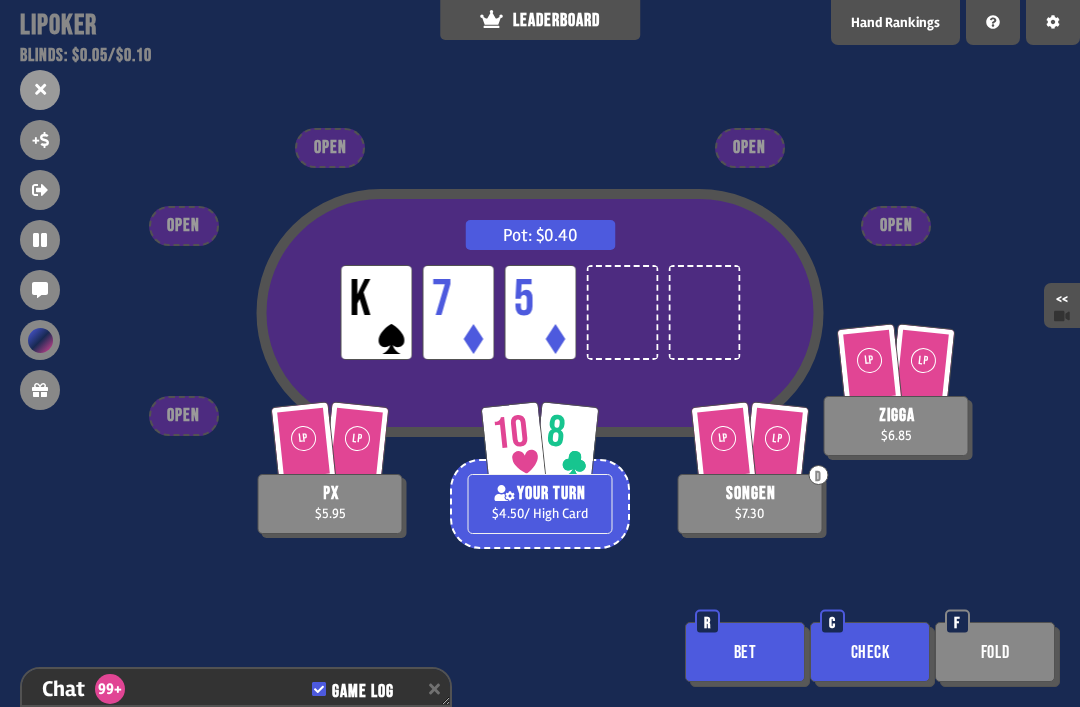 scroll, scrollTop: 6804, scrollLeft: 0, axis: vertical 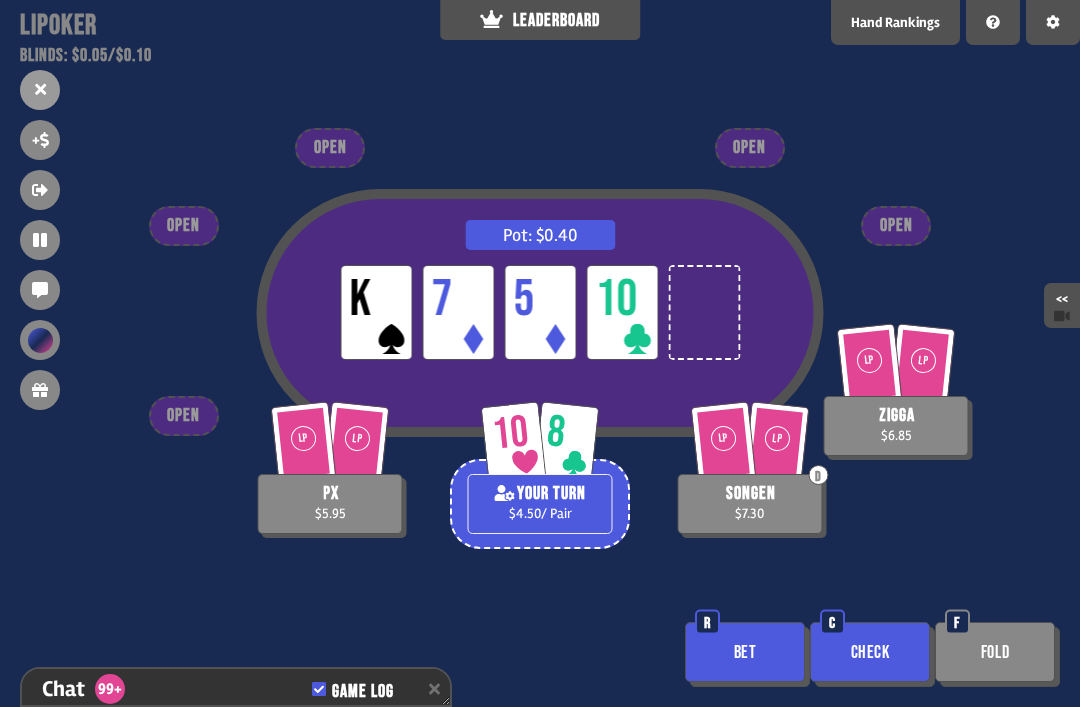 click on "Bet" at bounding box center (745, 652) 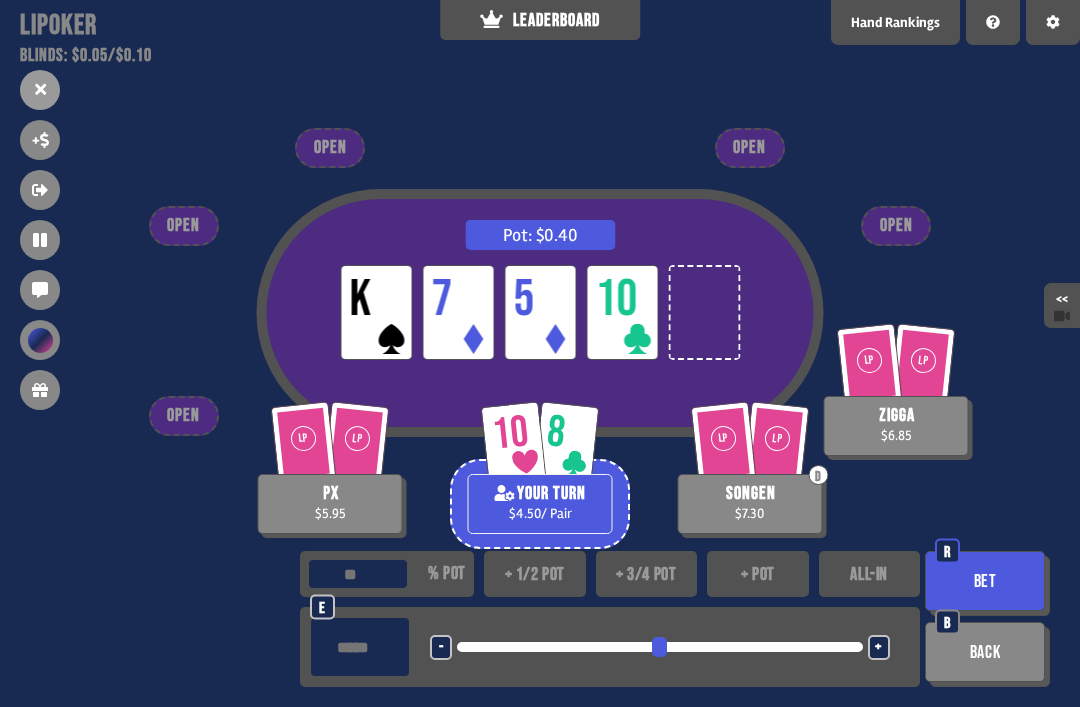 click on "+ pot" at bounding box center [758, 574] 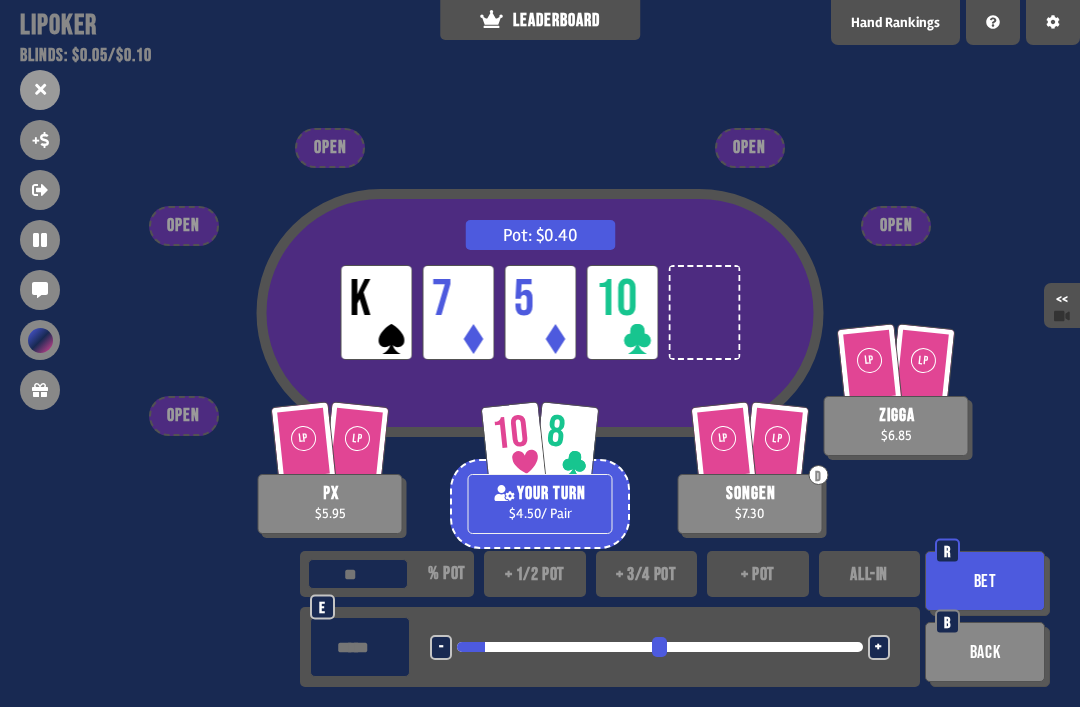 click on "Bet" at bounding box center (985, 581) 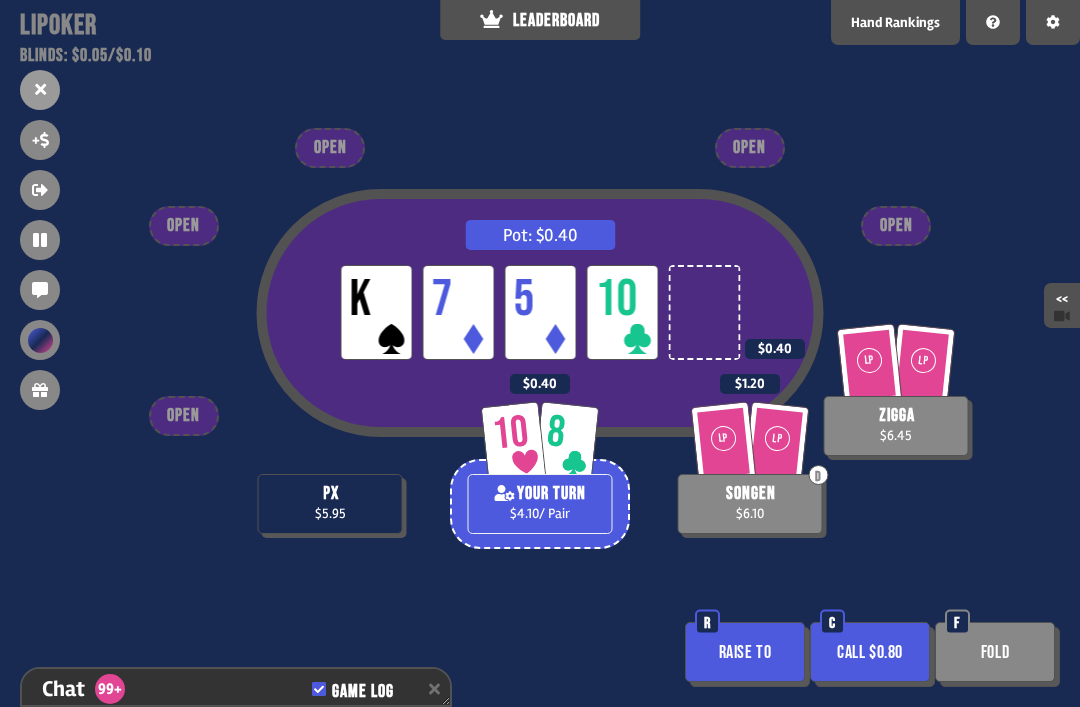 scroll, scrollTop: 7123, scrollLeft: 0, axis: vertical 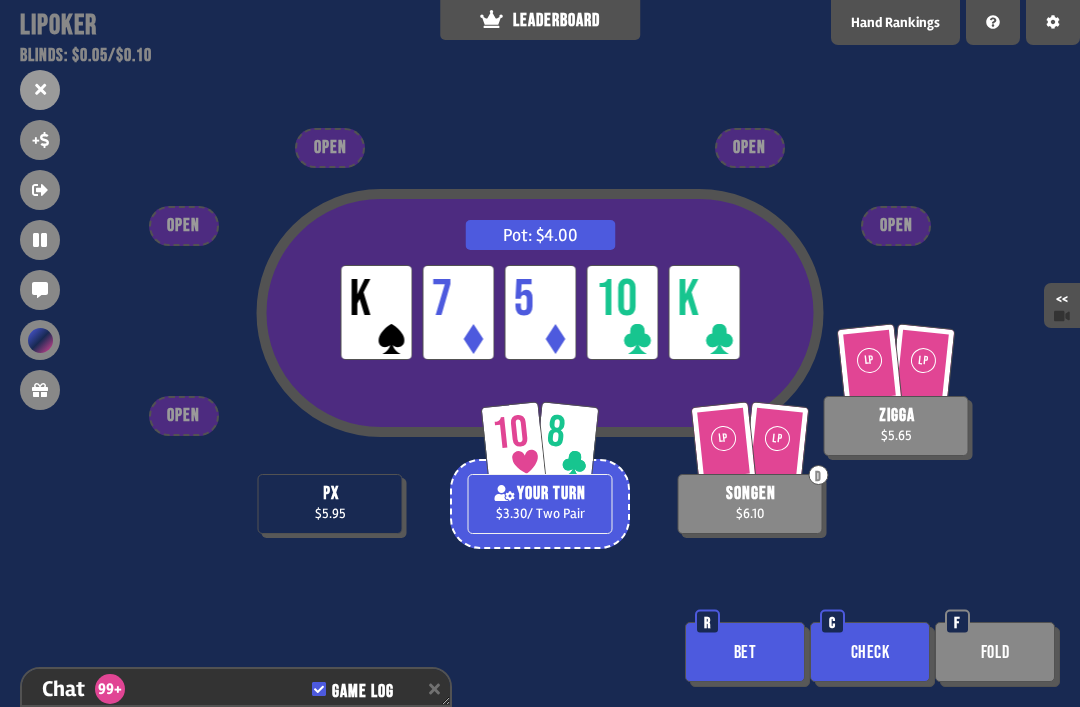 click on "Bet" at bounding box center (745, 652) 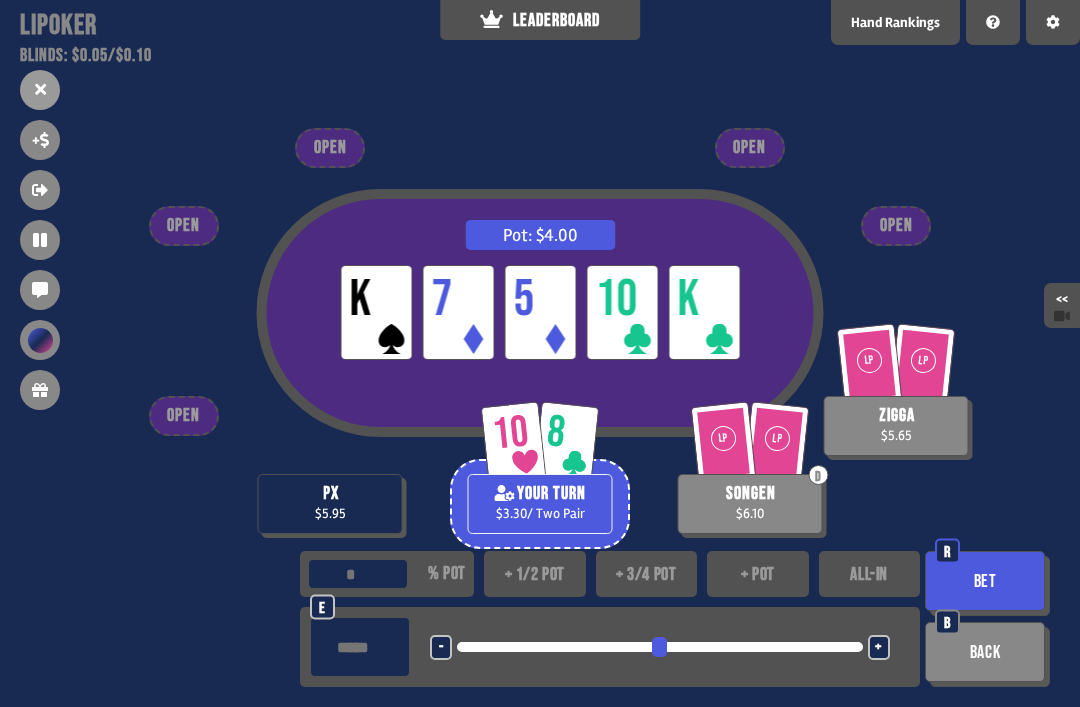click on "ALL-IN" at bounding box center (870, 574) 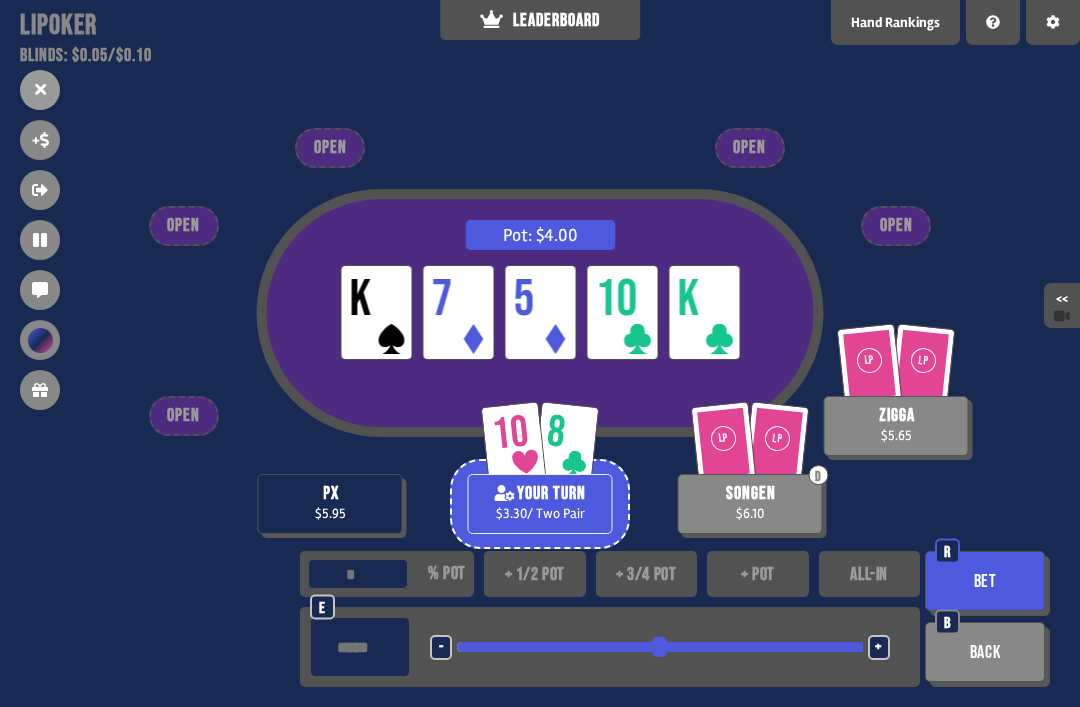 click on "Back" at bounding box center [985, 652] 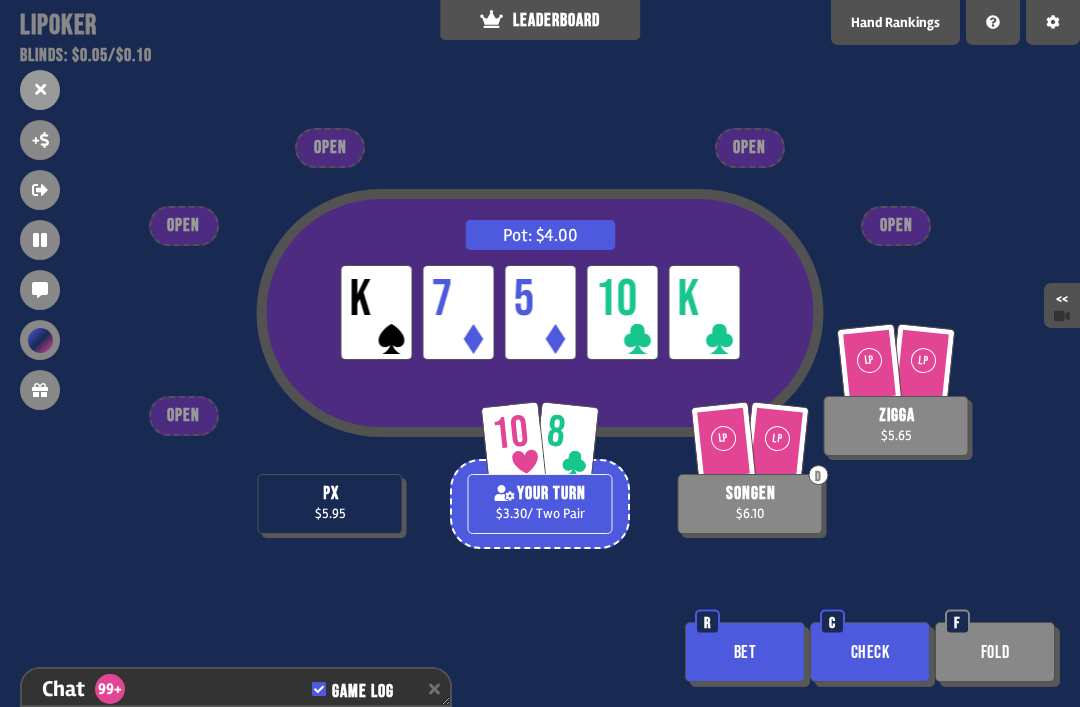 scroll, scrollTop: 7239, scrollLeft: 0, axis: vertical 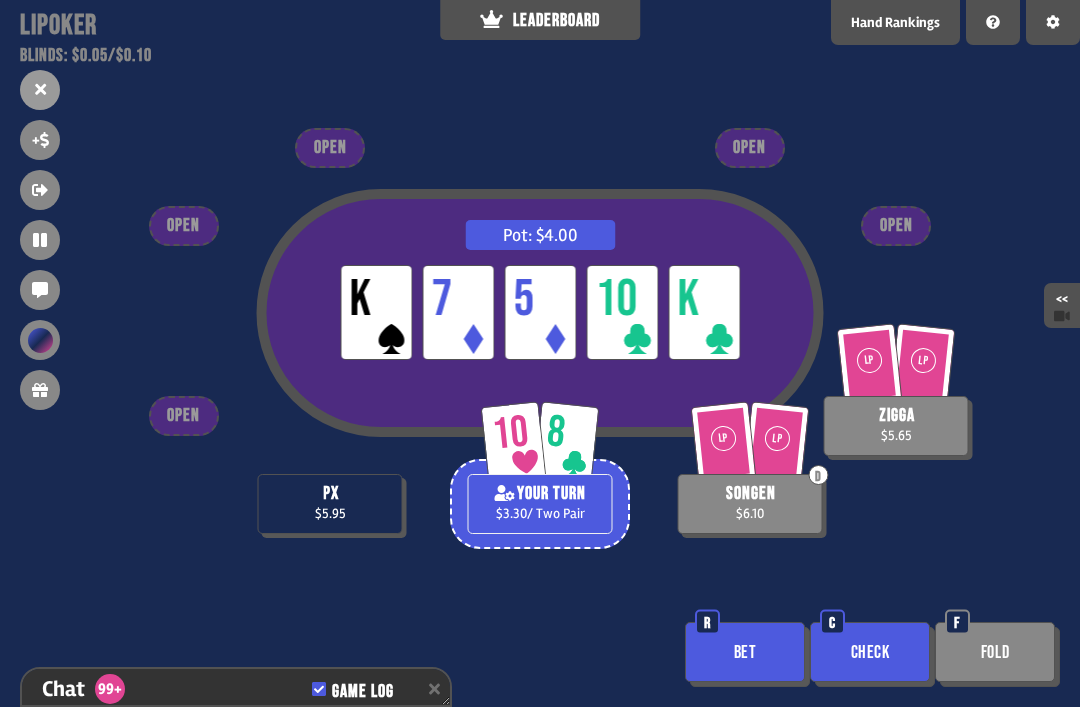 click on "Bet" at bounding box center (745, 652) 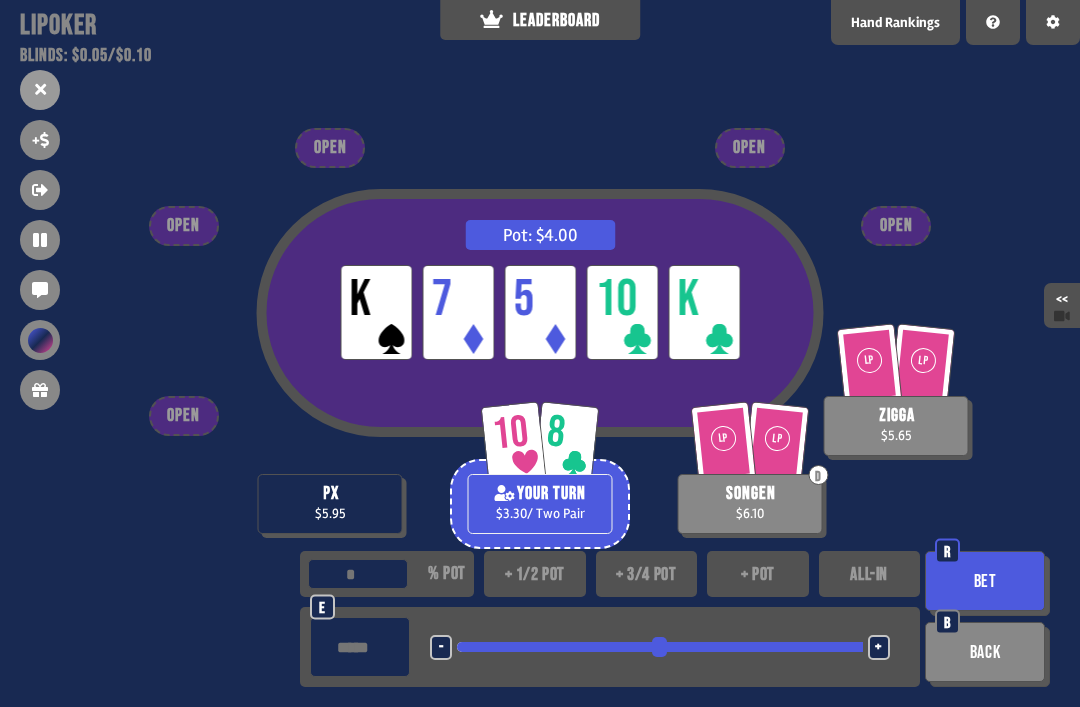click on "+ 1/2 pot" at bounding box center (535, 574) 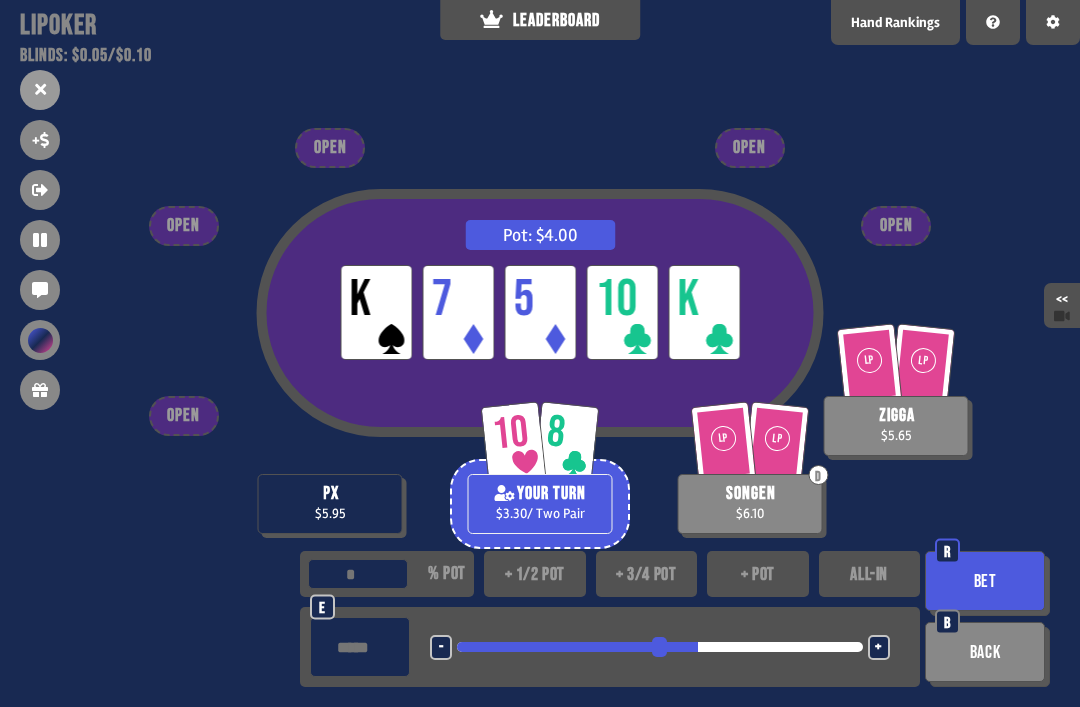 click on "Back" at bounding box center [985, 652] 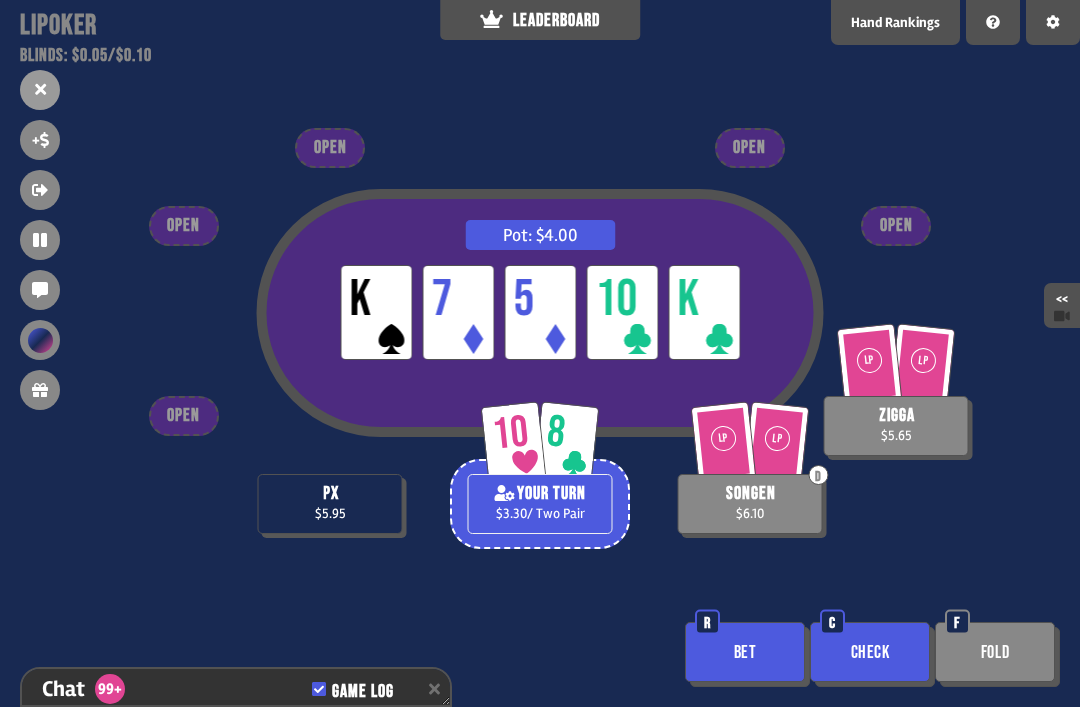 scroll, scrollTop: 7239, scrollLeft: 0, axis: vertical 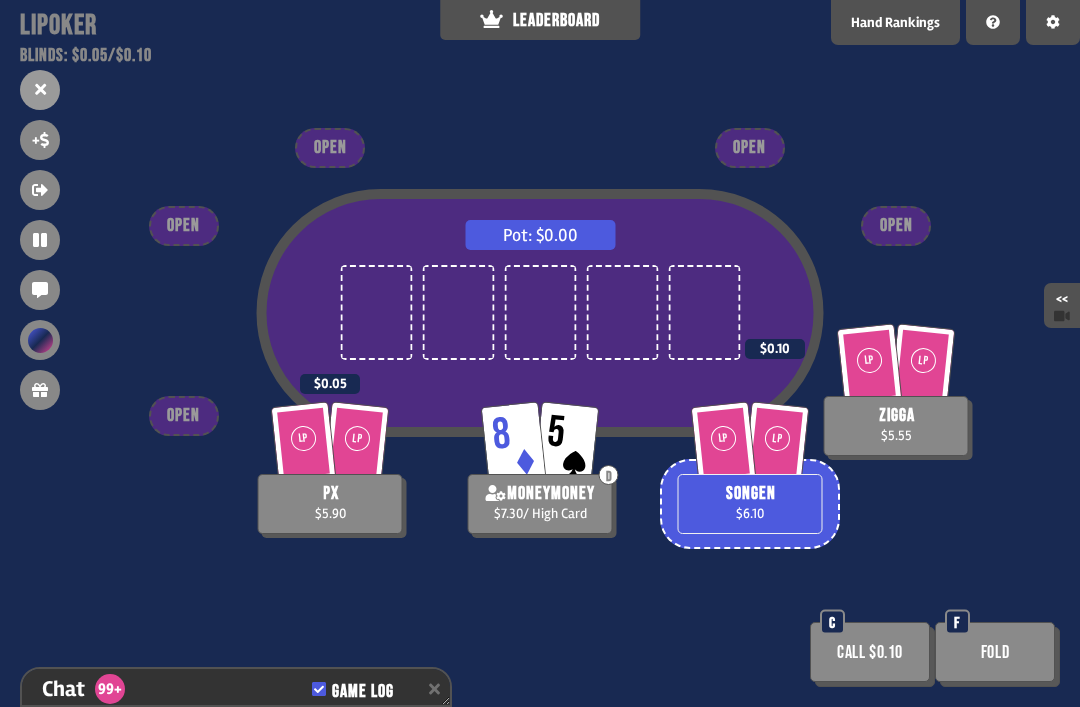 click on "Fold" at bounding box center [995, 652] 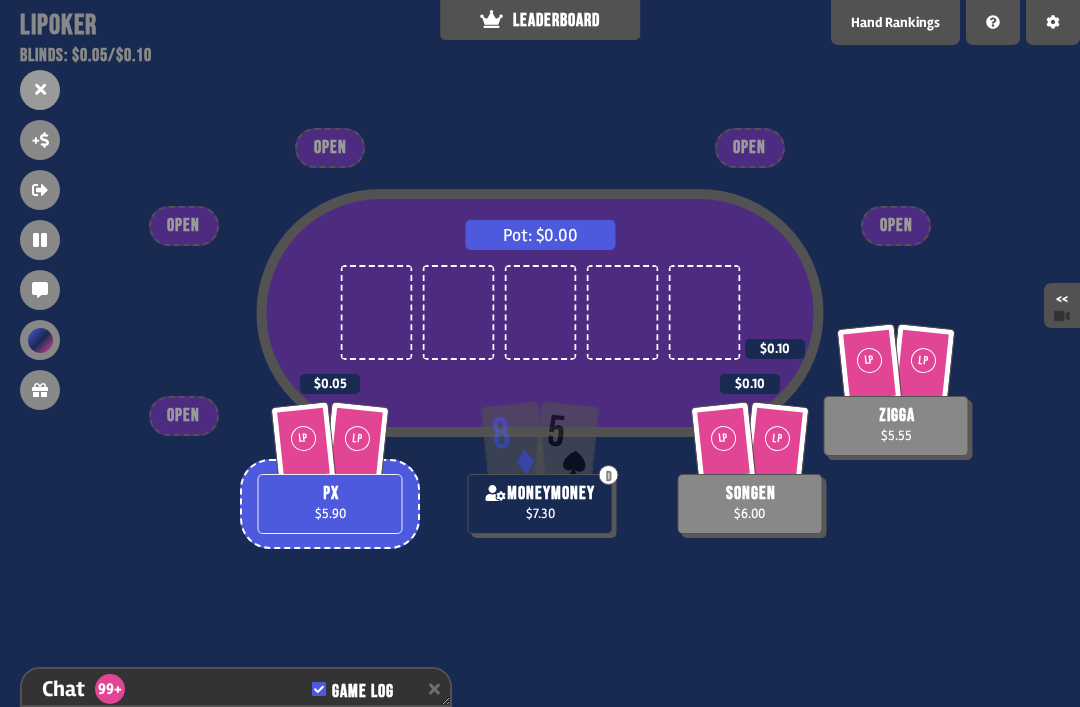 scroll, scrollTop: 7579, scrollLeft: 0, axis: vertical 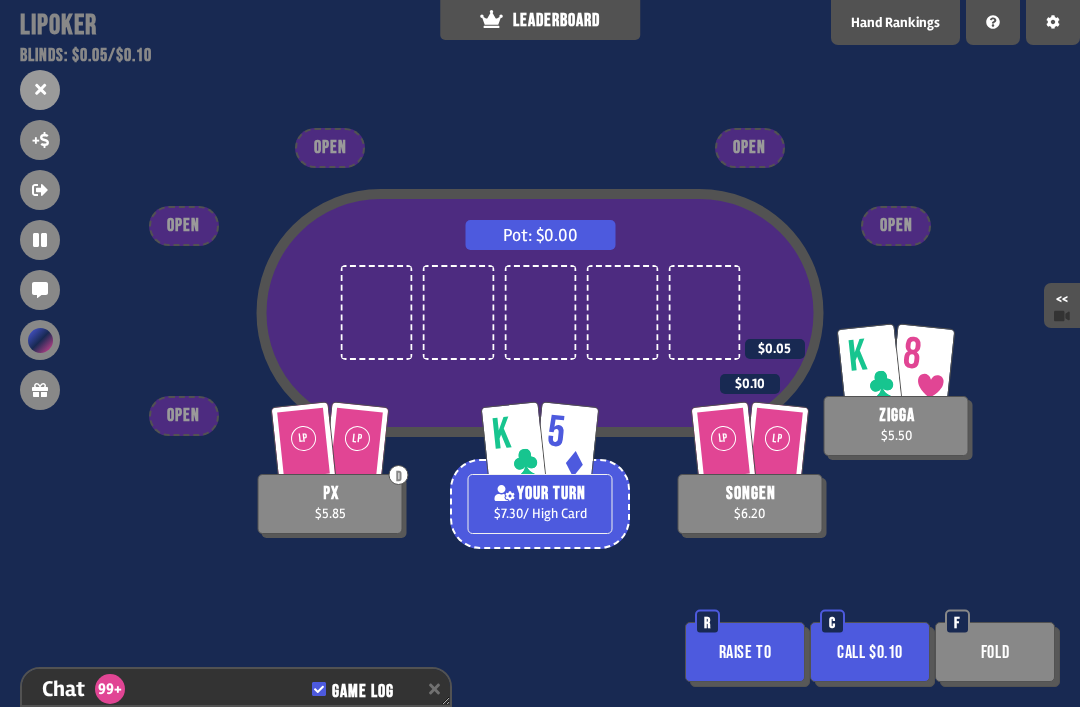 click on "R" at bounding box center (707, 622) 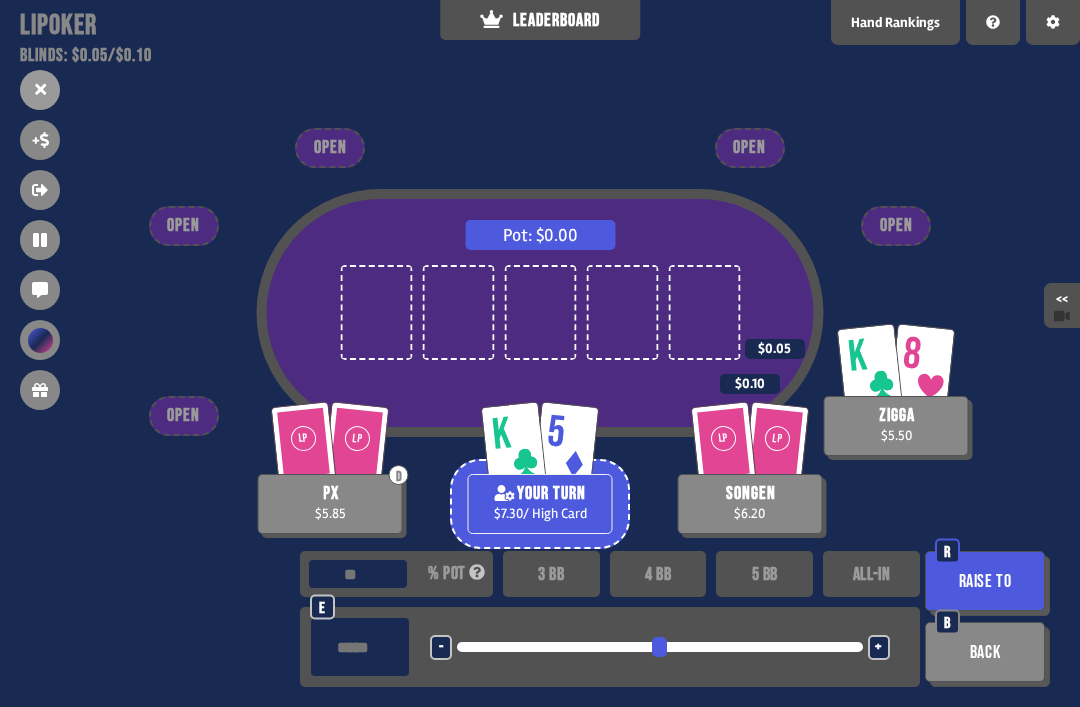 click on "Raise to" at bounding box center [985, 581] 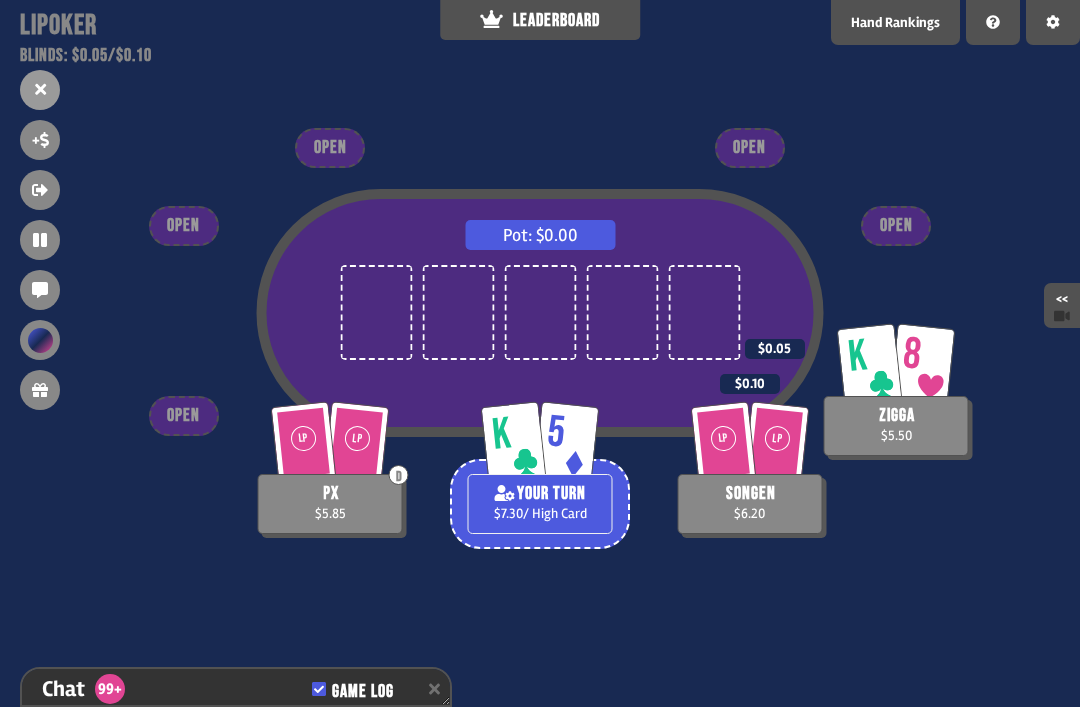 scroll, scrollTop: 7898, scrollLeft: 0, axis: vertical 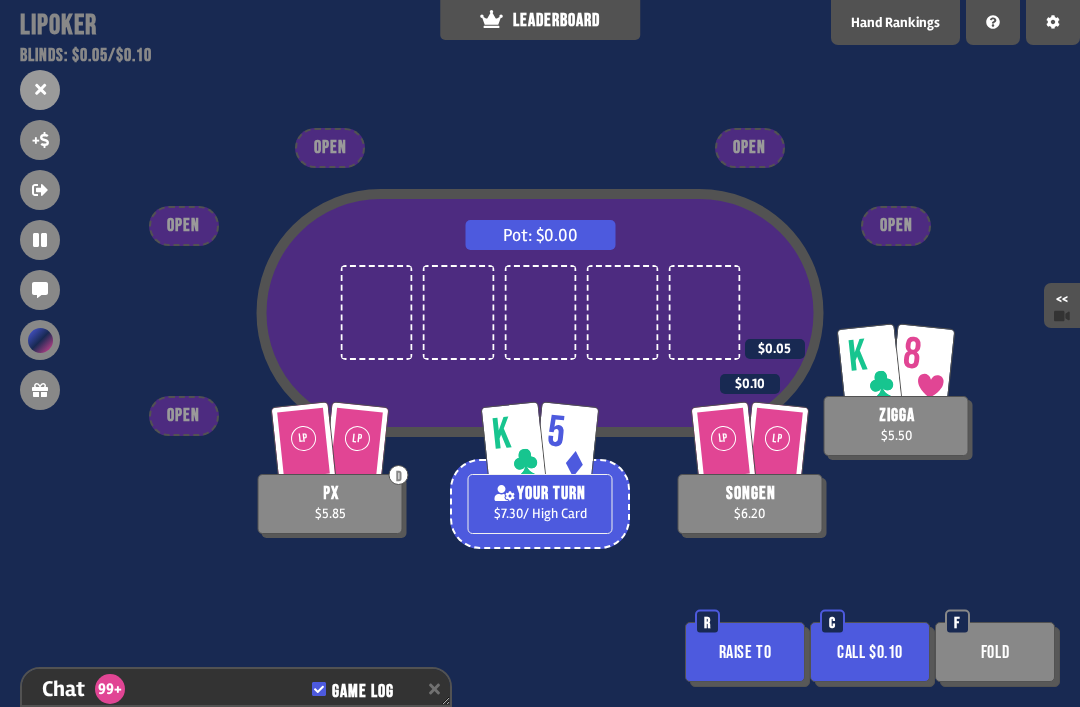 click on "Call $0.10" at bounding box center (870, 652) 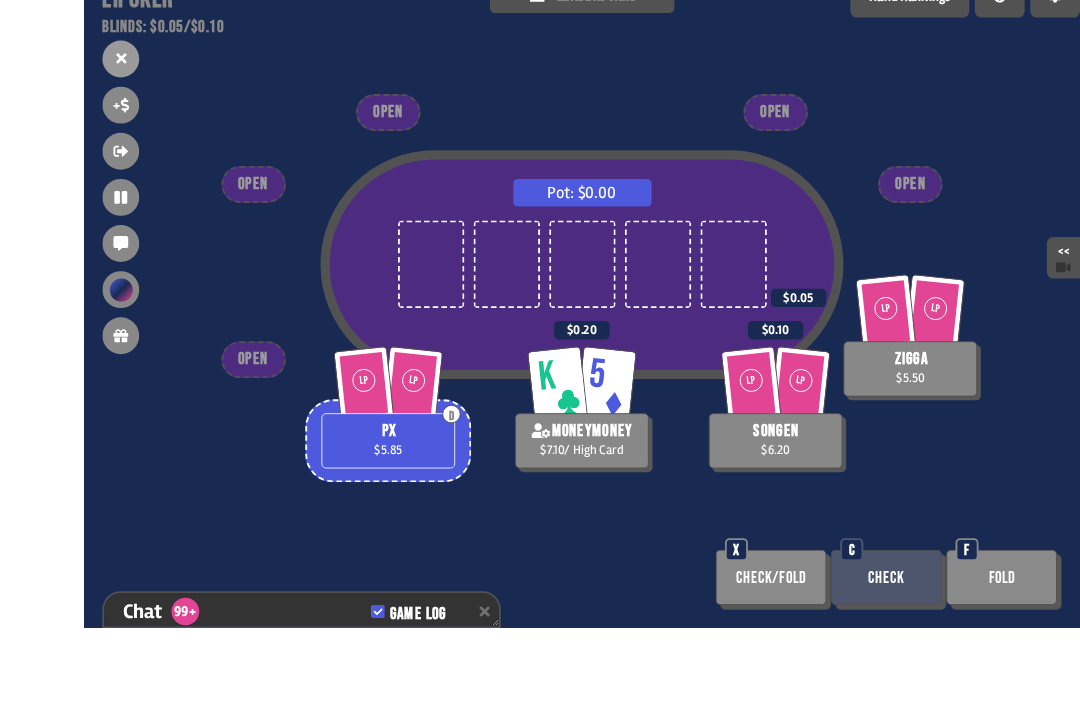 scroll, scrollTop: 58, scrollLeft: 0, axis: vertical 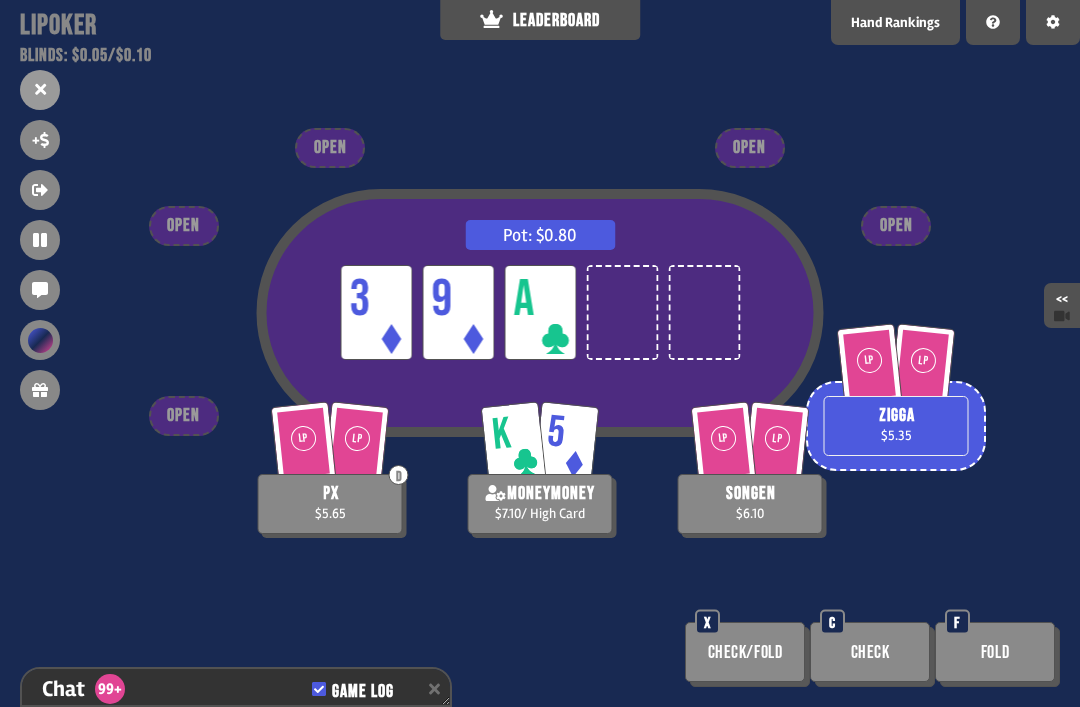click on "Check" at bounding box center [870, 652] 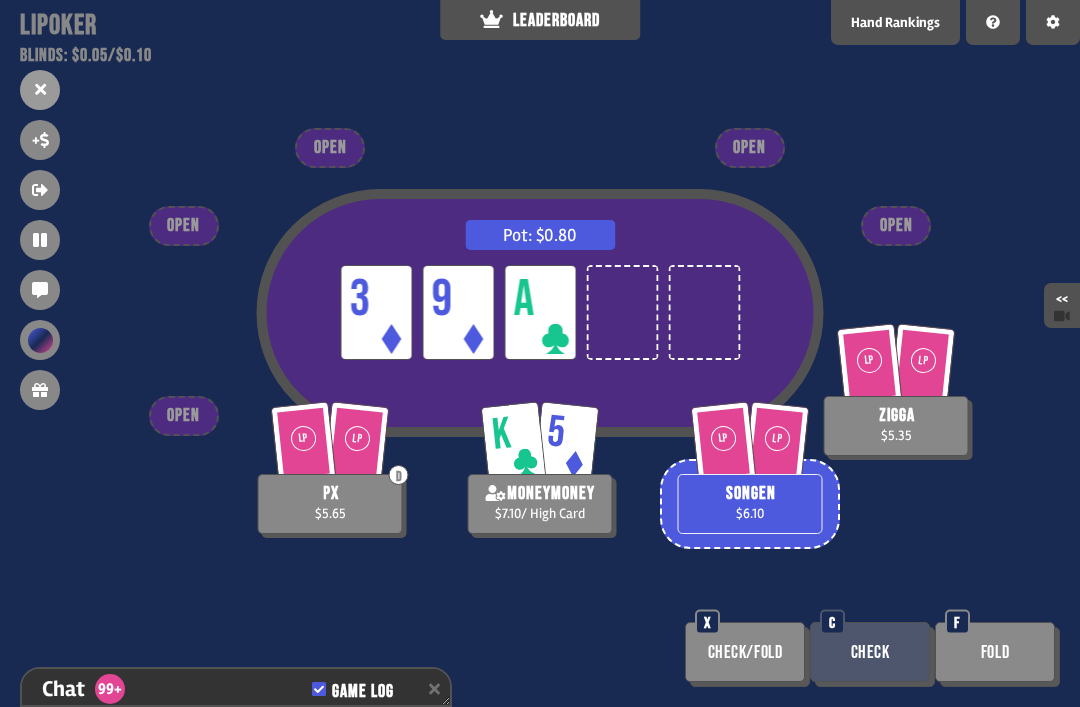 click on "Check/Fold" at bounding box center [745, 652] 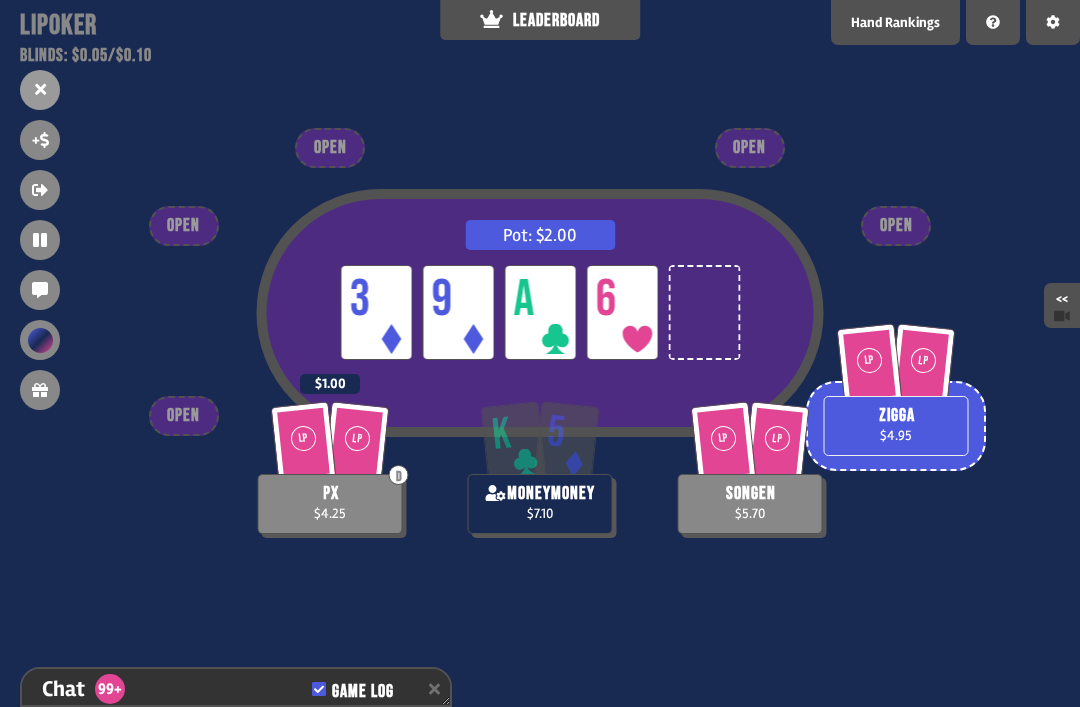 scroll, scrollTop: 8333, scrollLeft: 0, axis: vertical 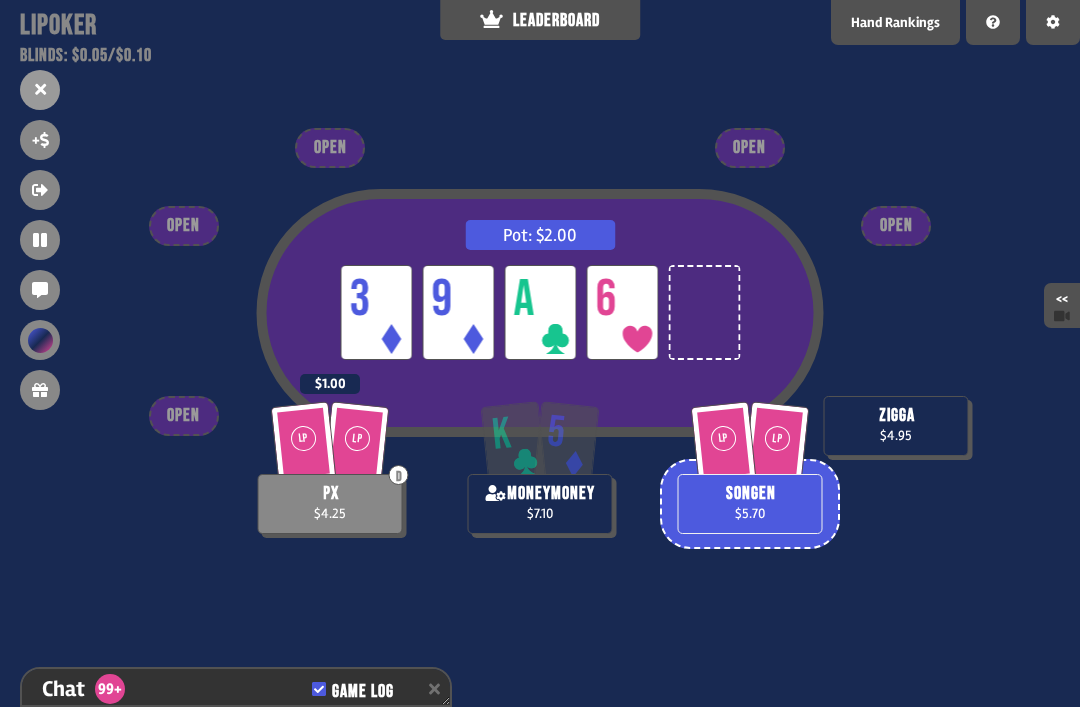 click on "Pot: $2.00   LP 3 LP 9 LP A LP 6" at bounding box center [540, 348] 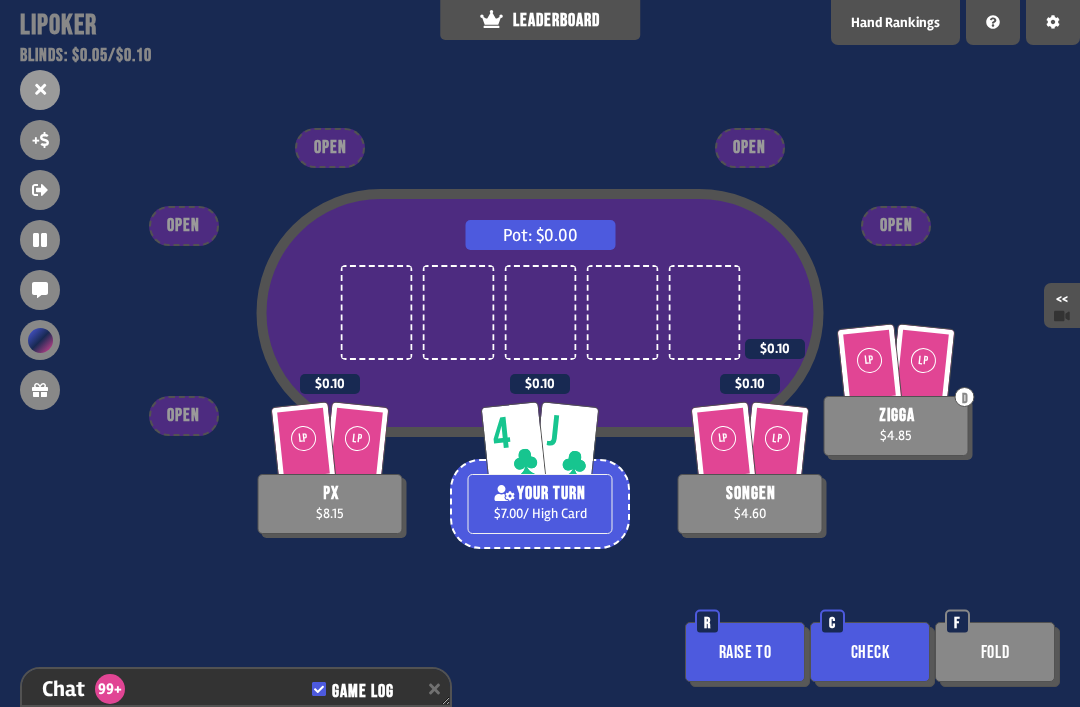 scroll, scrollTop: 8652, scrollLeft: 0, axis: vertical 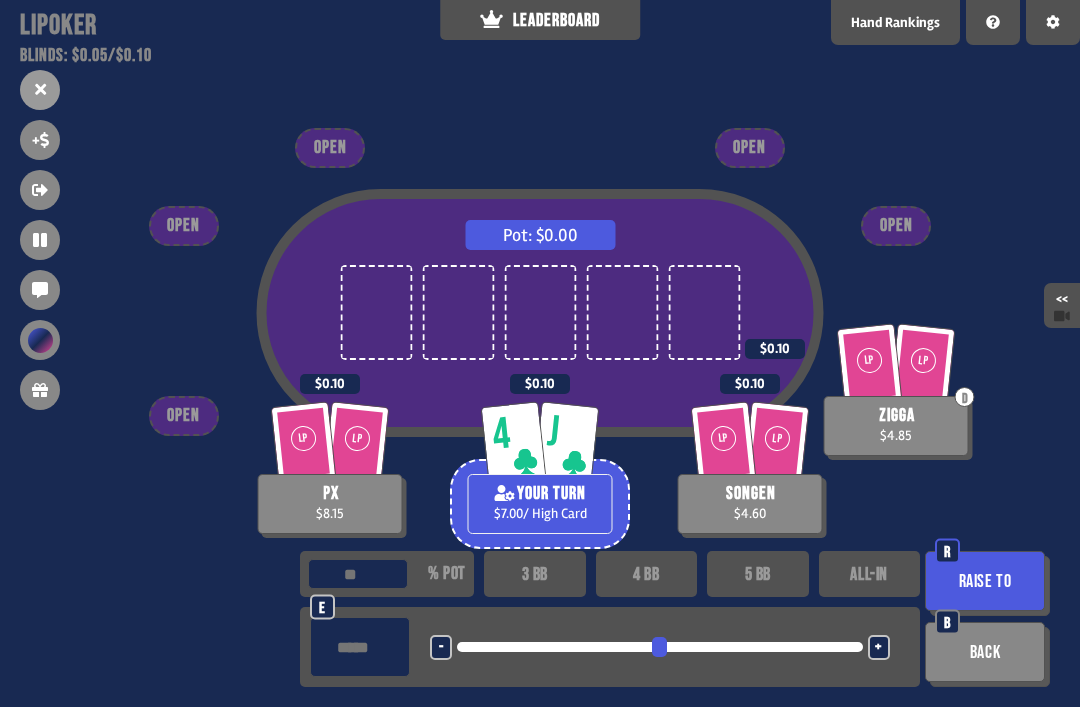 click on "Back" at bounding box center (985, 652) 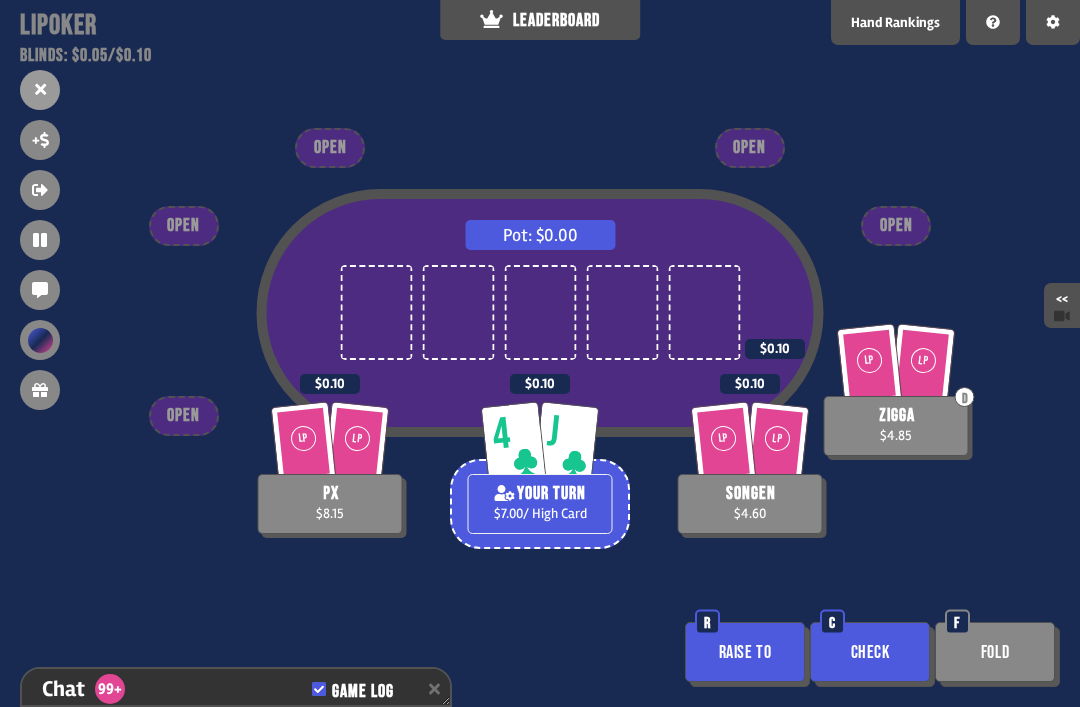 scroll, scrollTop: 8652, scrollLeft: 0, axis: vertical 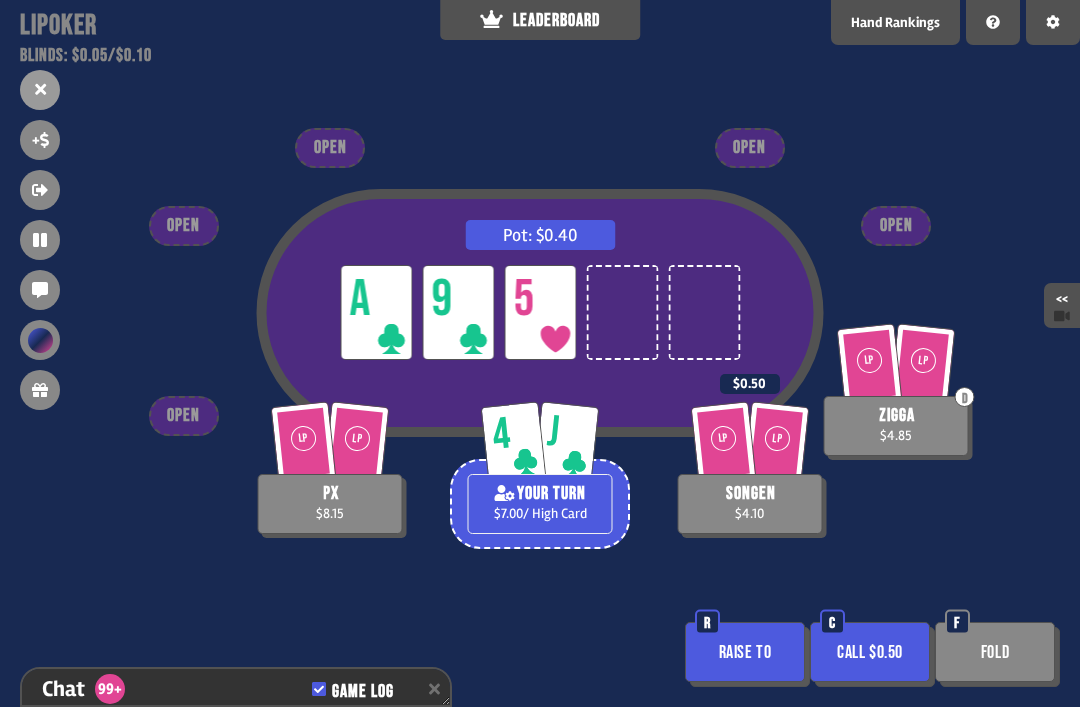 click on "Call $0.50" at bounding box center [870, 652] 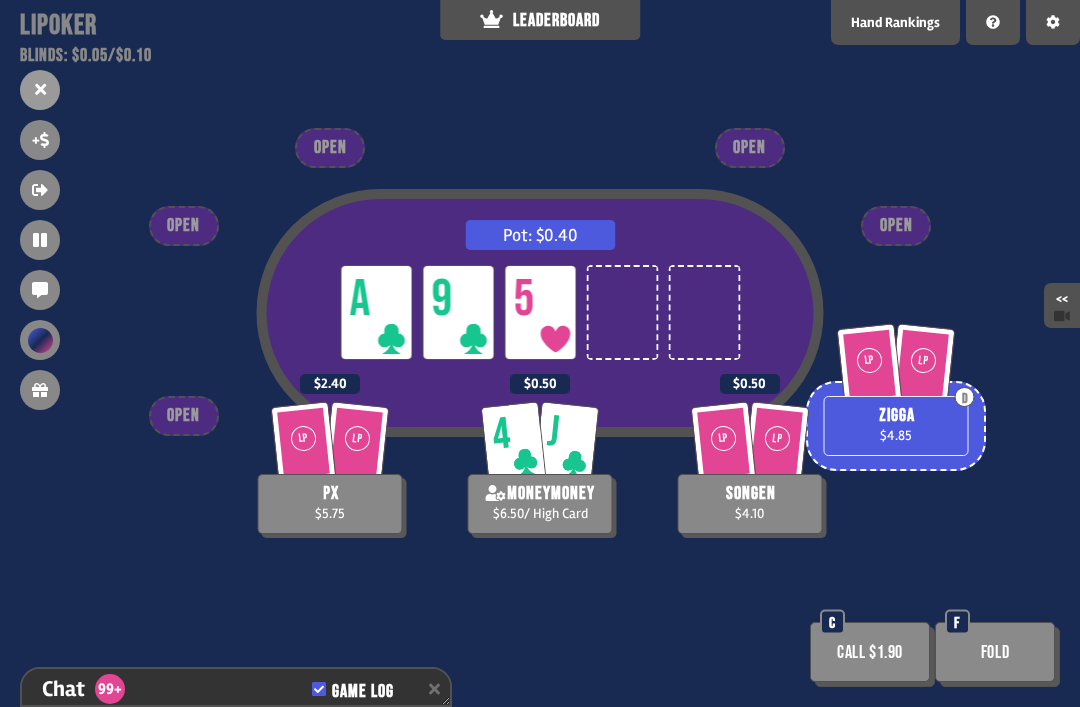 scroll, scrollTop: 8855, scrollLeft: 0, axis: vertical 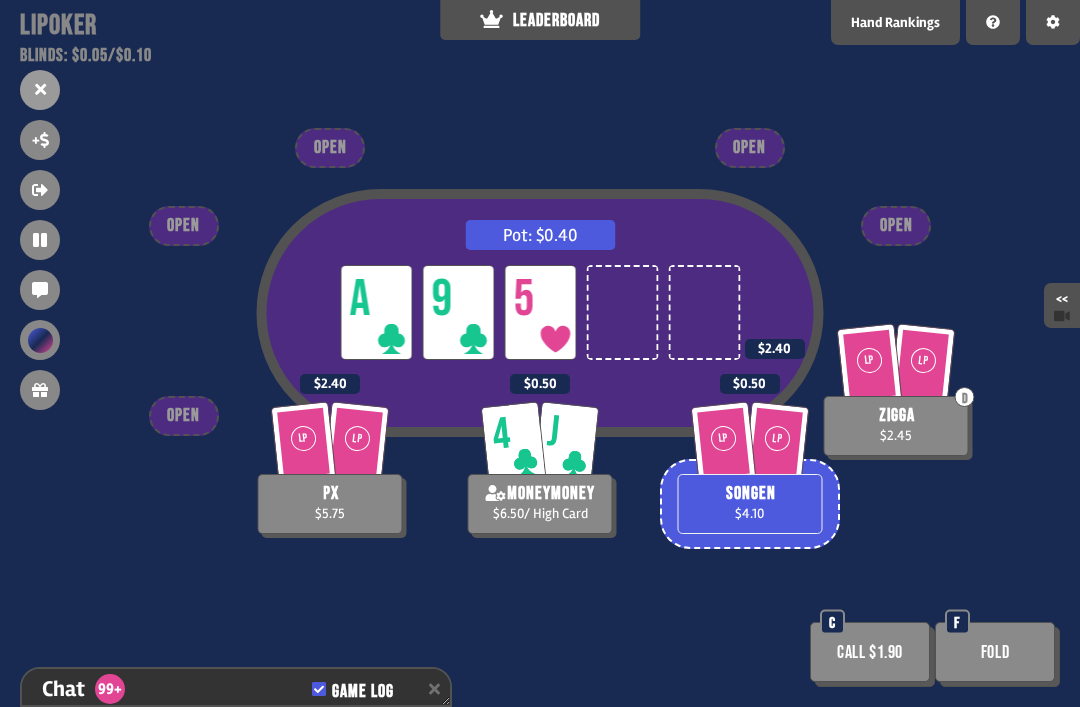 click on "Pot: $0.40   LP A LP 9 LP 5 LP LP px $5.75  $2.40  LP LP D zigga $2.45  $2.40  LP LP songen $4.10  $0.50  4 J moneymoney $6.50   / High Card $0.50  OPEN OPEN OPEN OPEN OPEN Call $1.90 C Fold F" at bounding box center [540, 353] 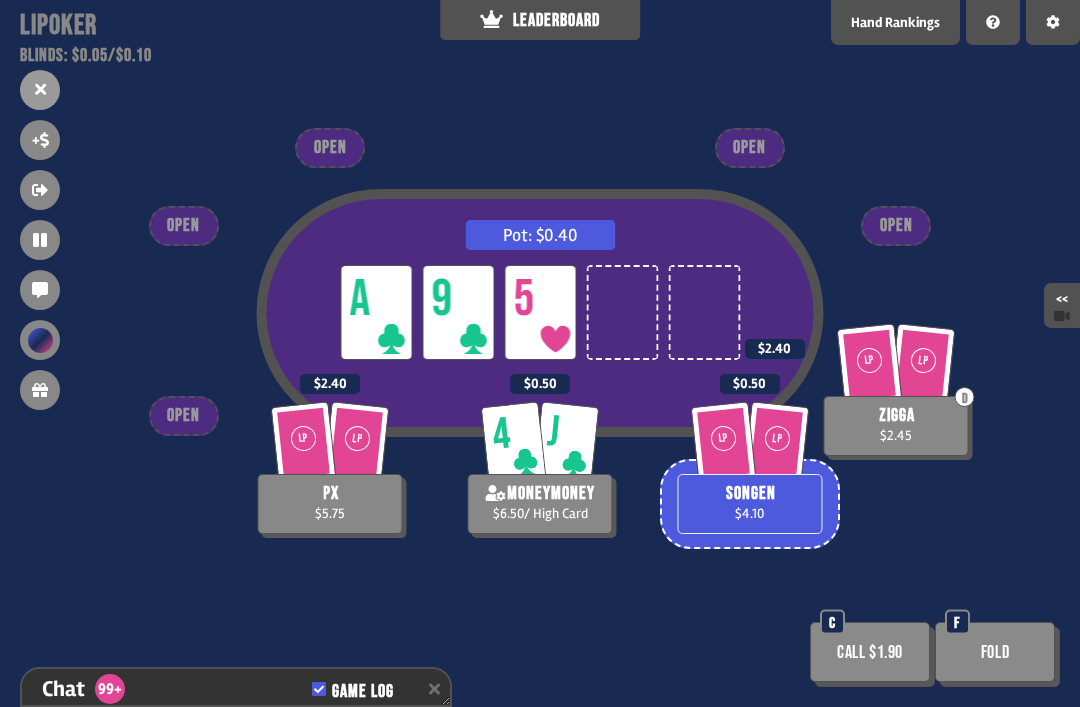 scroll, scrollTop: 8884, scrollLeft: 0, axis: vertical 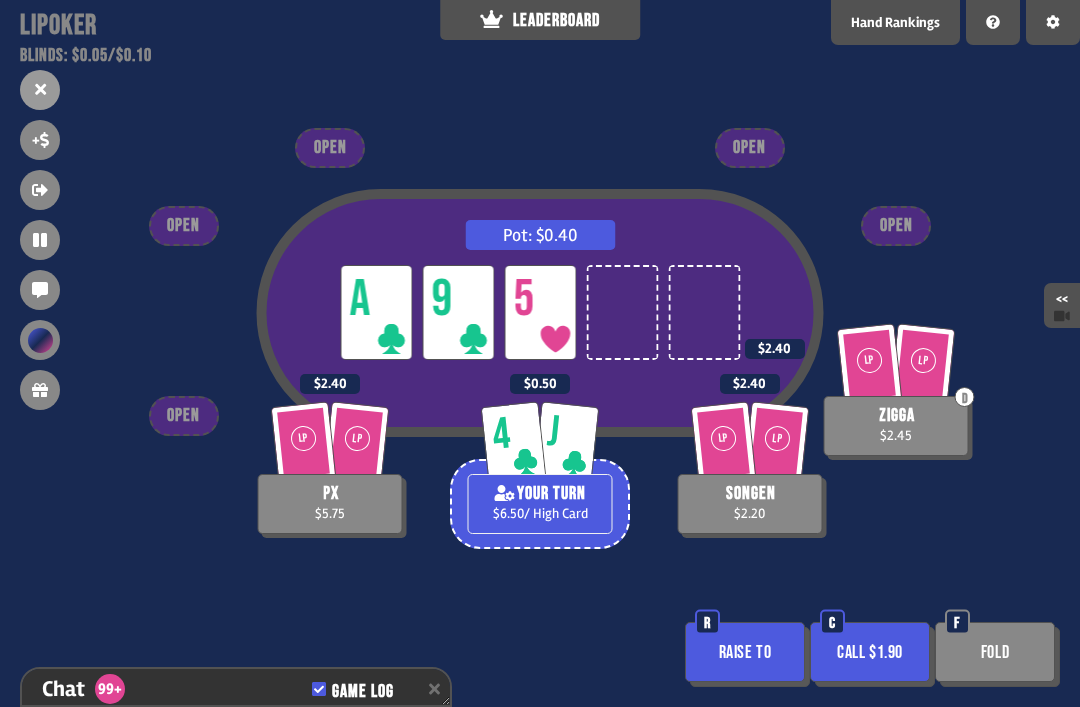 click on "Call $1.90" at bounding box center [870, 652] 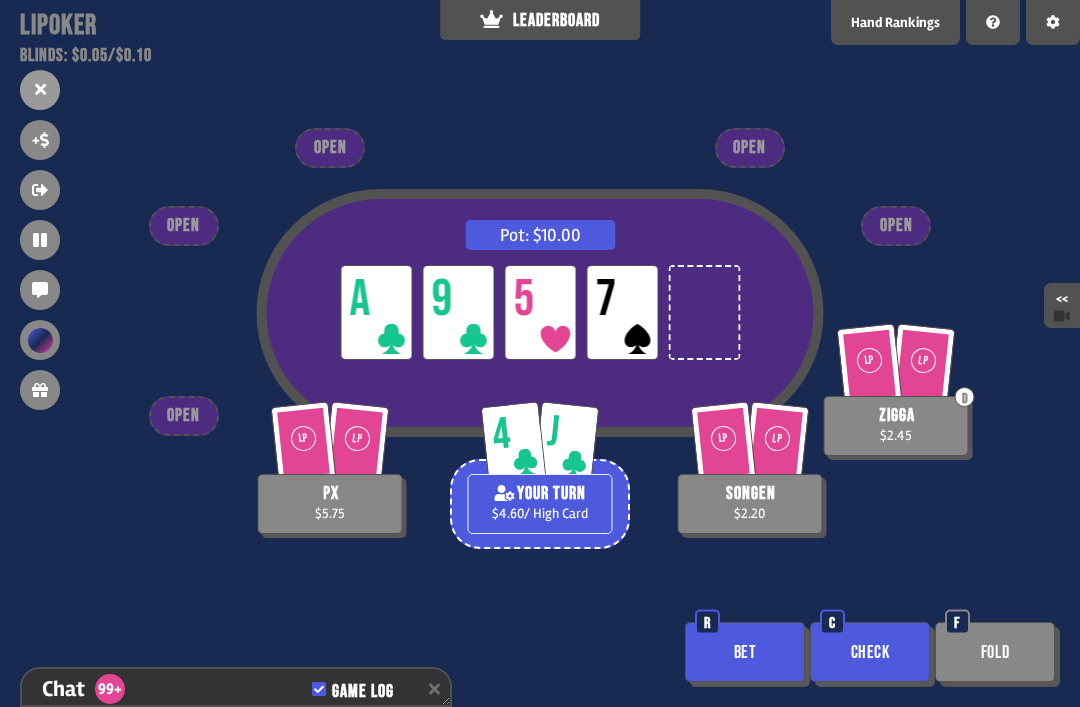 scroll, scrollTop: 9029, scrollLeft: 0, axis: vertical 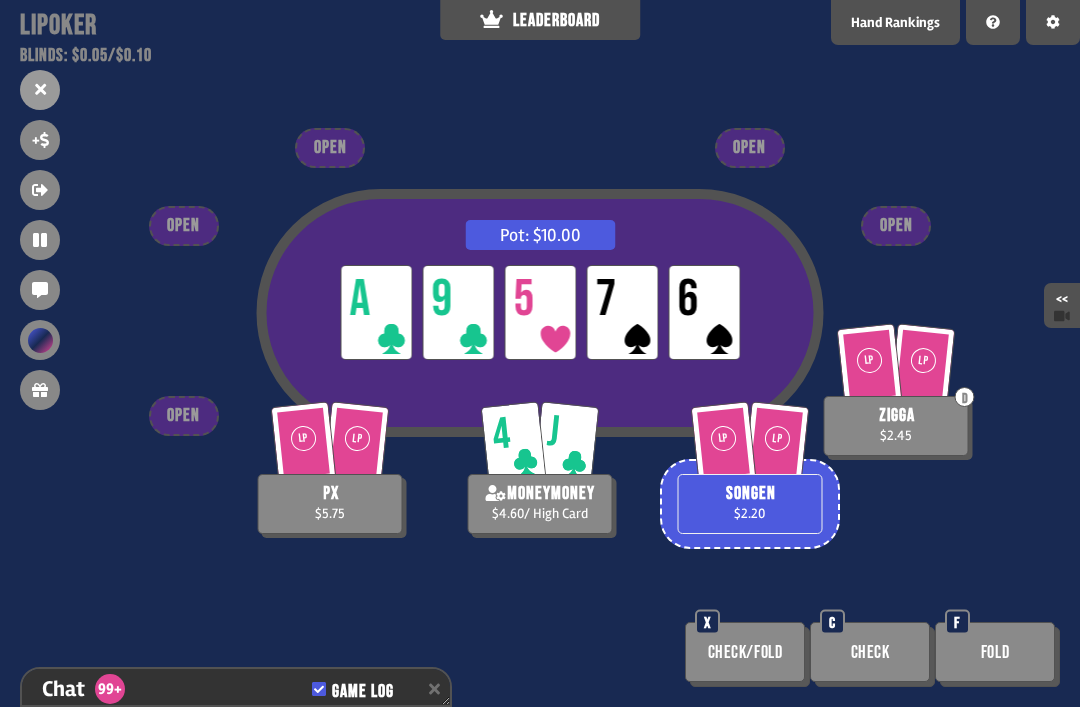 click on "Pot: $10.00   LP A LP 9 LP 5 LP 7 LP 6" at bounding box center (540, 312) 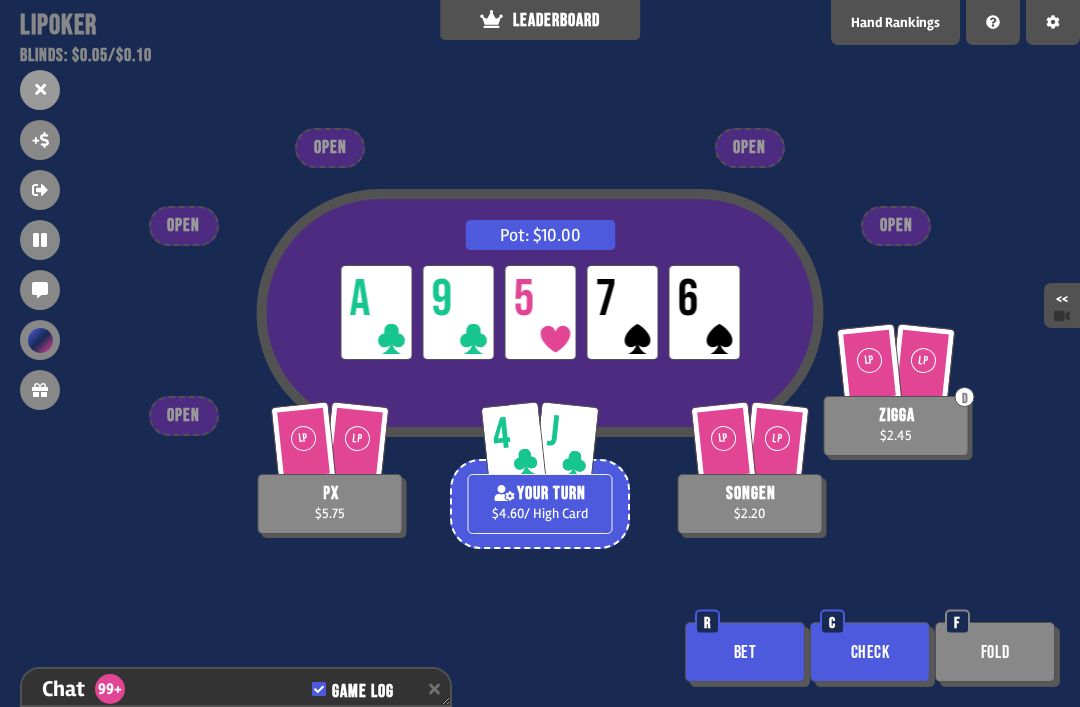 scroll, scrollTop: 9203, scrollLeft: 0, axis: vertical 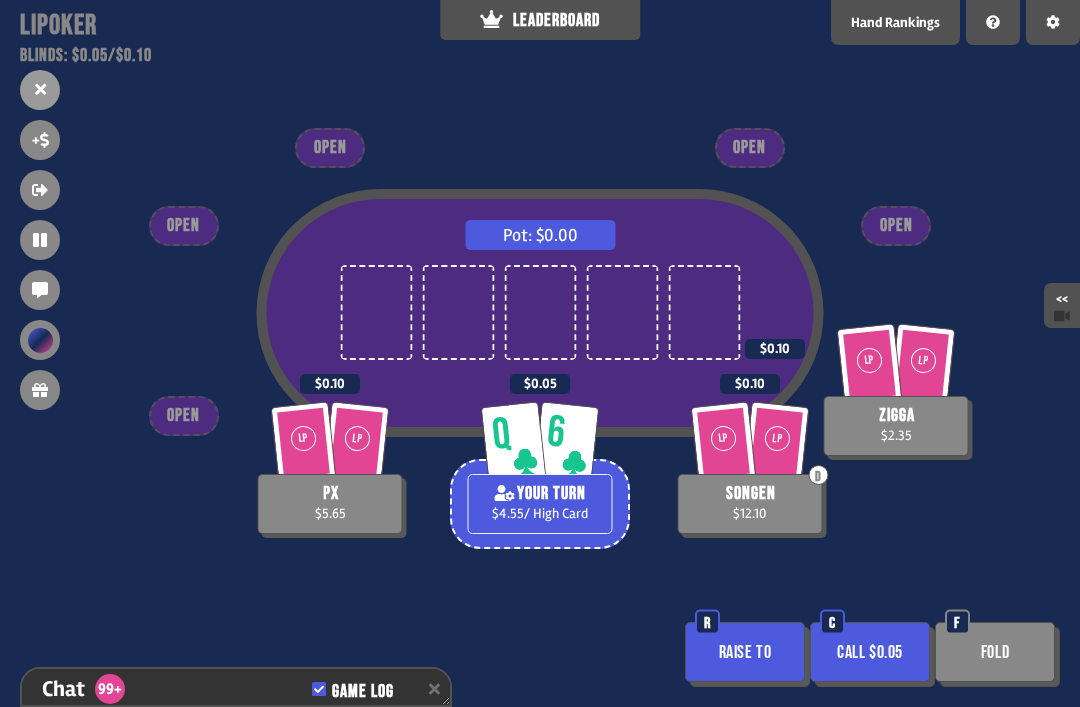 click on "Call $0.05 C" at bounding box center [872, 654] 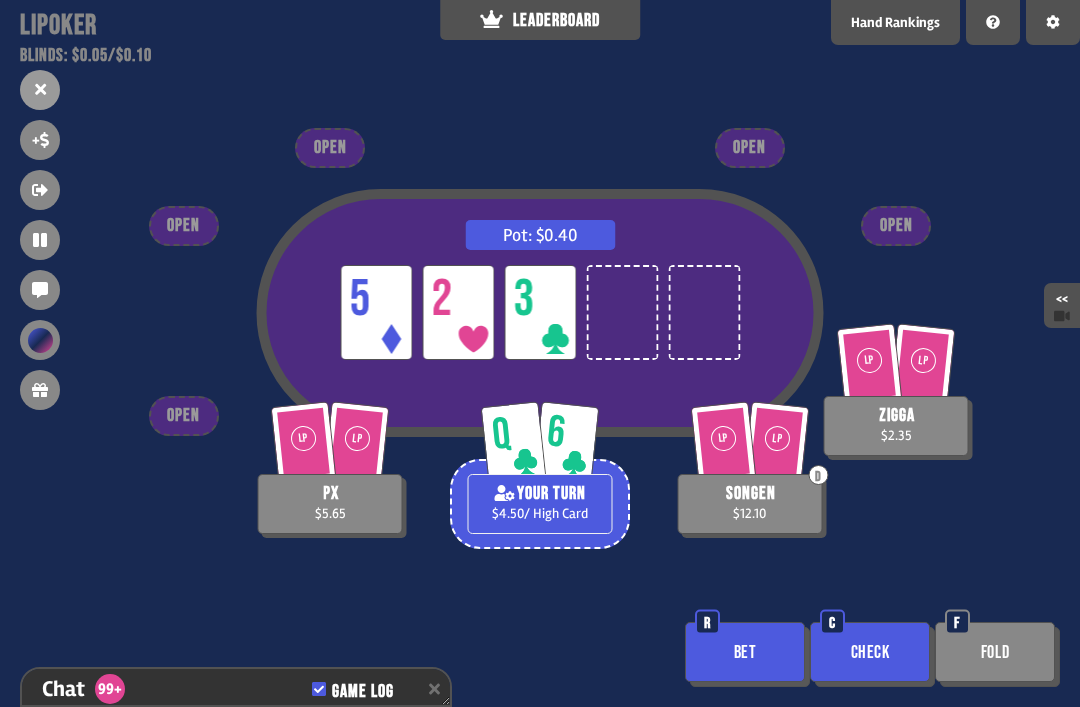 scroll, scrollTop: 9580, scrollLeft: 0, axis: vertical 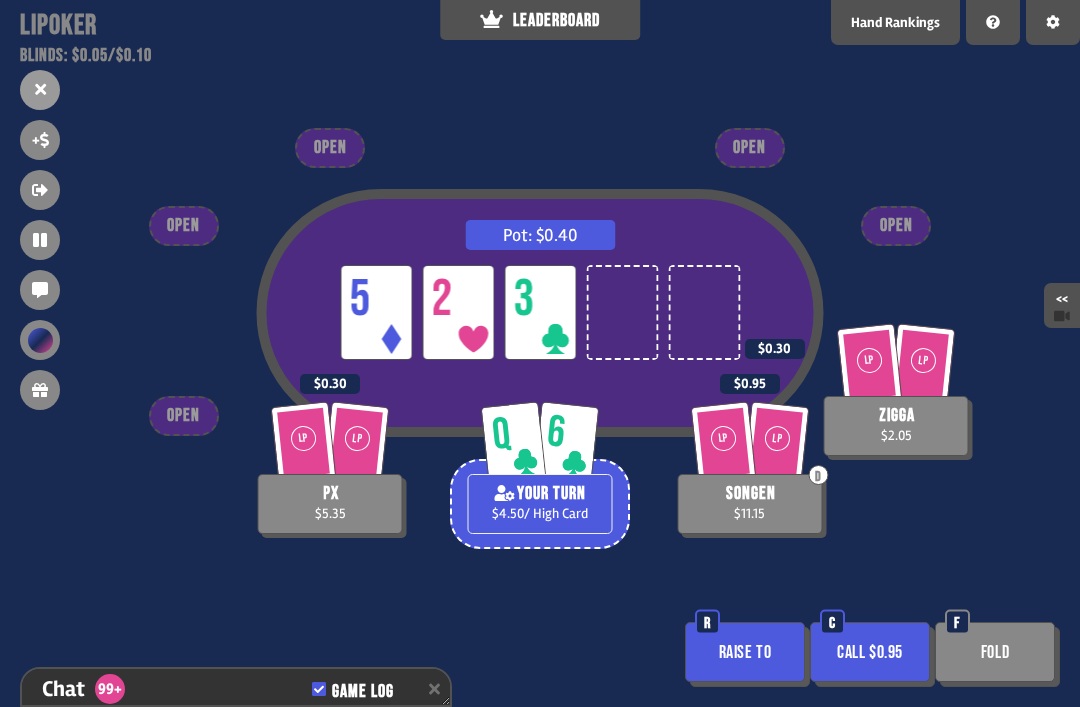 click on "Fold" at bounding box center (995, 652) 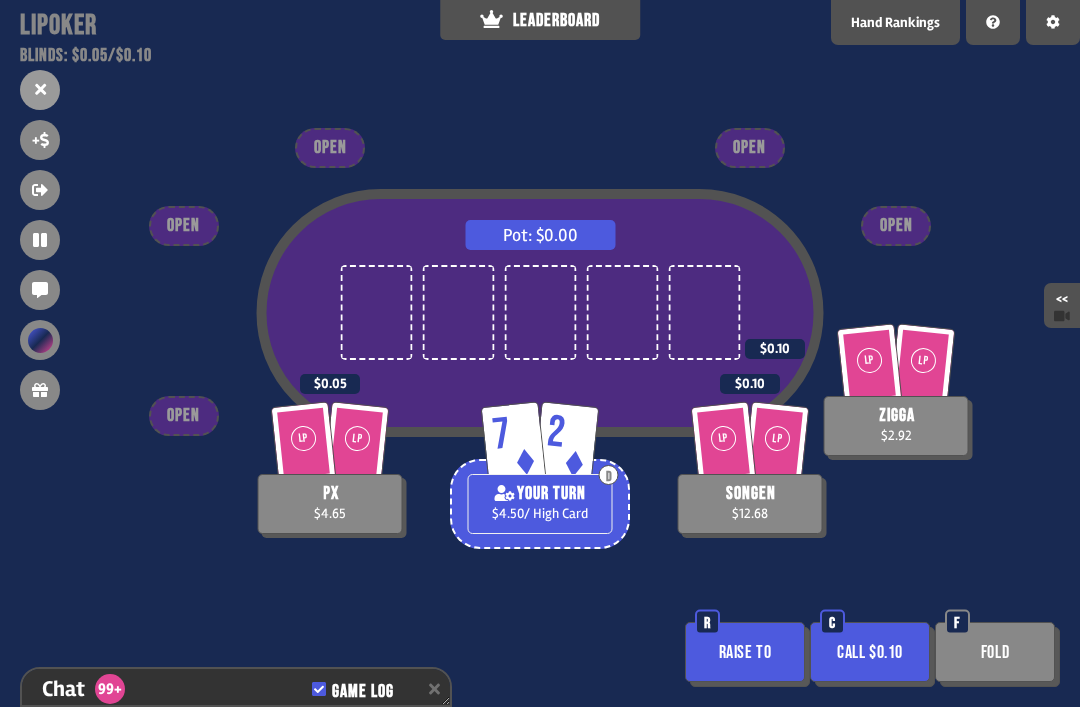 scroll, scrollTop: 10181, scrollLeft: 0, axis: vertical 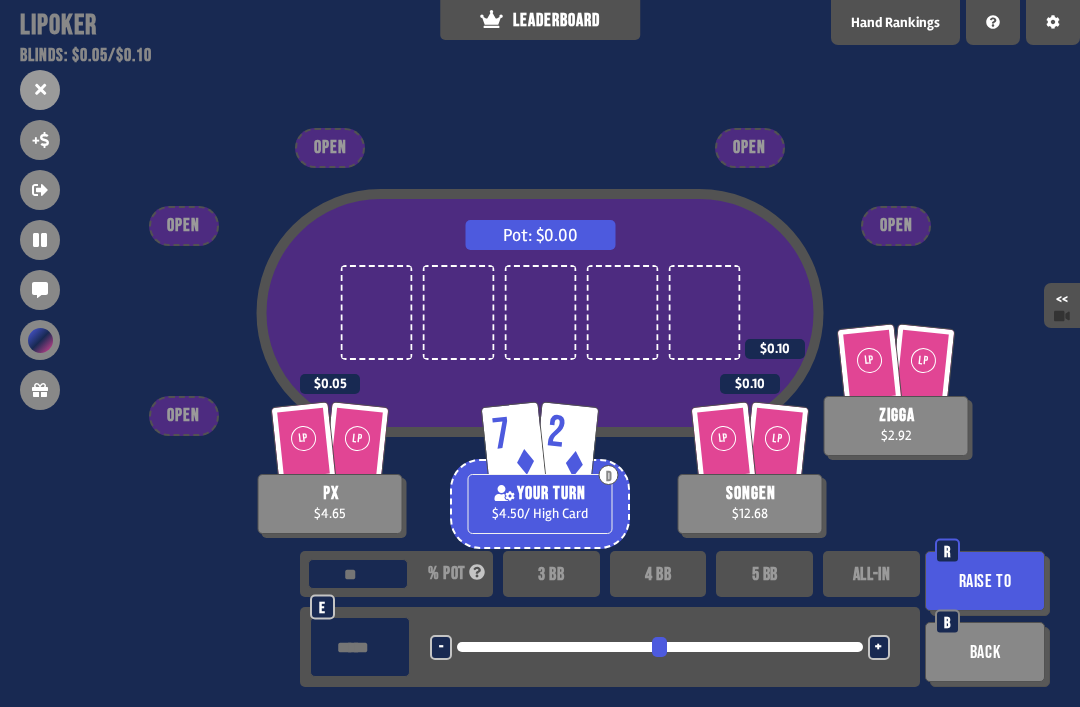 click on "ALL-IN" at bounding box center [871, 574] 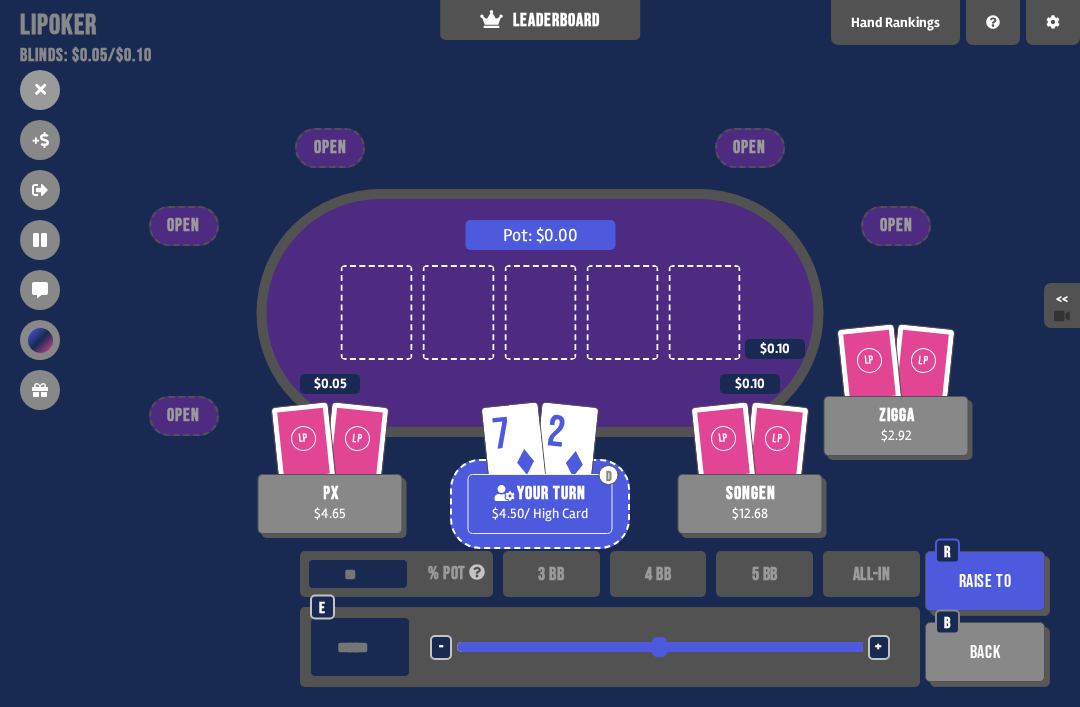 click on "Raise to" at bounding box center [985, 581] 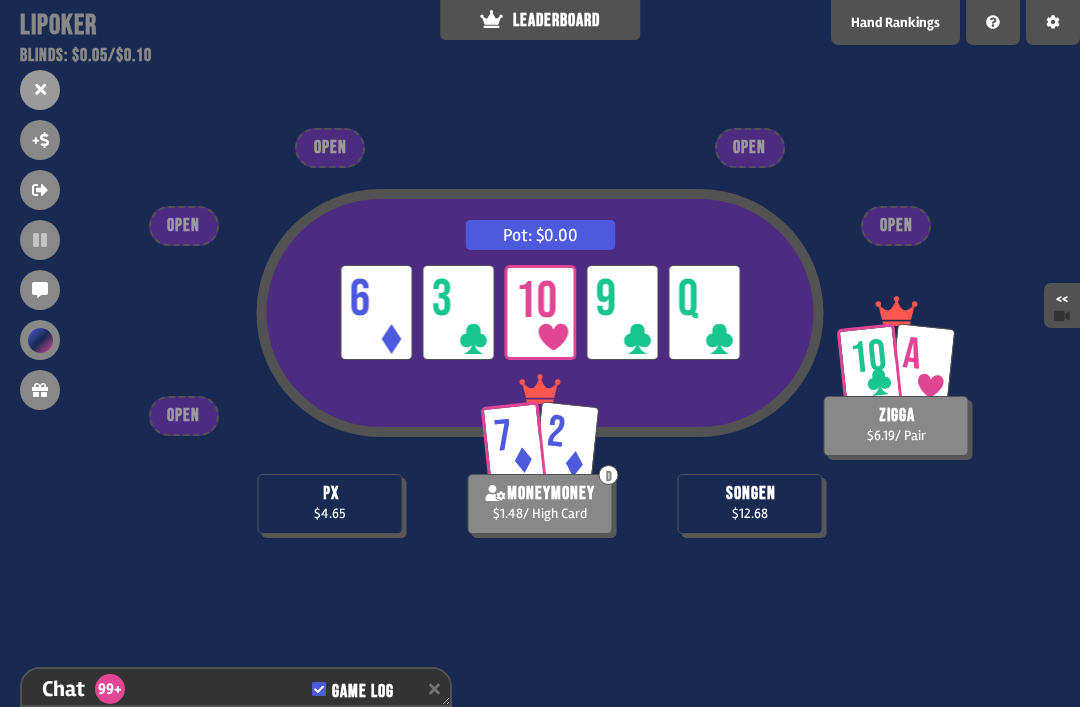scroll, scrollTop: 10529, scrollLeft: 0, axis: vertical 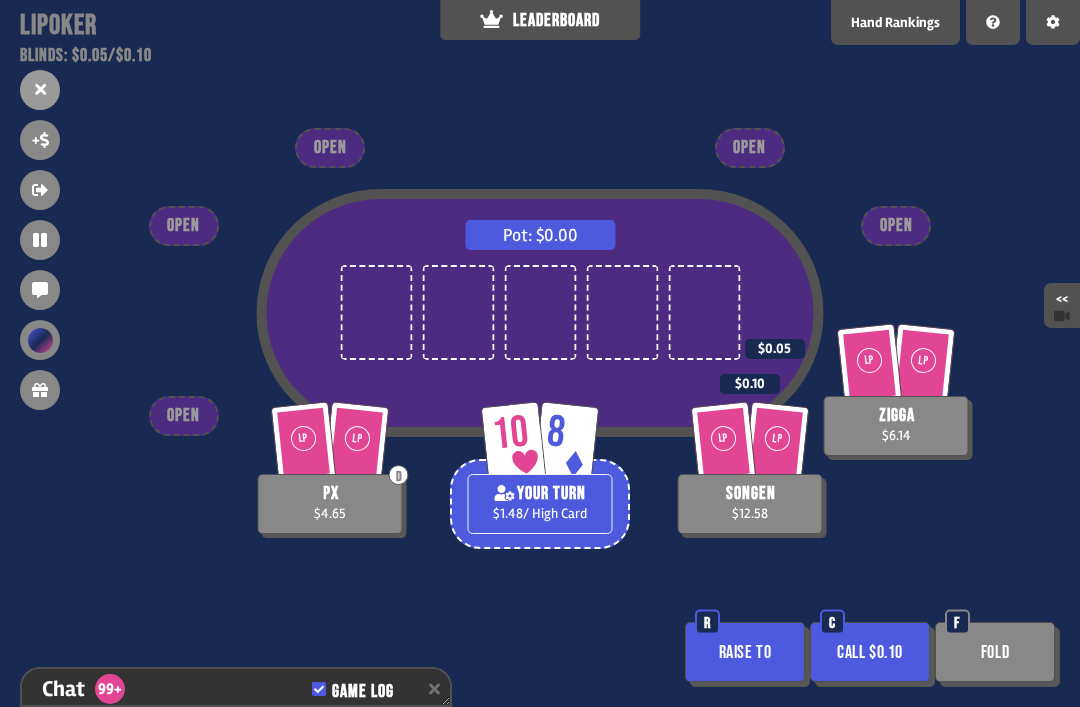 click on "Raise to" at bounding box center [745, 652] 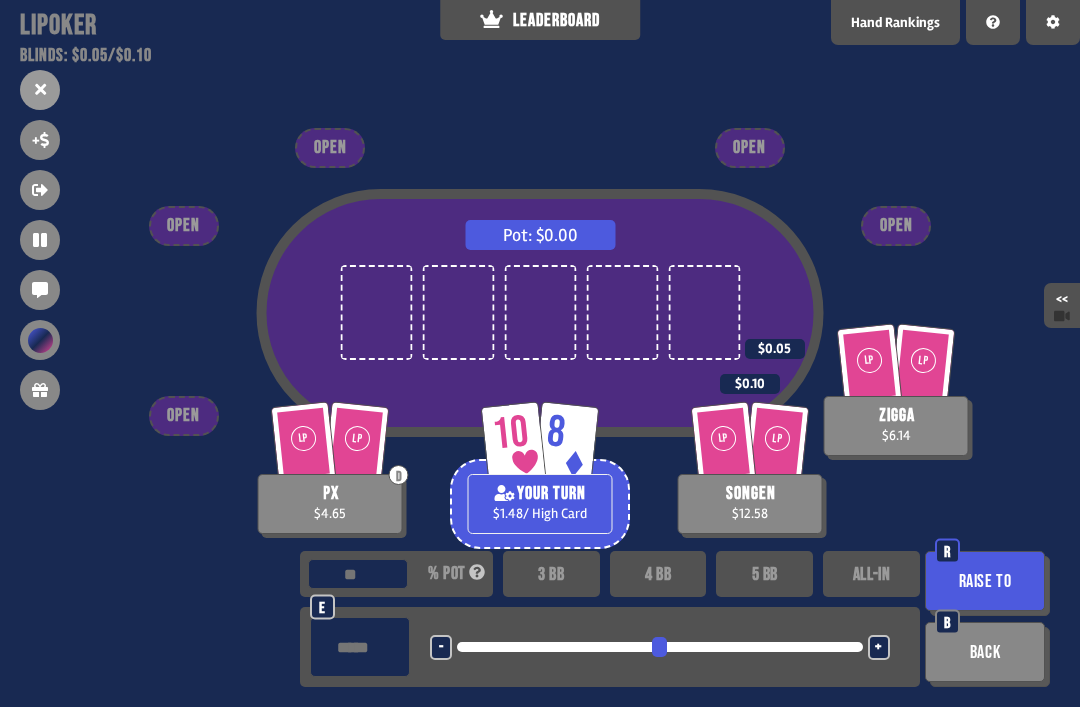 click on "Back" at bounding box center [985, 652] 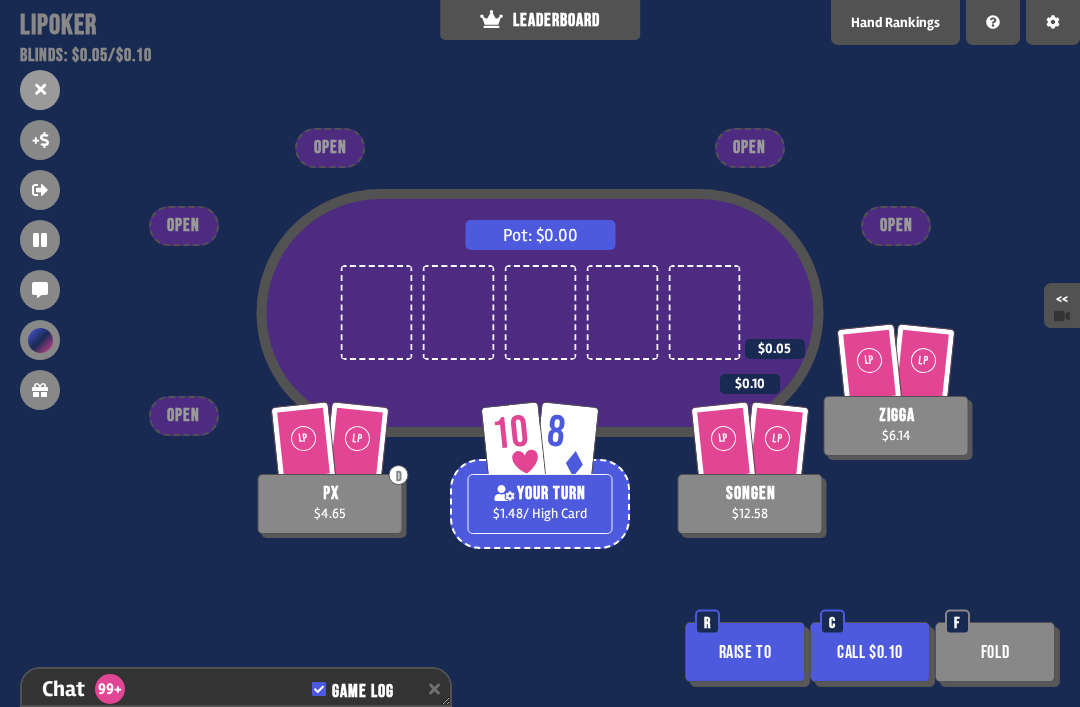 scroll, scrollTop: 10529, scrollLeft: 0, axis: vertical 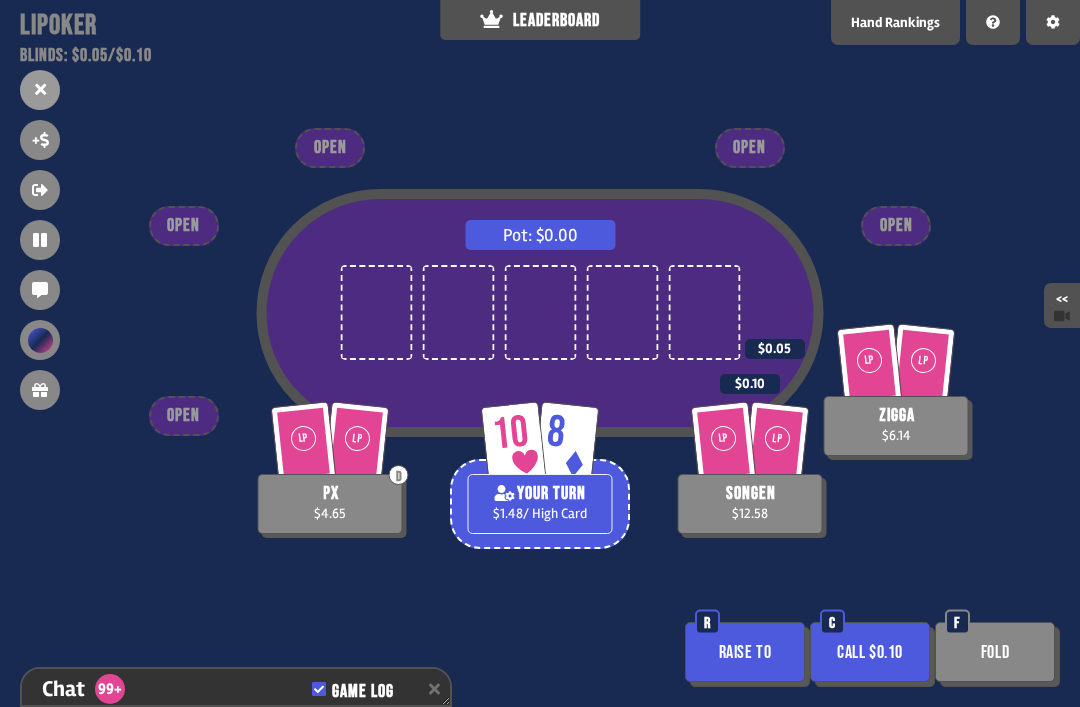 click on "Fold" at bounding box center [995, 652] 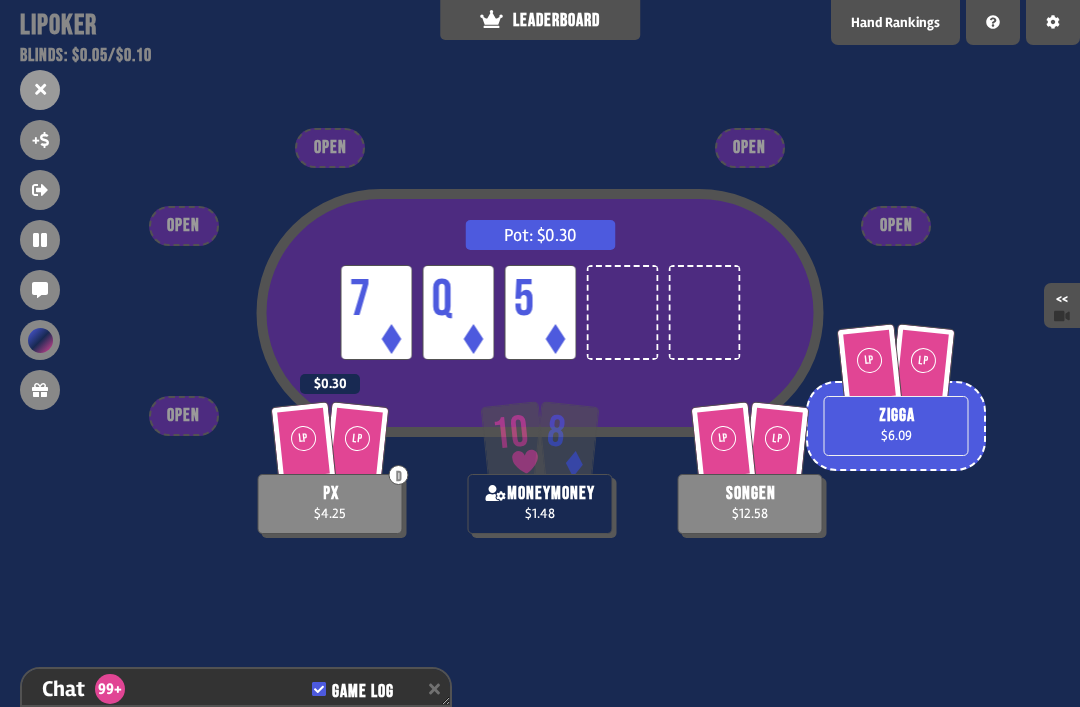 scroll, scrollTop: 10790, scrollLeft: 0, axis: vertical 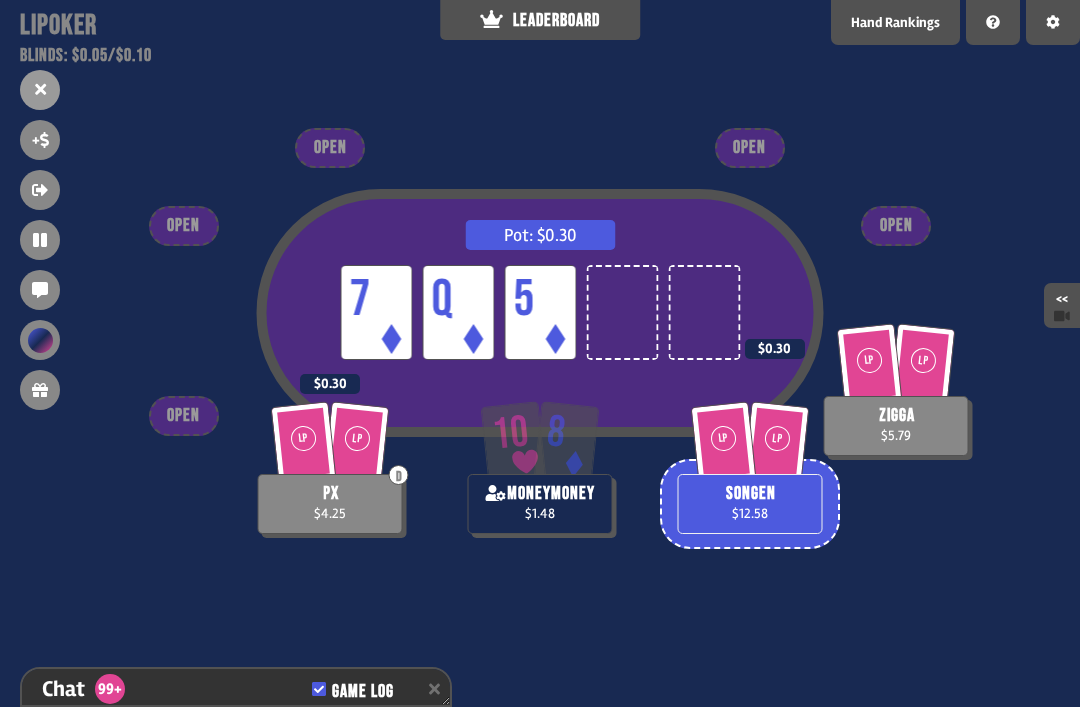 click on "Pot: $0.30   LP 7 LP Q LP 5" at bounding box center [540, 348] 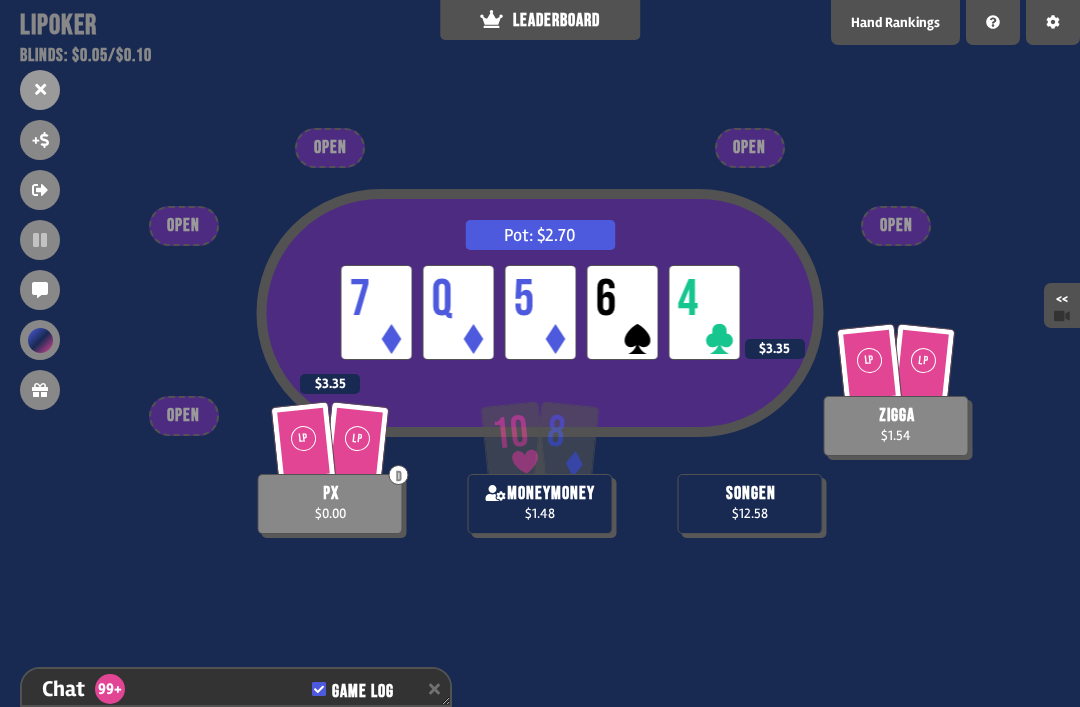 scroll, scrollTop: 11080, scrollLeft: 0, axis: vertical 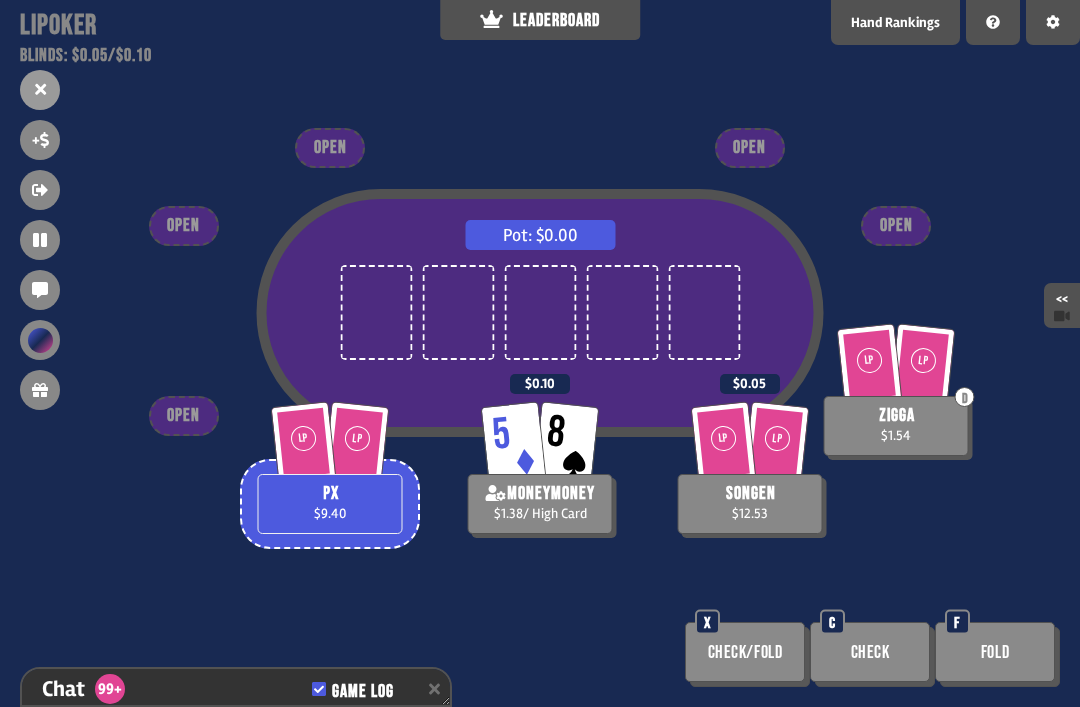 click on "Fold" at bounding box center (995, 652) 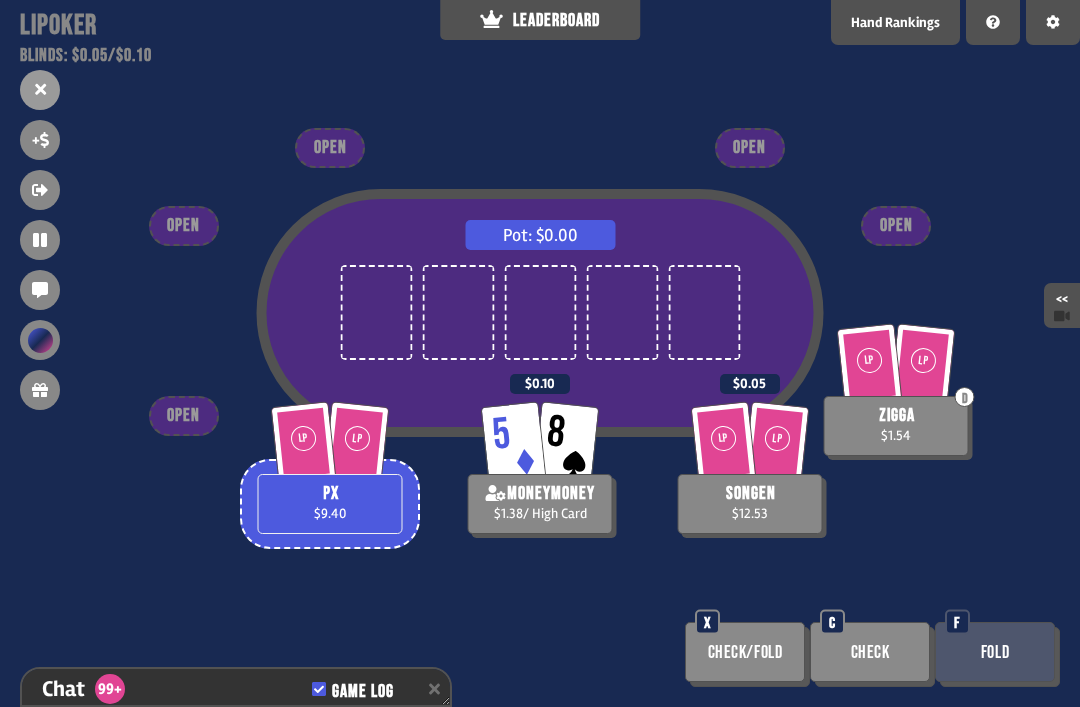 click on "Fold" at bounding box center (995, 652) 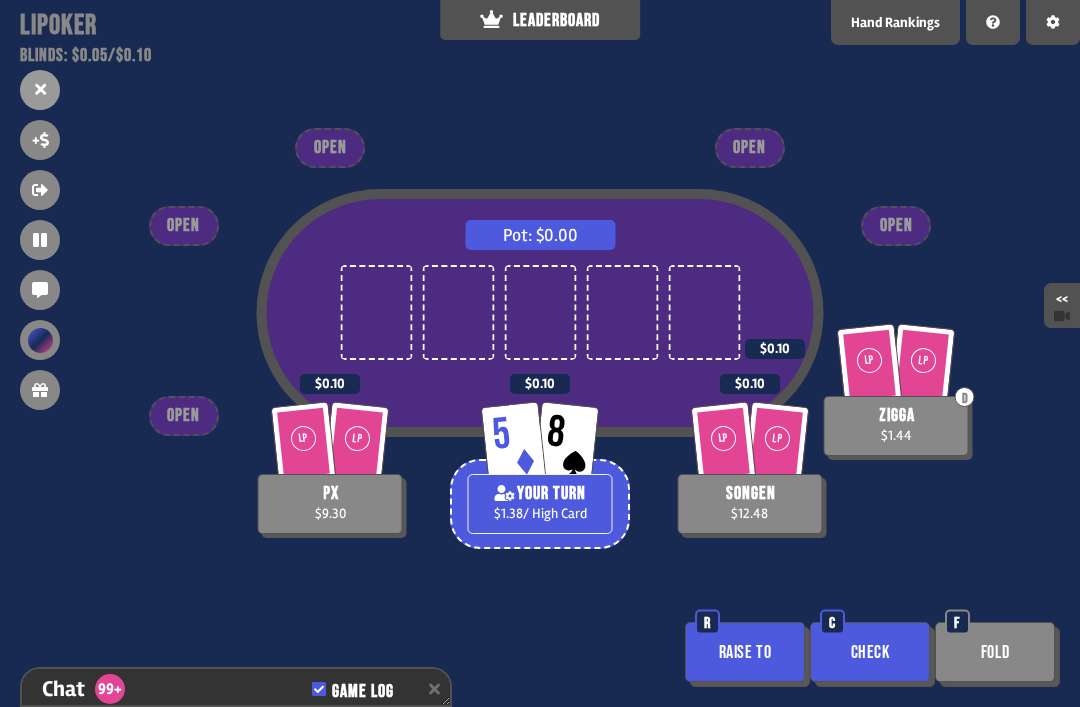 scroll, scrollTop: 11254, scrollLeft: 0, axis: vertical 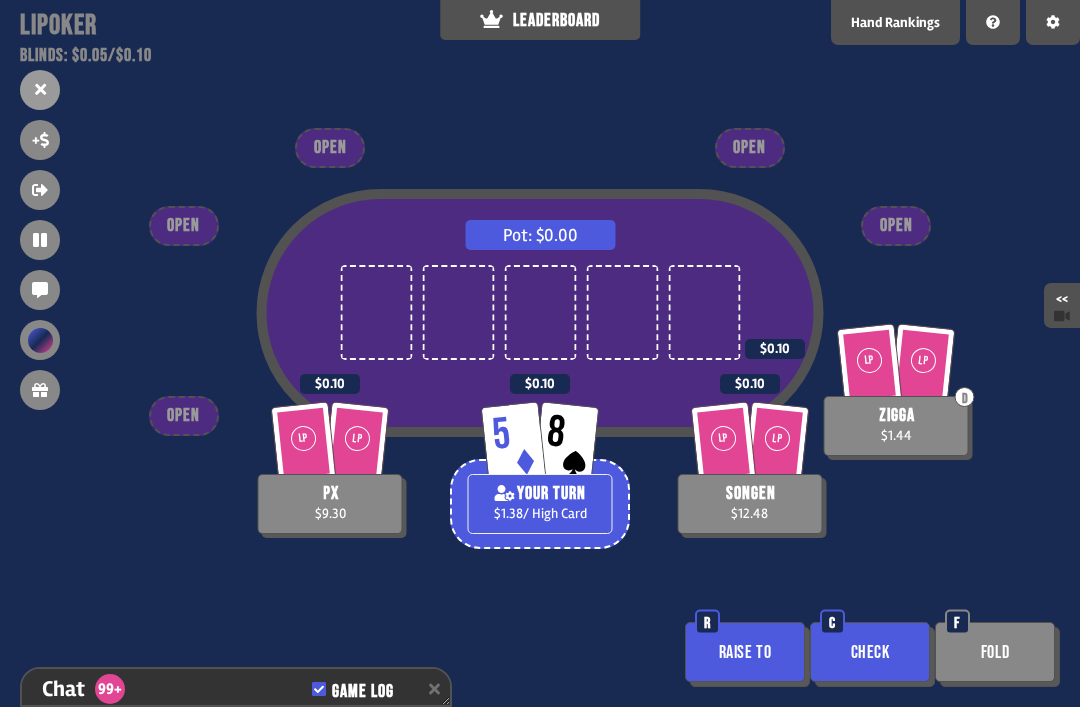click on "Check" at bounding box center [870, 652] 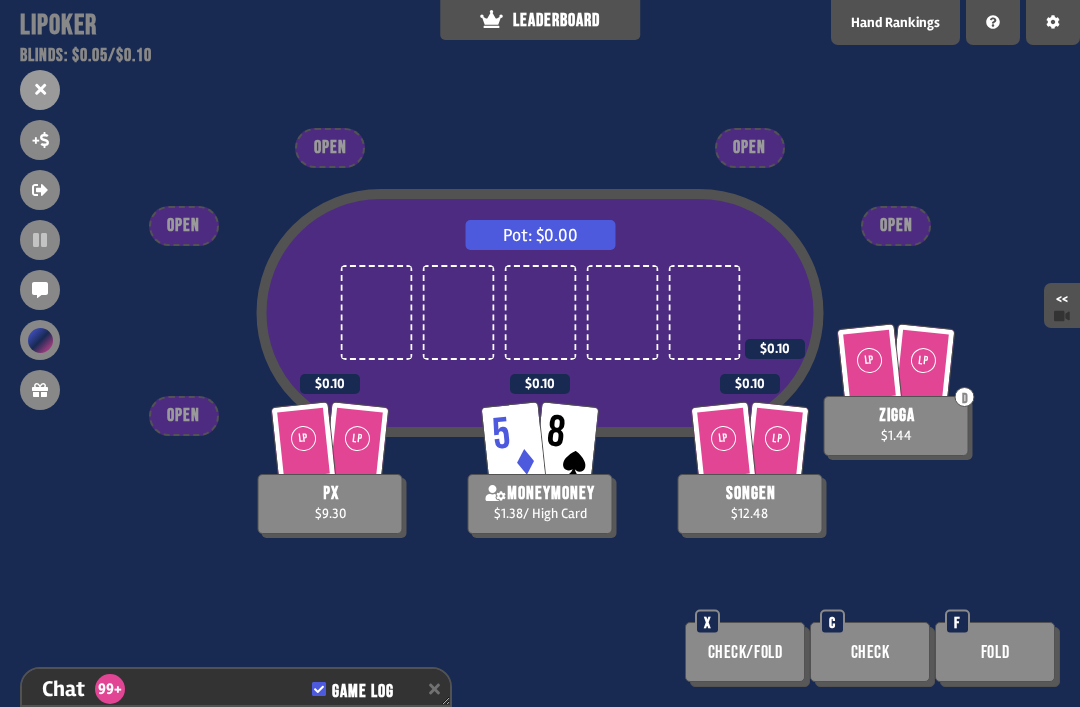 scroll, scrollTop: 11312, scrollLeft: 0, axis: vertical 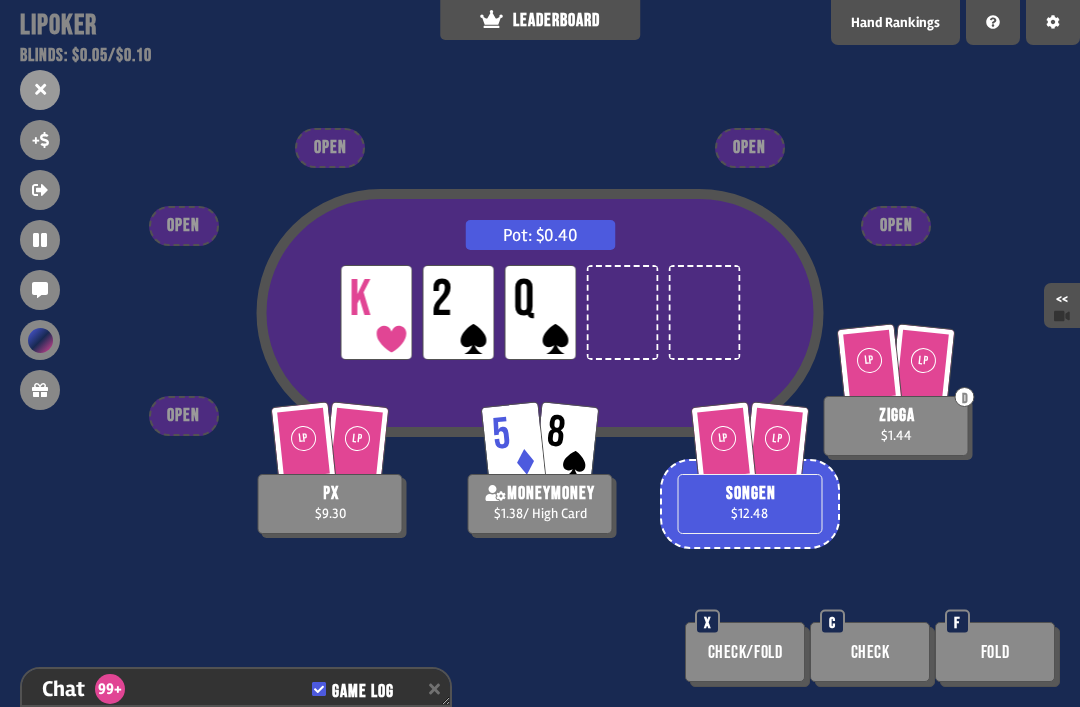 click on "Fold" at bounding box center [995, 652] 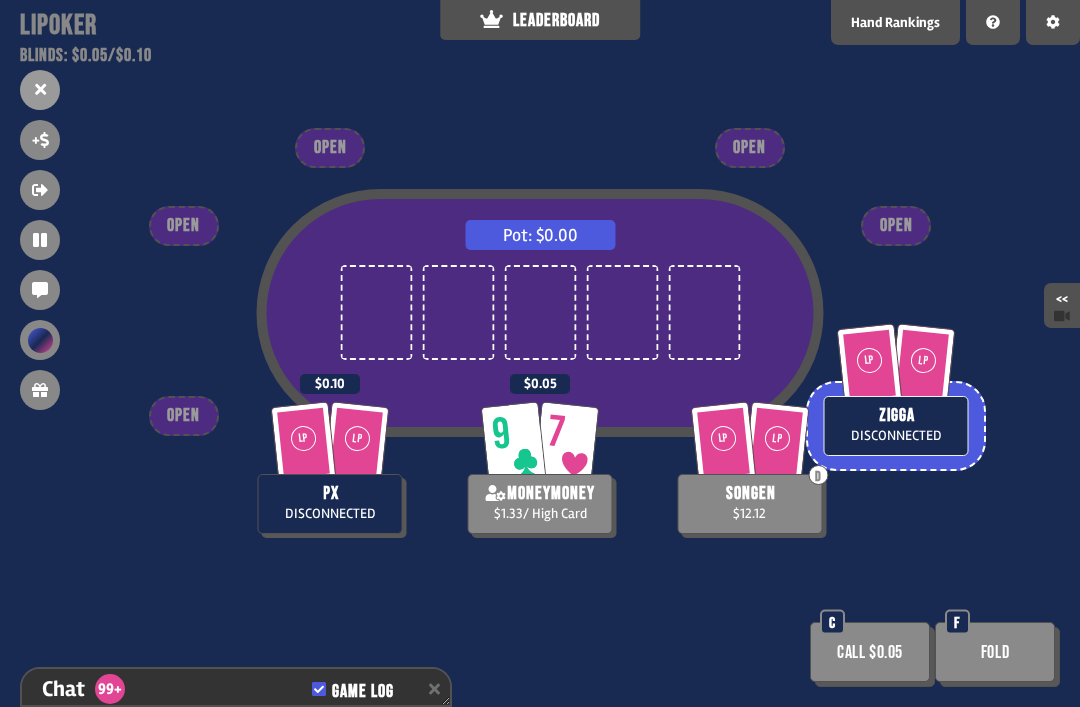 scroll, scrollTop: 11979, scrollLeft: 0, axis: vertical 